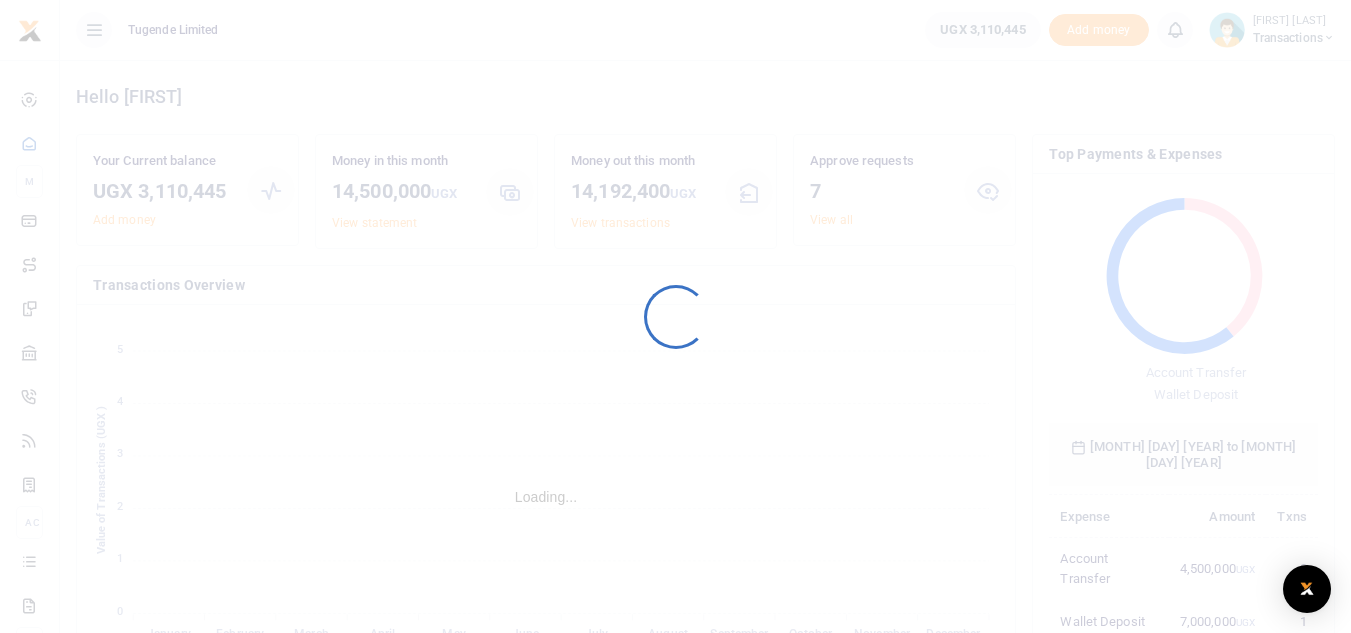scroll, scrollTop: 0, scrollLeft: 0, axis: both 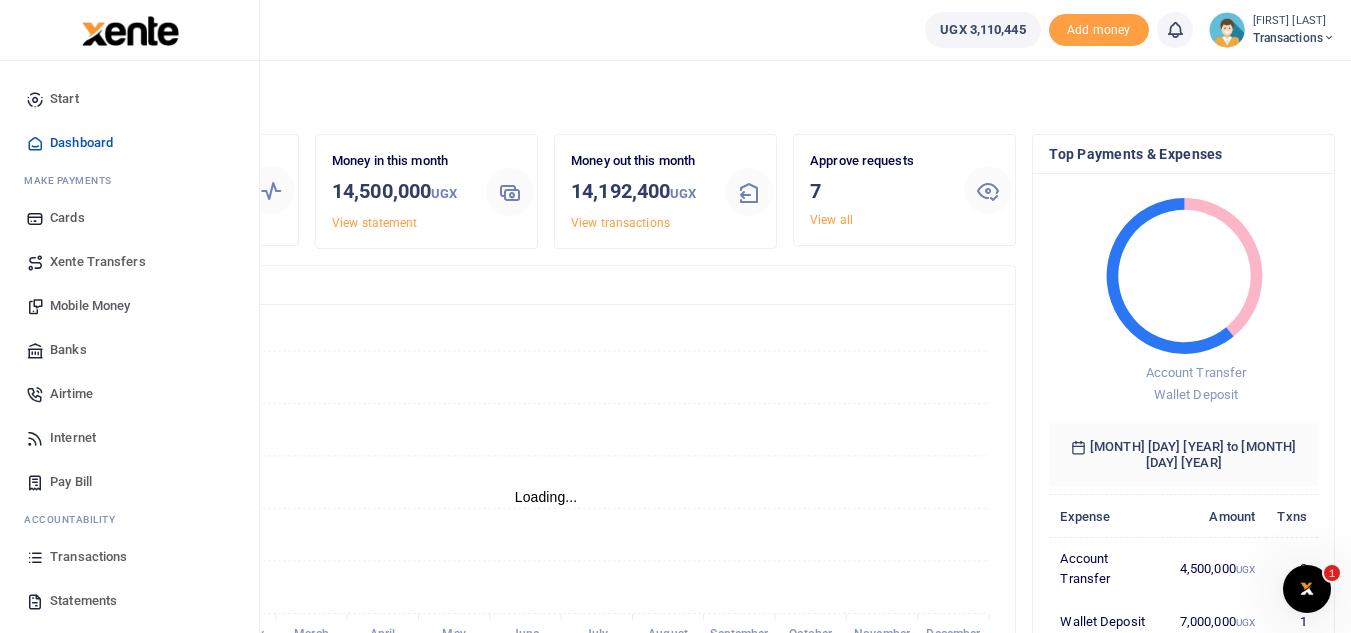 click on "Mobile Money" at bounding box center (90, 306) 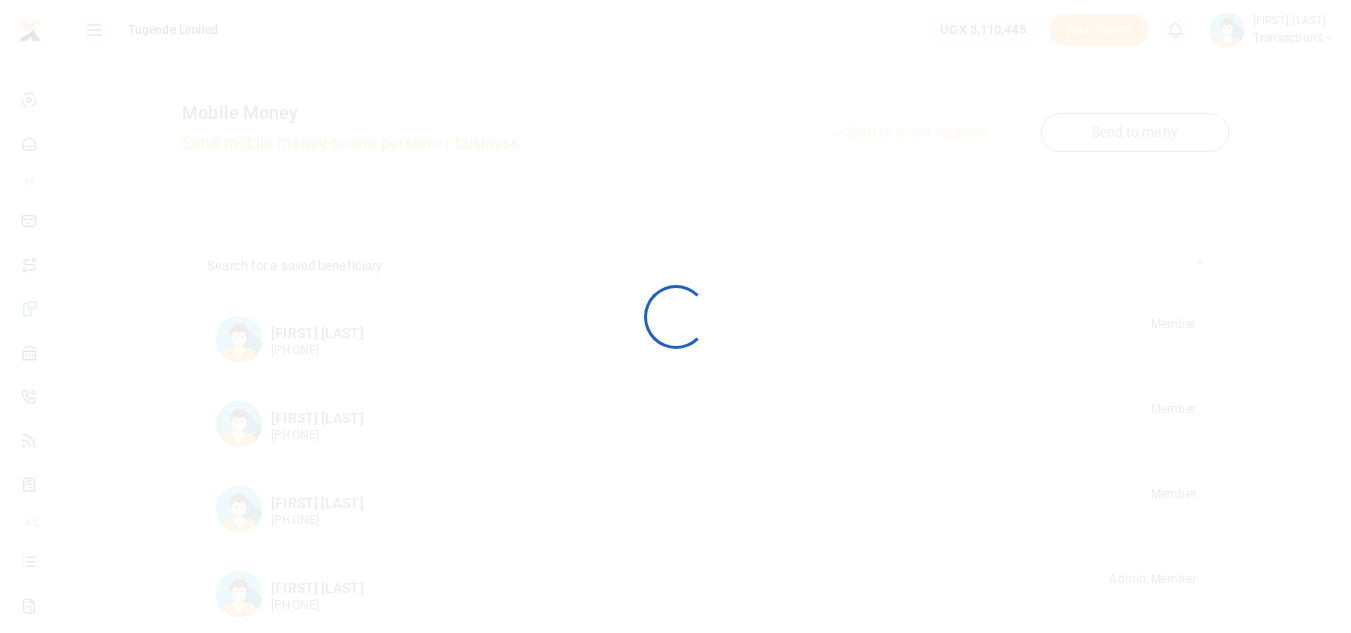 scroll, scrollTop: 0, scrollLeft: 0, axis: both 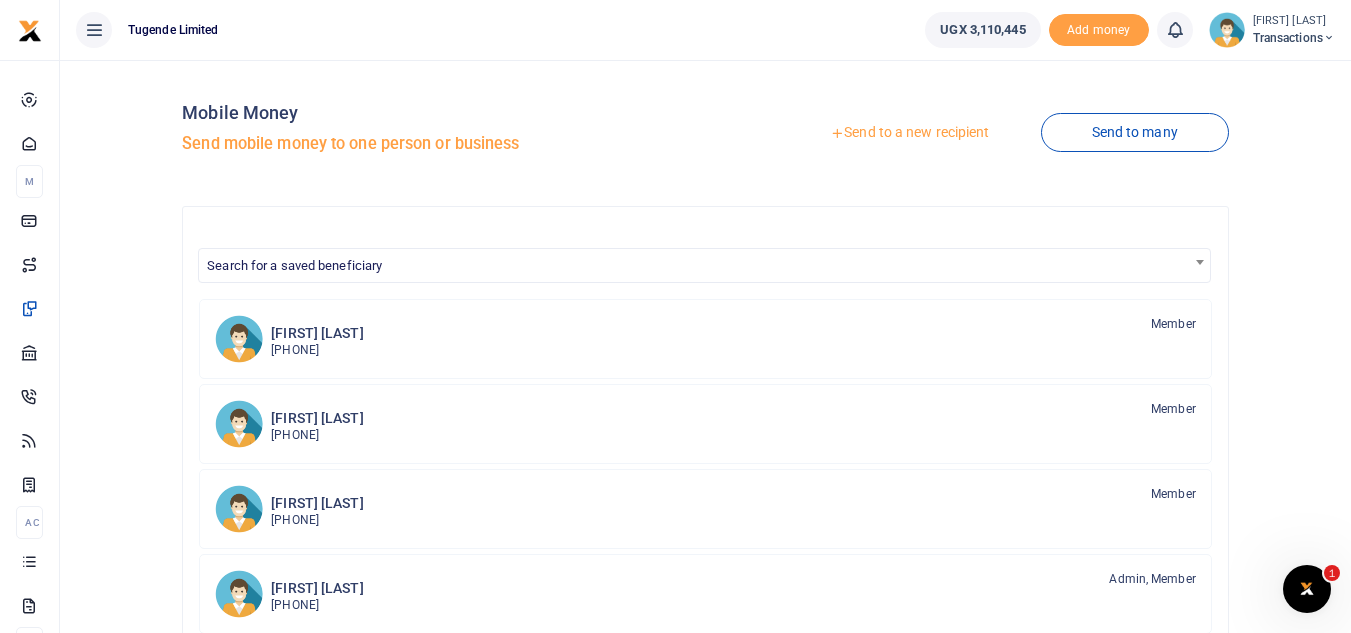 click on "Send to a new recipient" at bounding box center (909, 133) 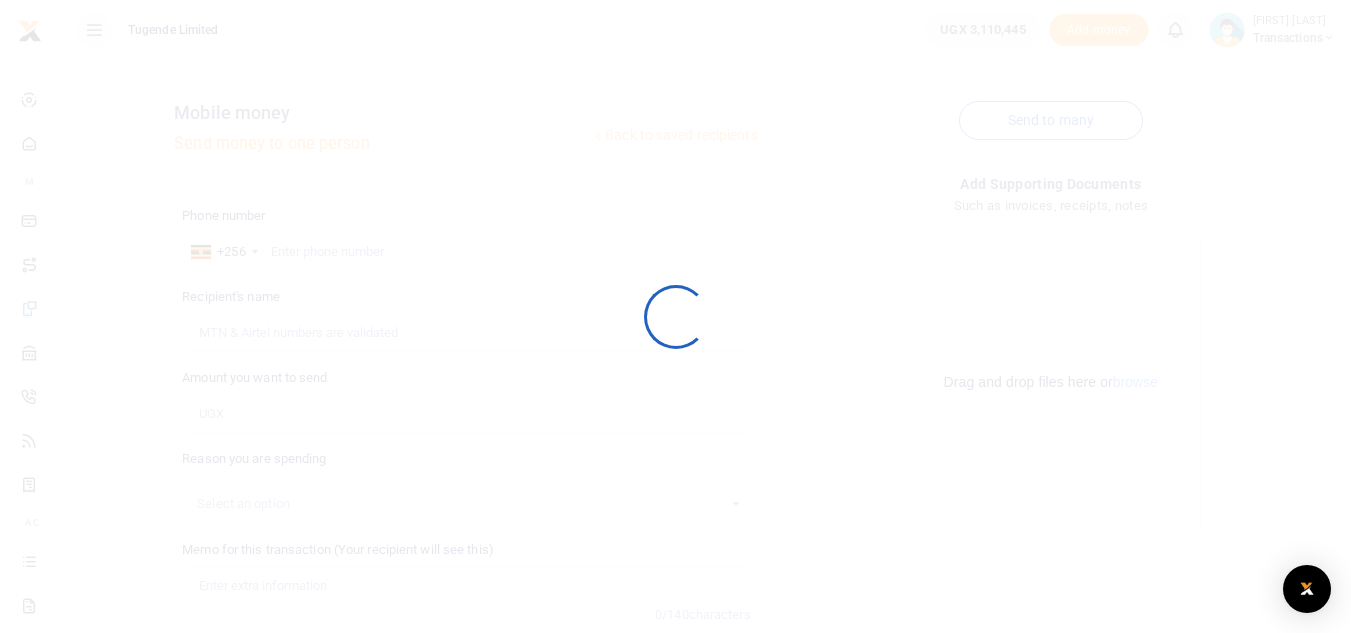scroll, scrollTop: 0, scrollLeft: 0, axis: both 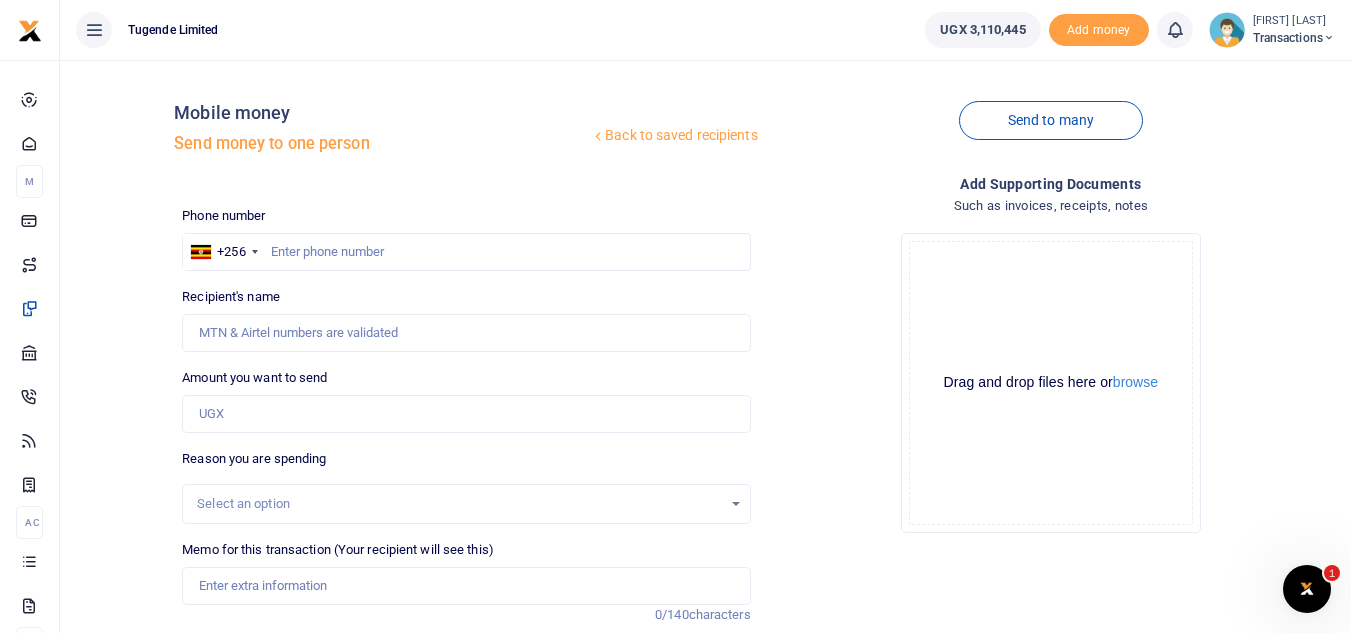 click on "Memo for this transaction (Your recipient will see this)
Reason is required.
0/140  characters" at bounding box center (466, 572) 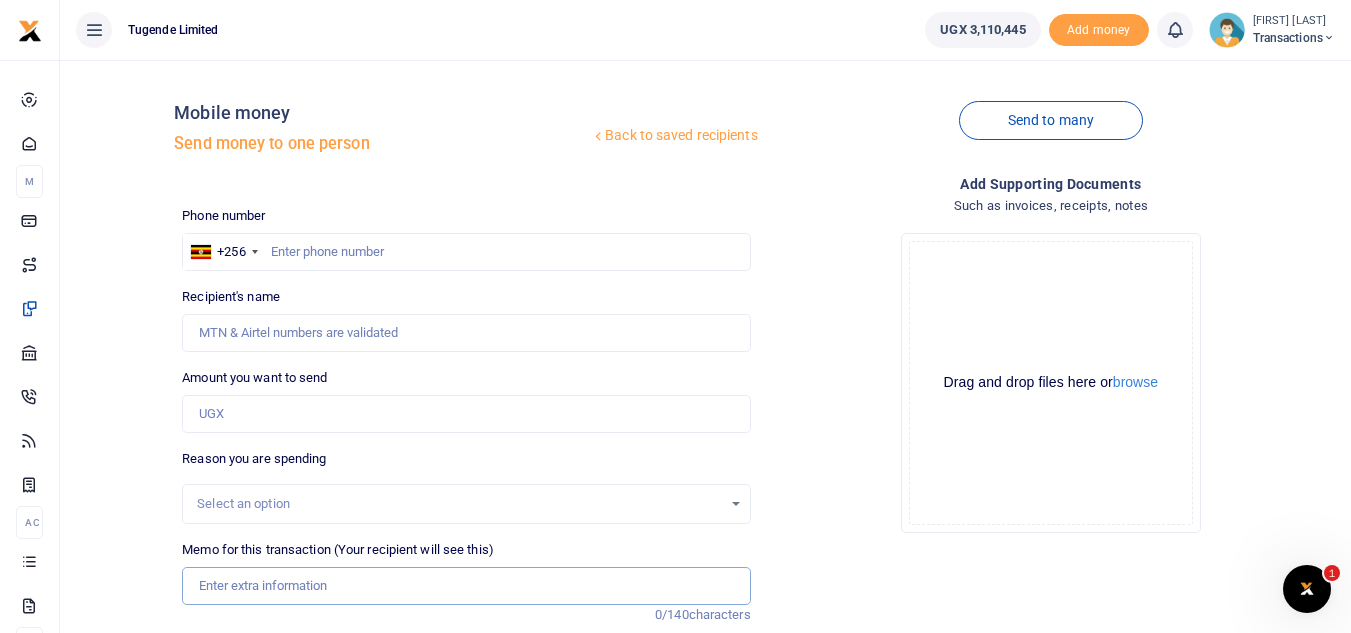click on "Memo for this transaction (Your recipient will see this)" at bounding box center [466, 586] 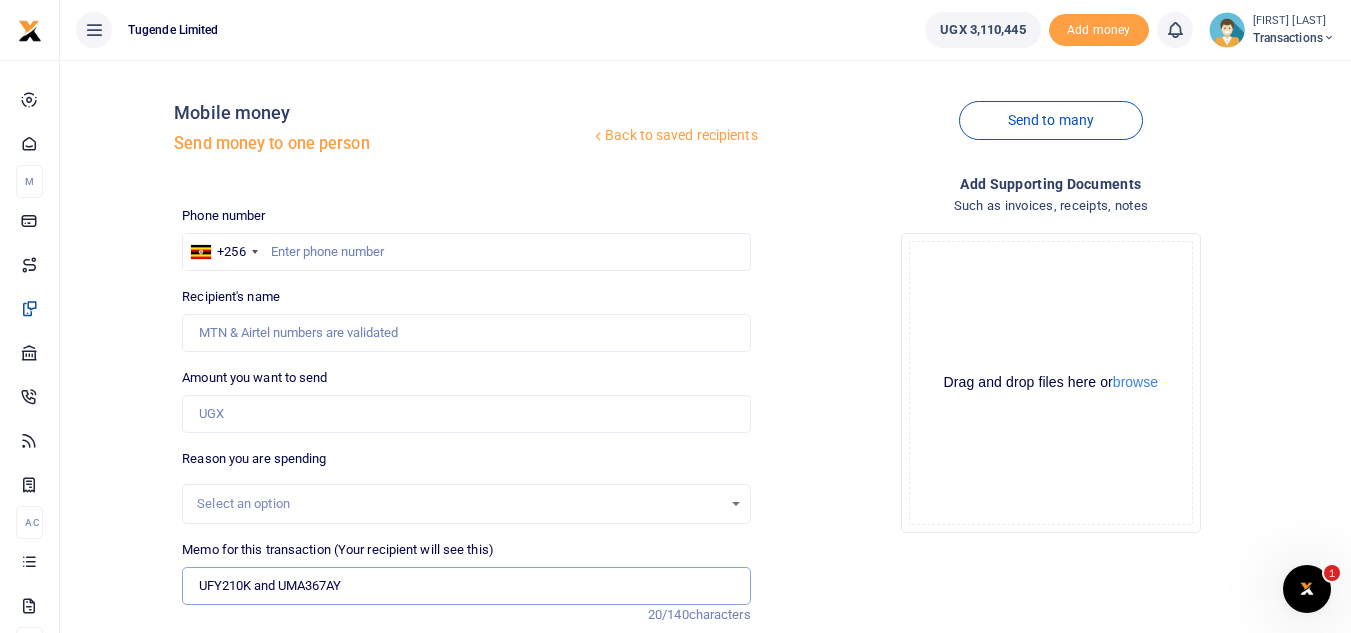 click on "UFY210K and UMA367AY" at bounding box center [466, 586] 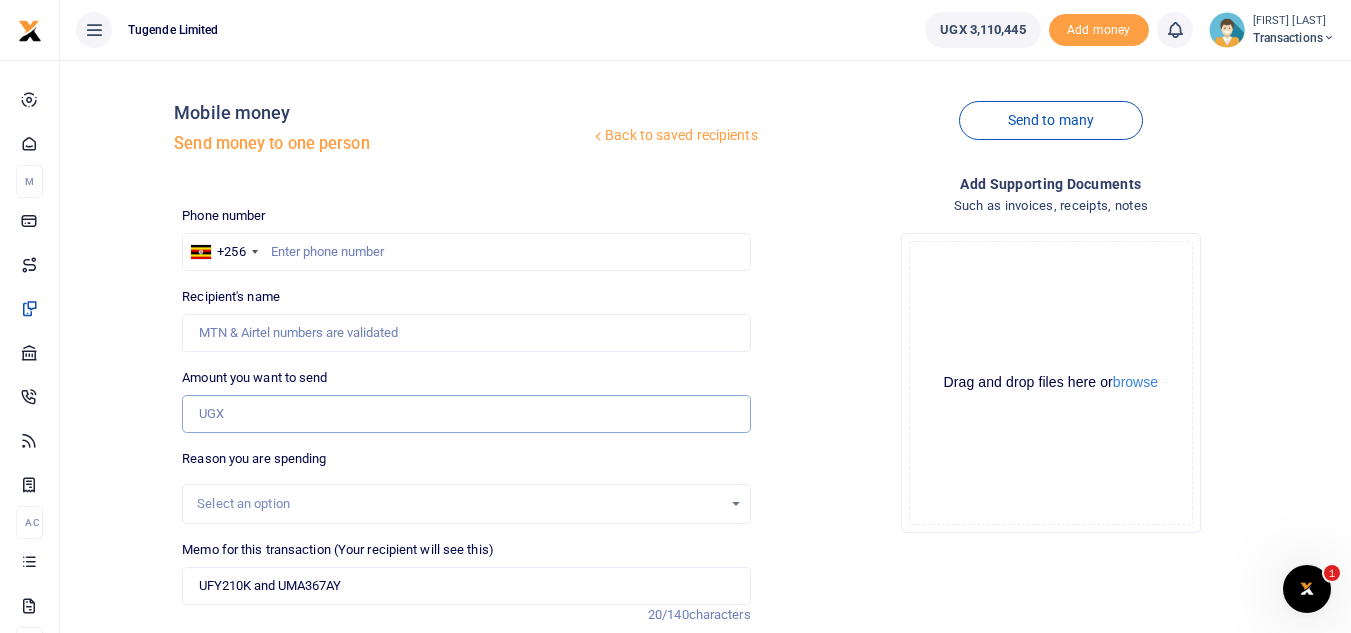 click on "Amount you want to send" at bounding box center (466, 414) 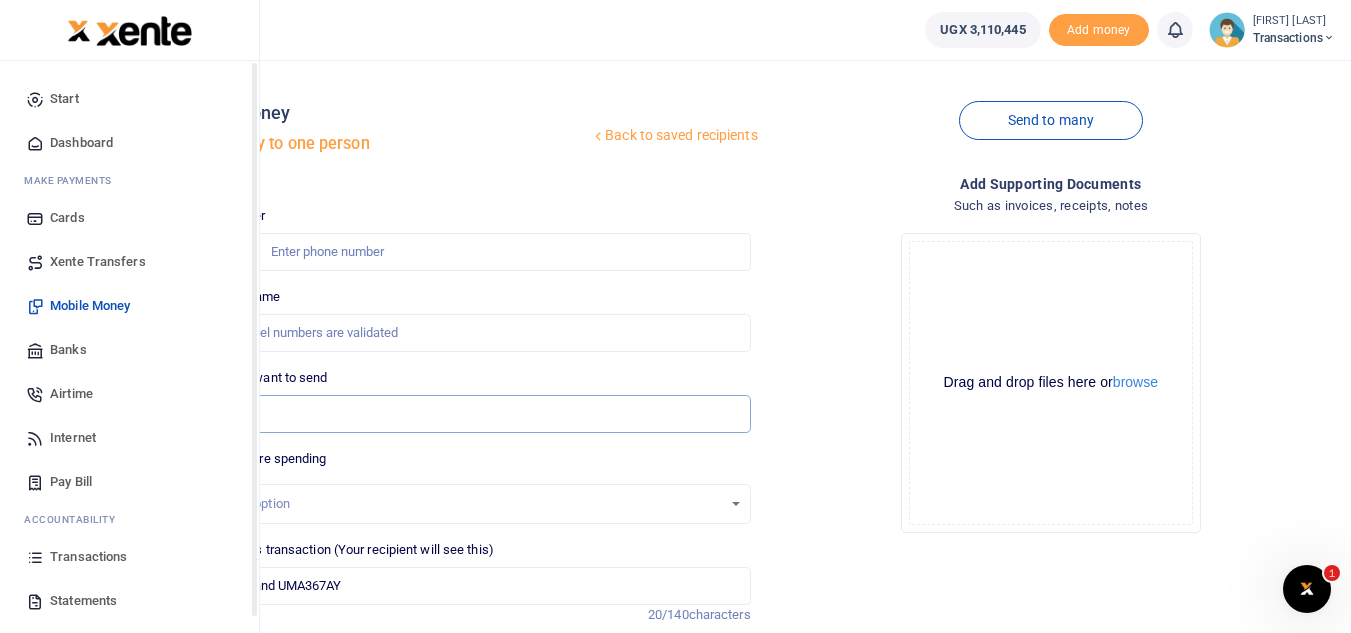 type on "135,000" 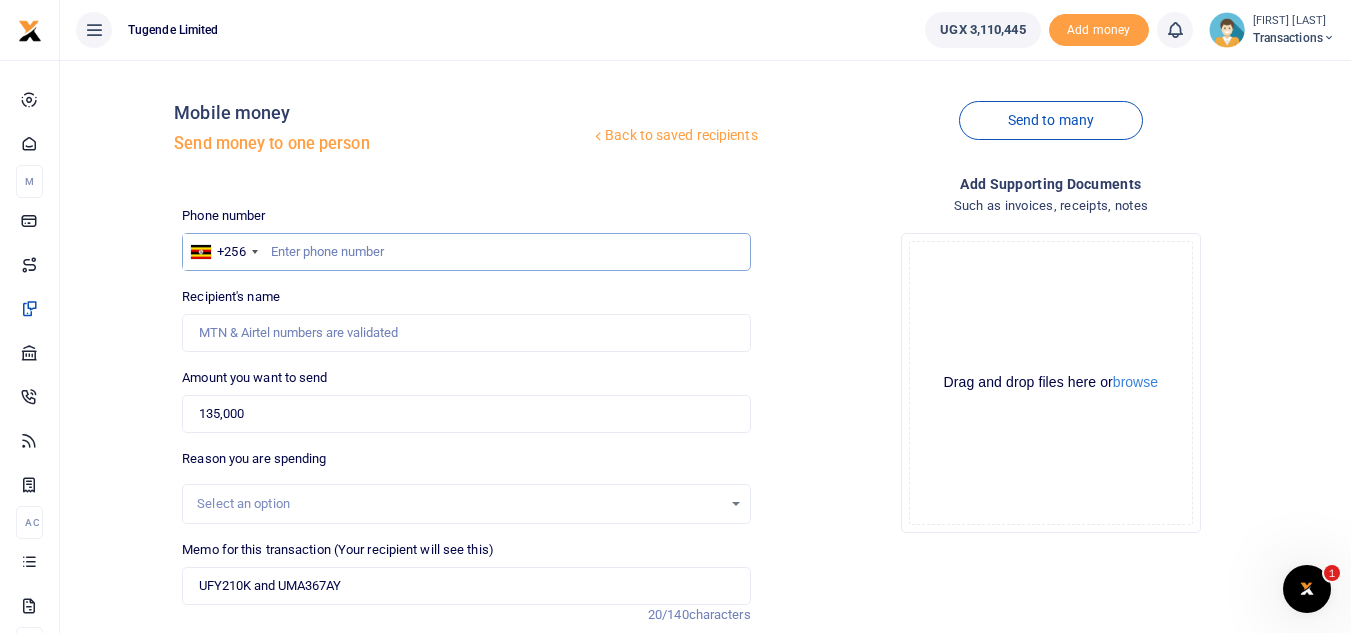click at bounding box center [466, 252] 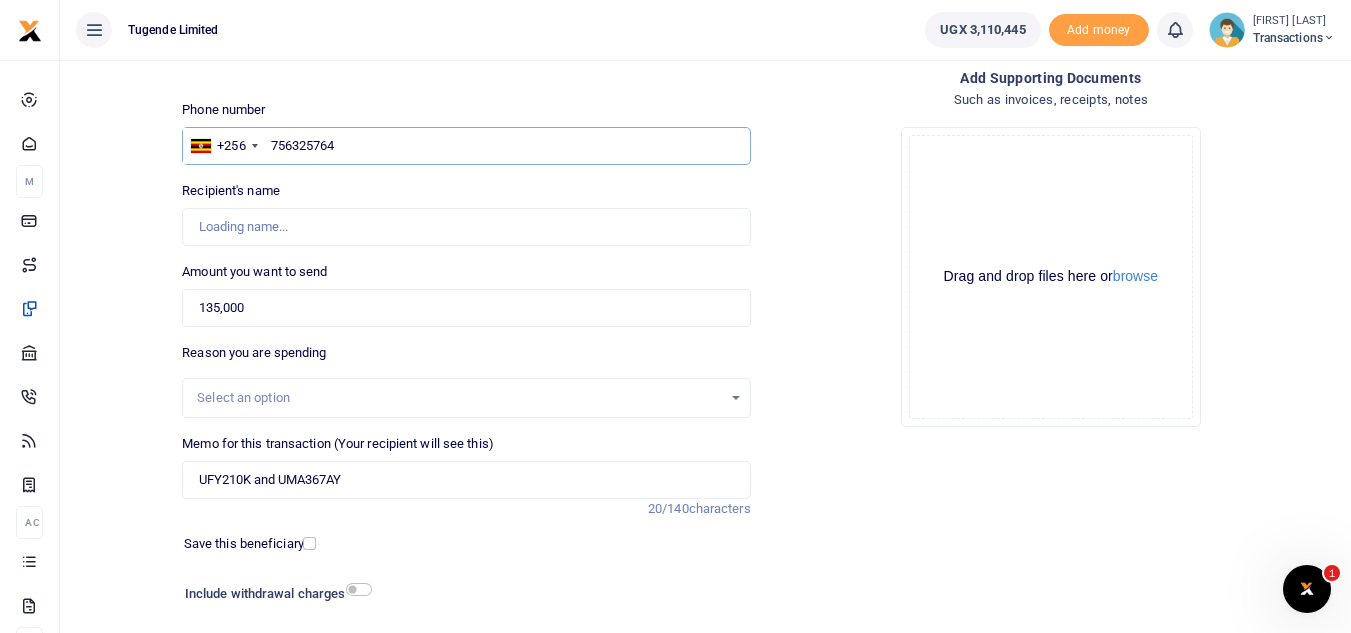 type on "Gilbert Tumusiime" 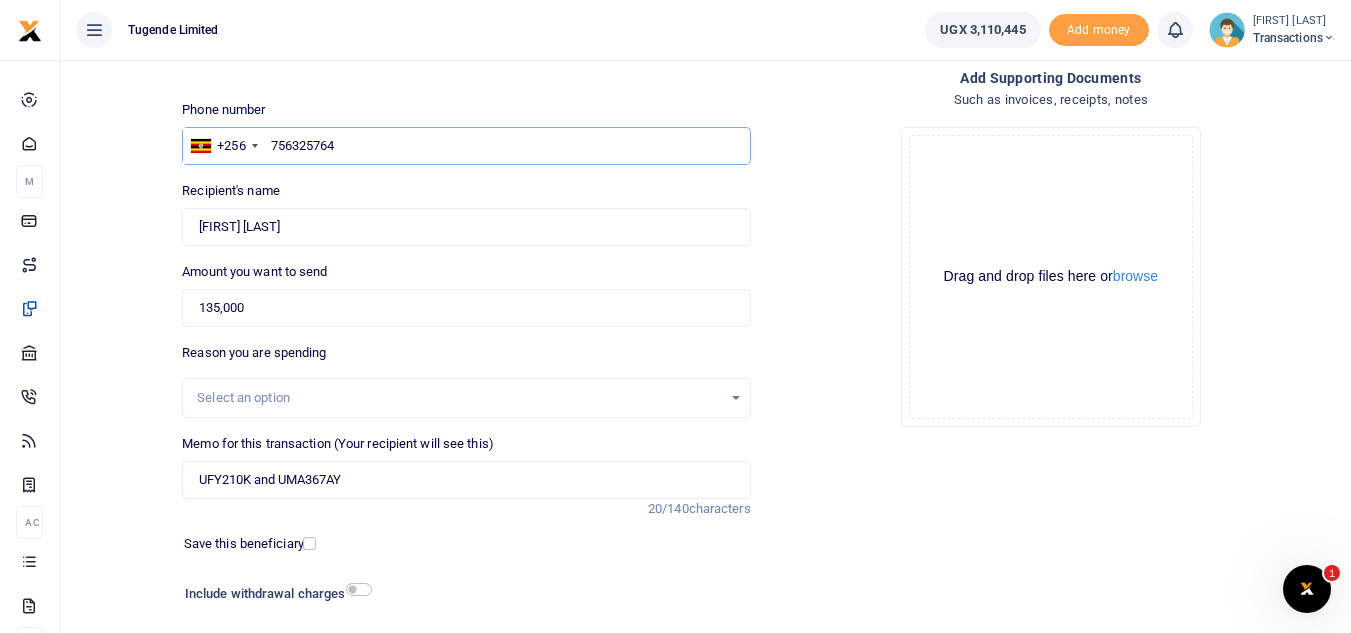 scroll, scrollTop: 233, scrollLeft: 0, axis: vertical 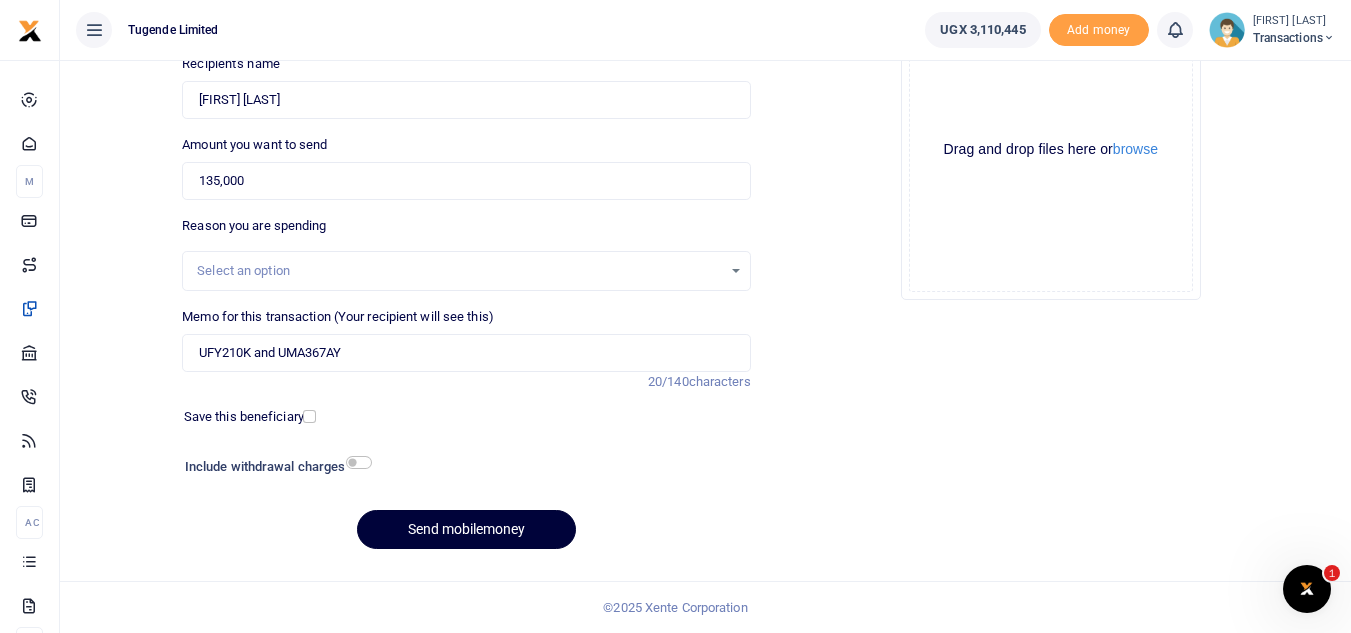 type on "756325764" 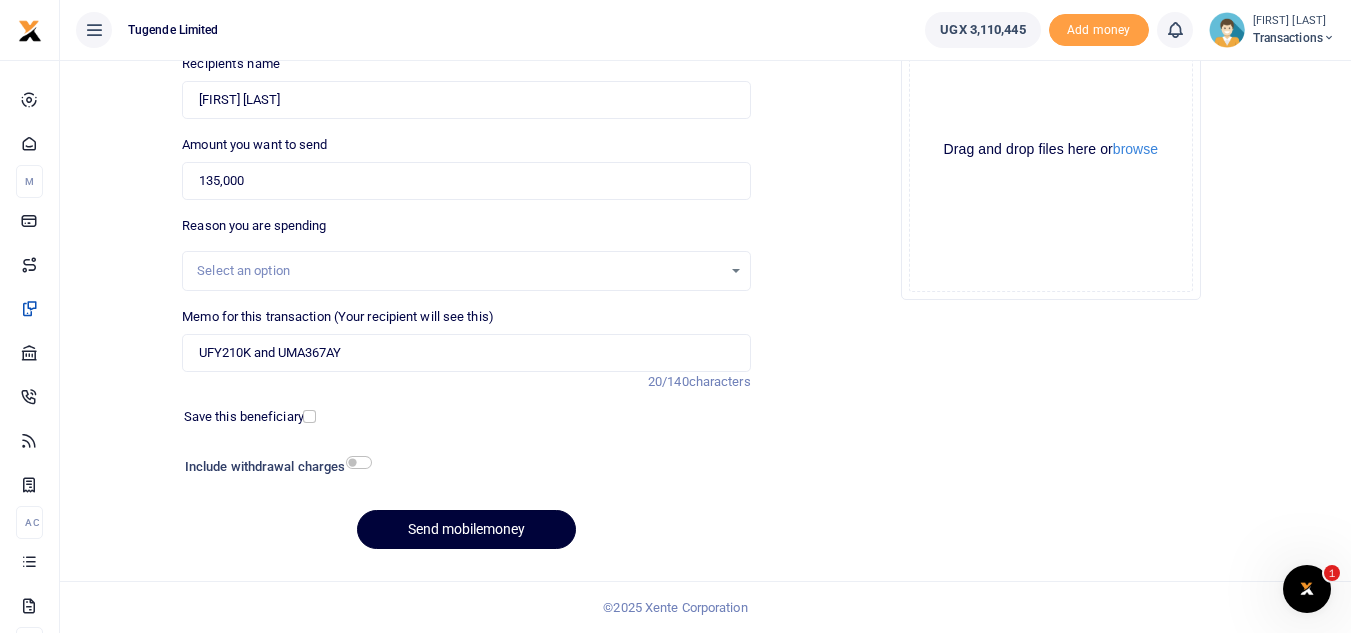 click on "Send mobilemoney" at bounding box center [466, 529] 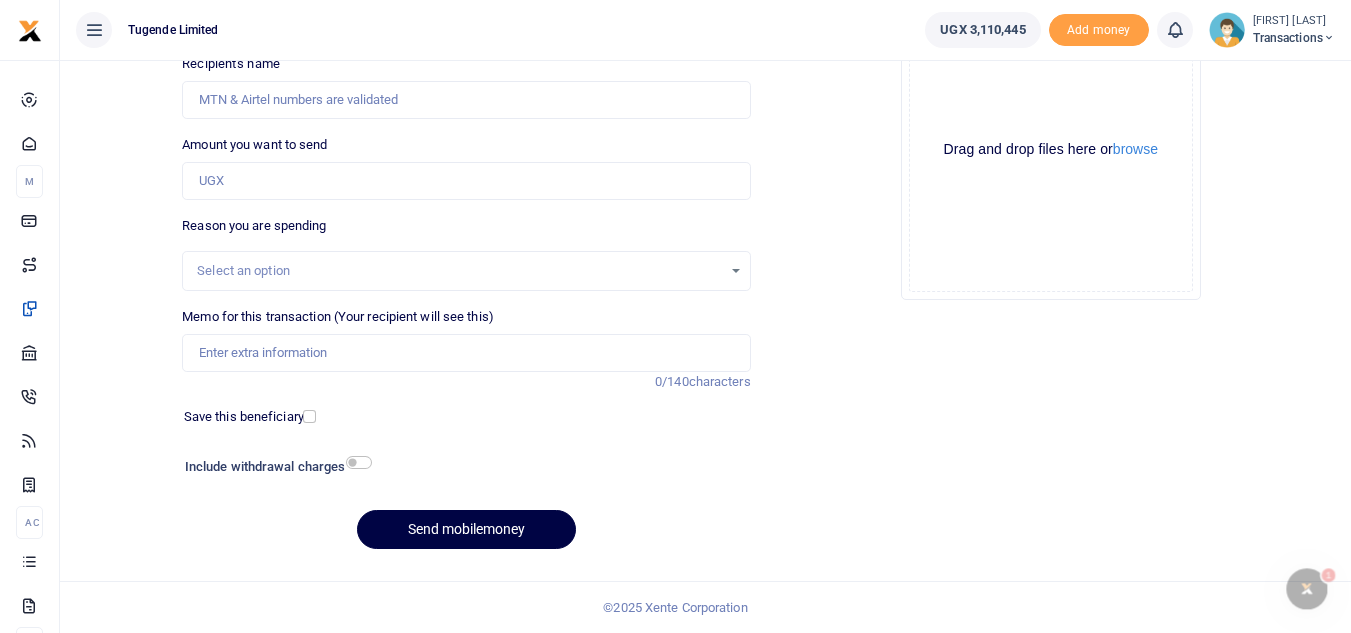 scroll, scrollTop: 233, scrollLeft: 0, axis: vertical 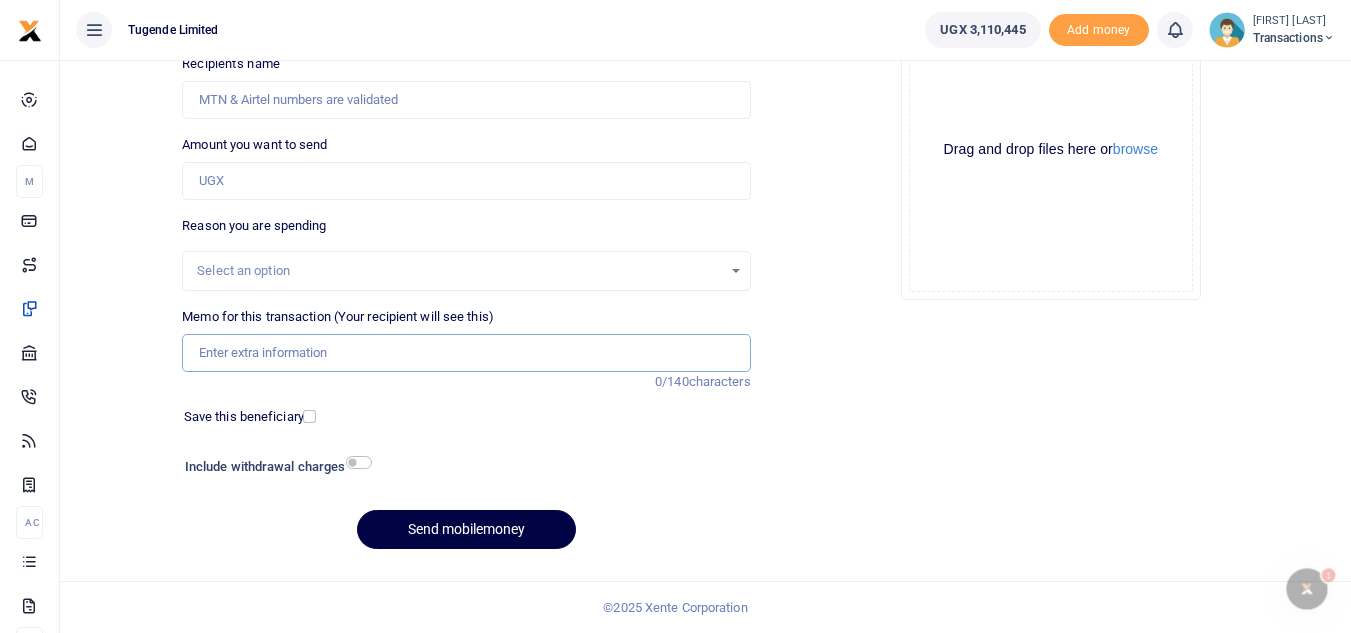 click on "Memo for this transaction (Your recipient will see this)" at bounding box center [466, 353] 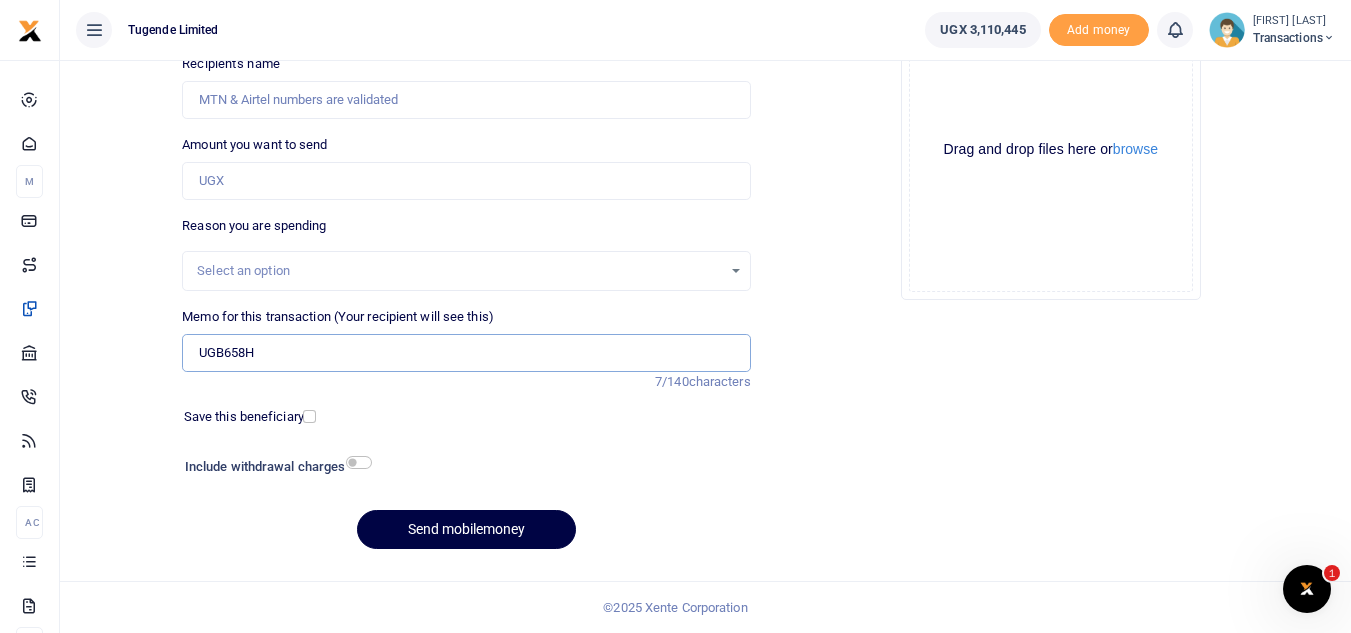 type on "UGB658H" 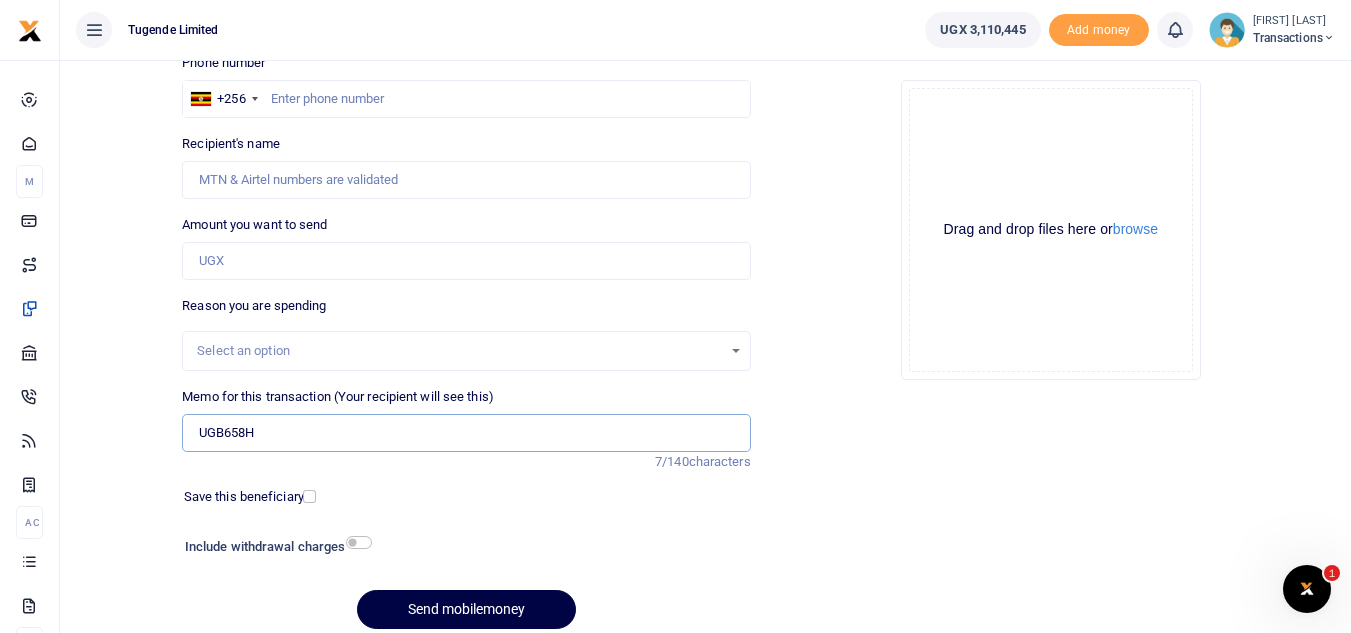 scroll, scrollTop: 151, scrollLeft: 0, axis: vertical 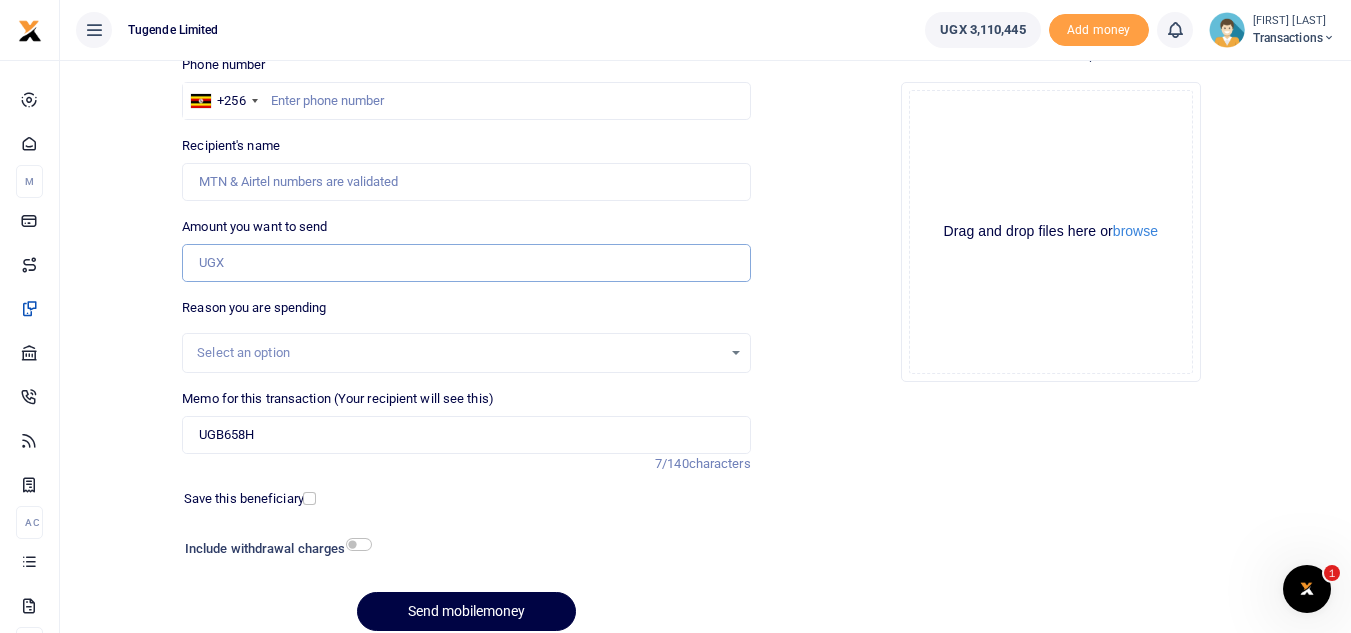 click on "Amount you want to send" at bounding box center (466, 263) 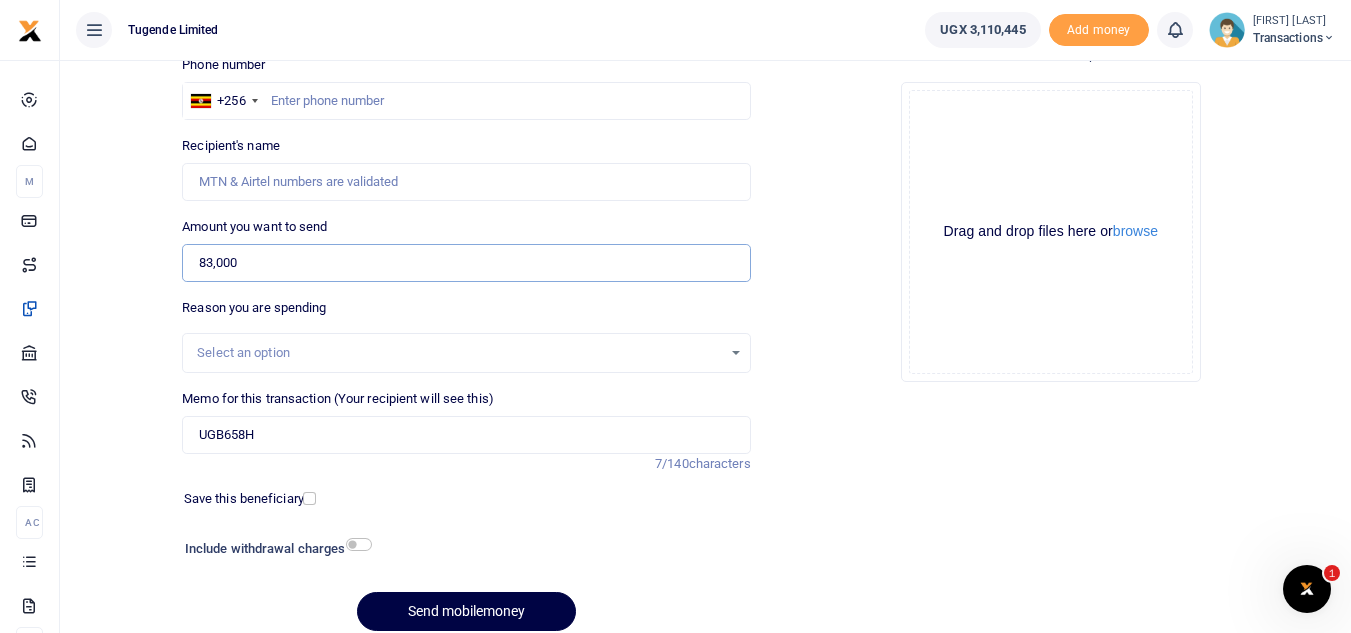 type on "83,000" 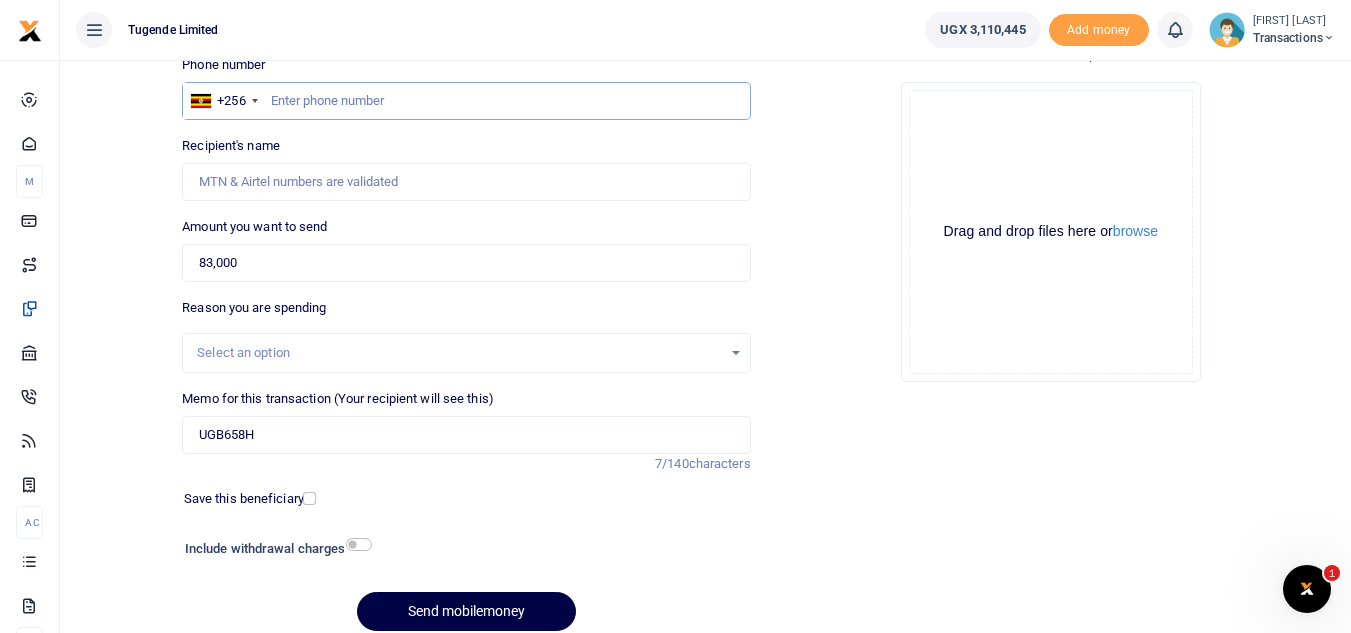 click at bounding box center [466, 101] 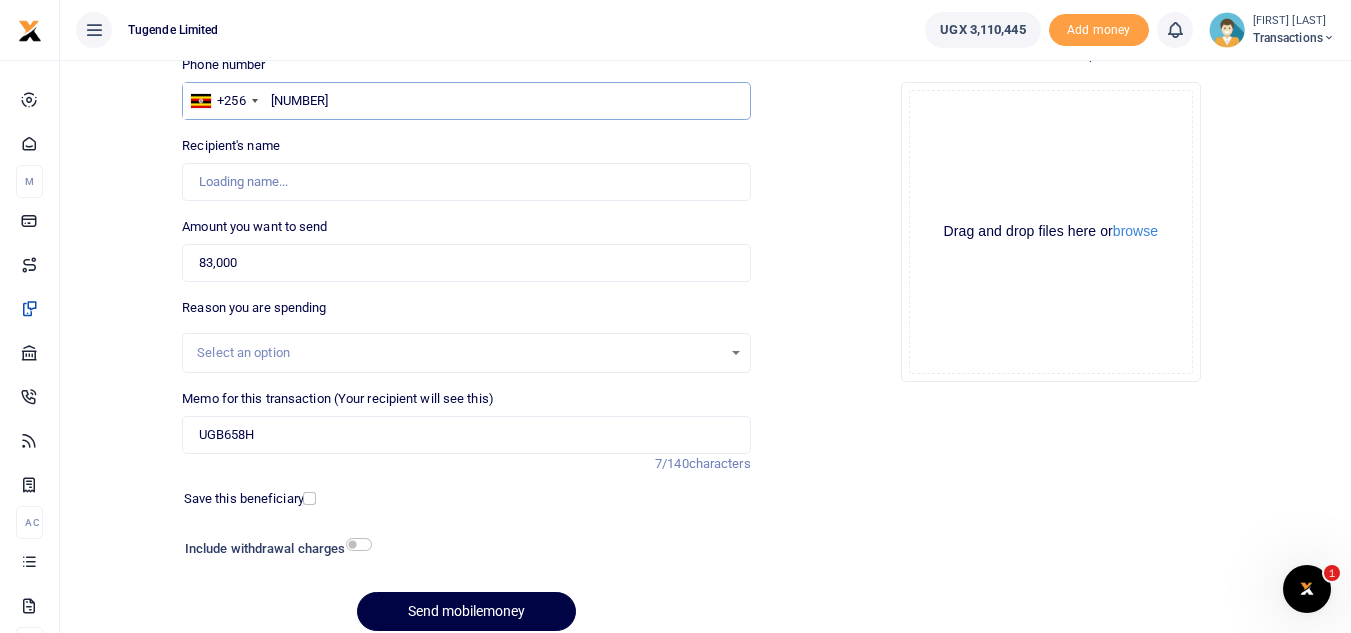 type on "741597291" 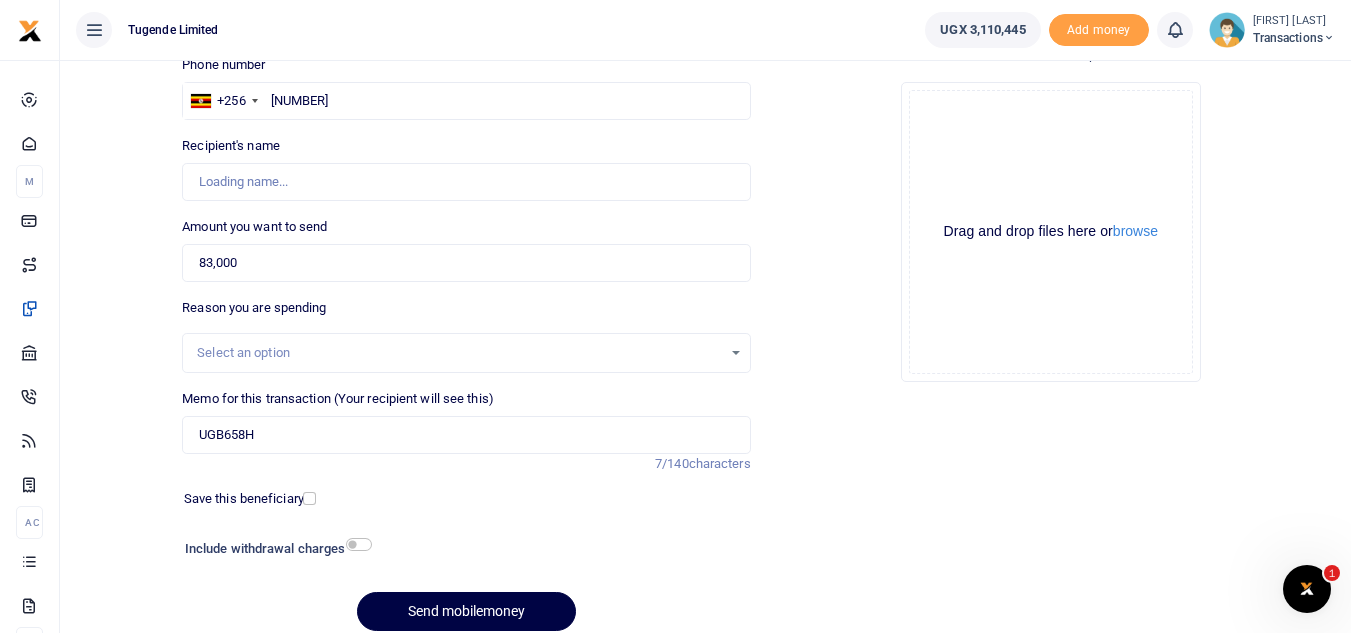 type on "Joseph Nnyanzi" 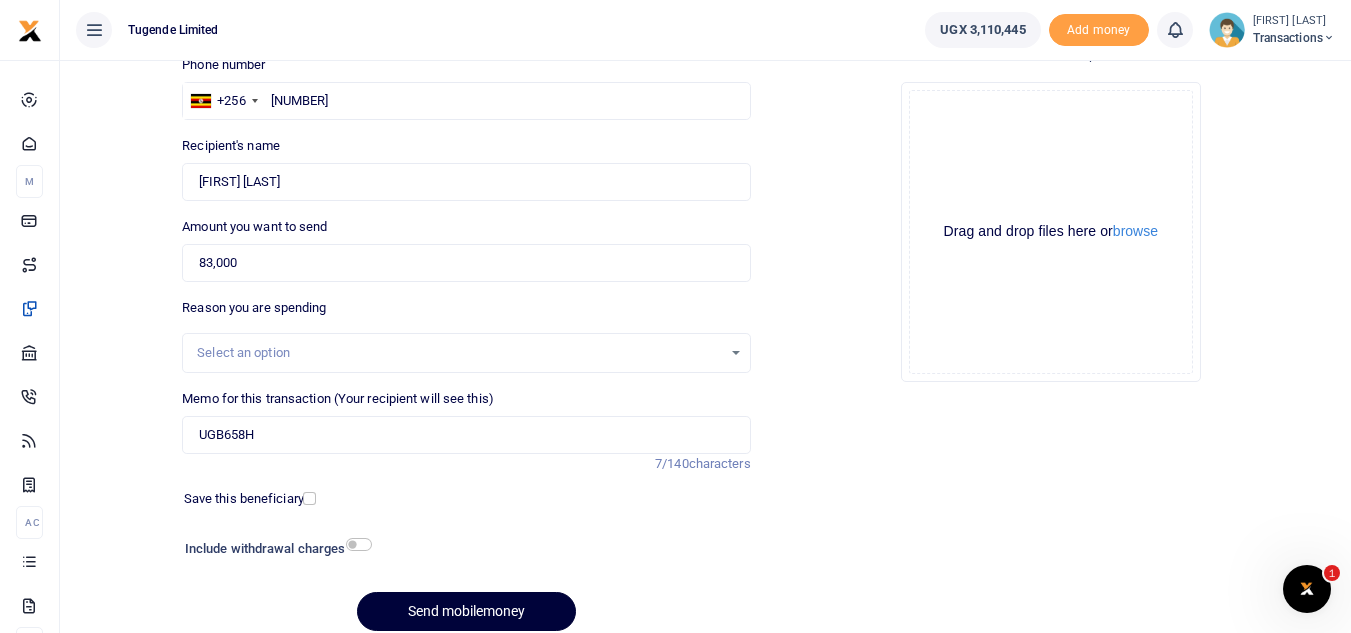 click on "Send mobilemoney" at bounding box center [466, 611] 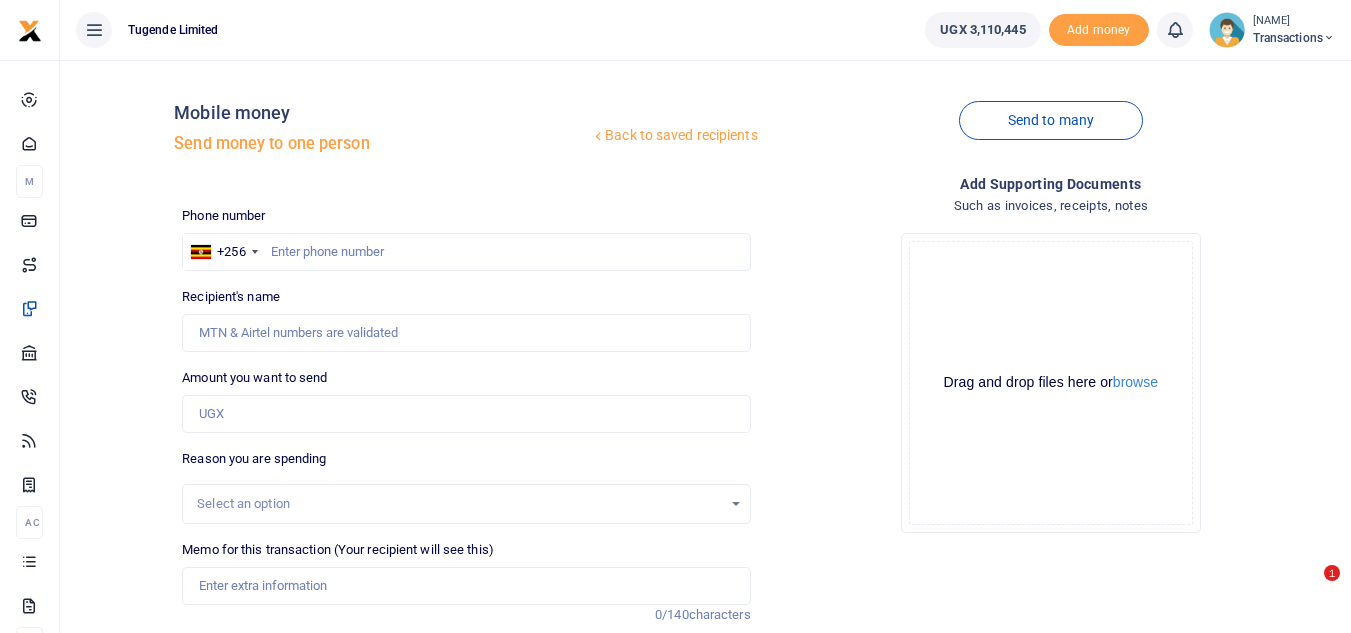 scroll, scrollTop: 151, scrollLeft: 0, axis: vertical 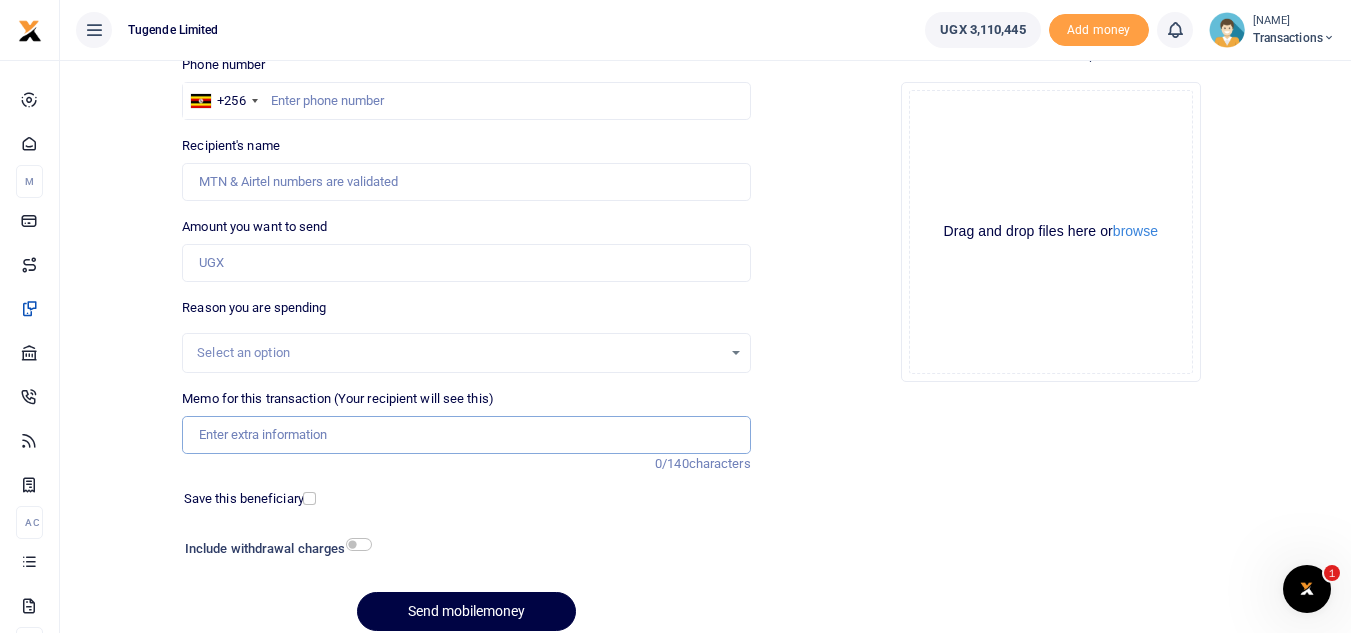 click on "Memo for this transaction (Your recipient will see this)" at bounding box center [466, 435] 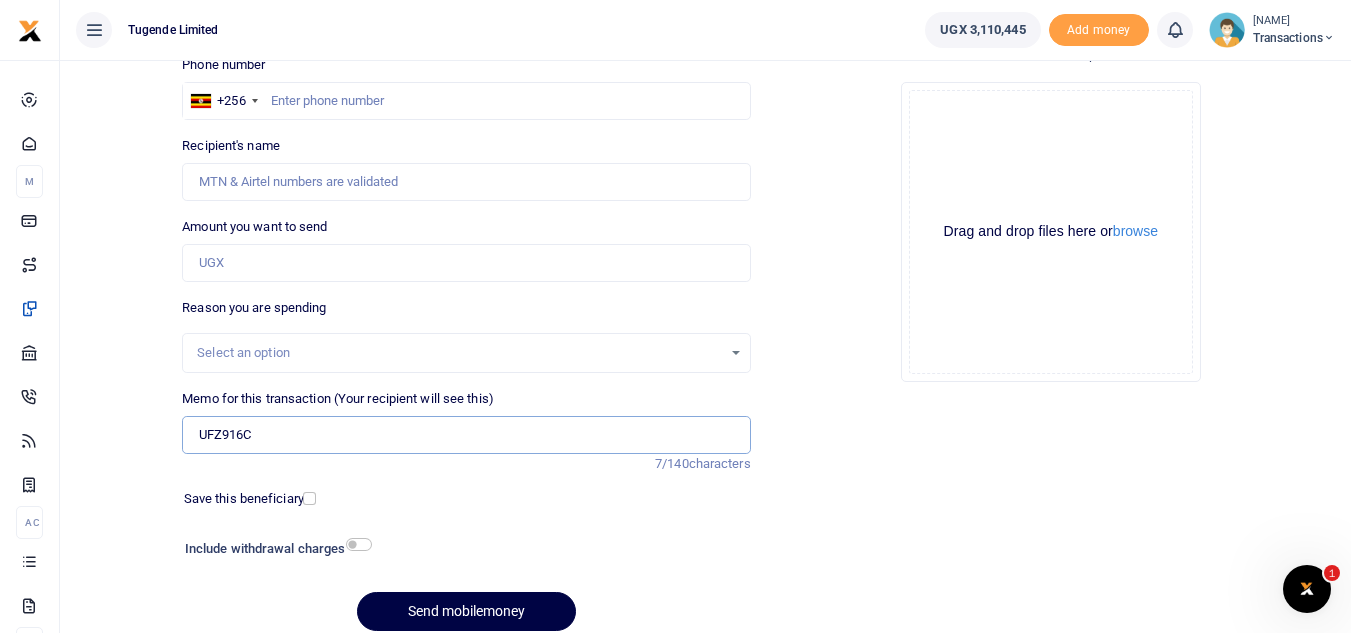 type on "UFZ916C" 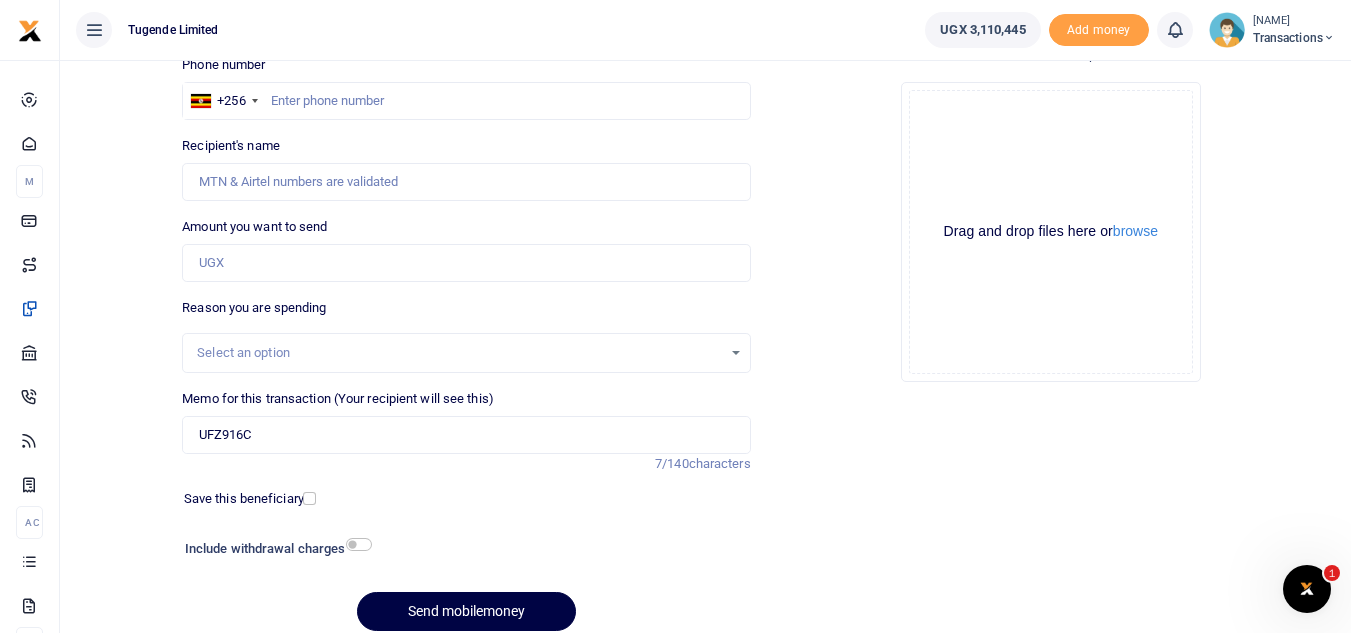 drag, startPoint x: 467, startPoint y: 238, endPoint x: 477, endPoint y: 258, distance: 22.36068 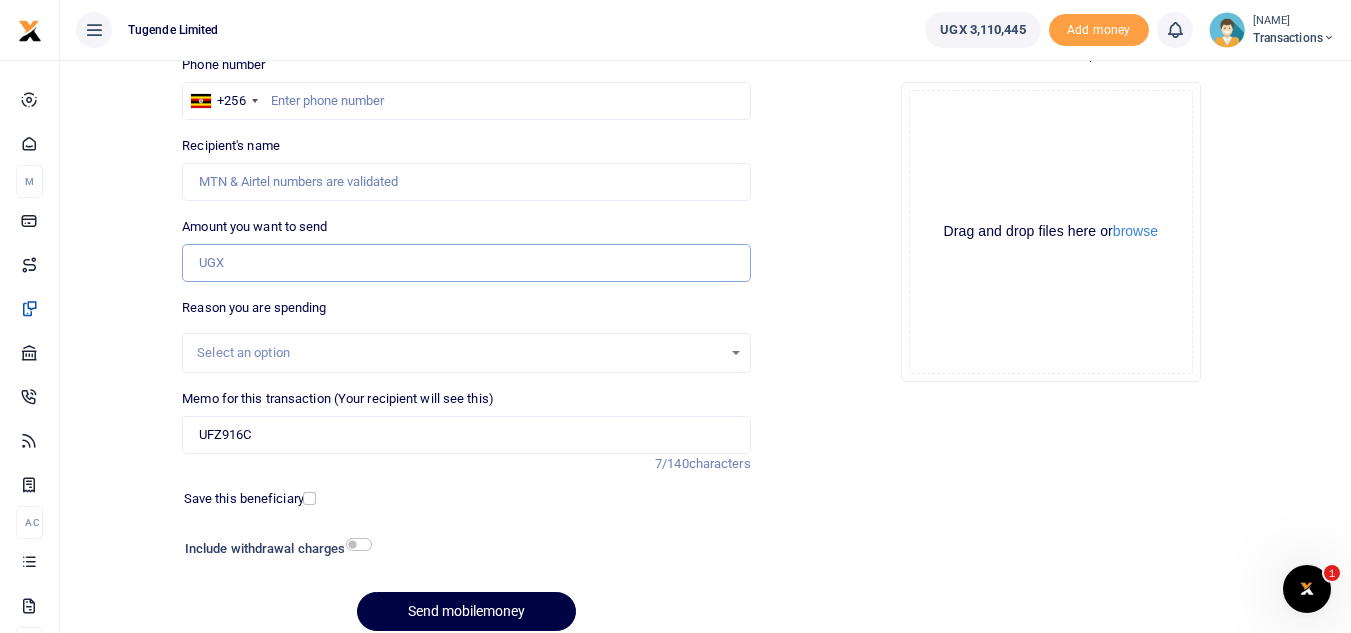 click on "Amount you want to send" at bounding box center [466, 263] 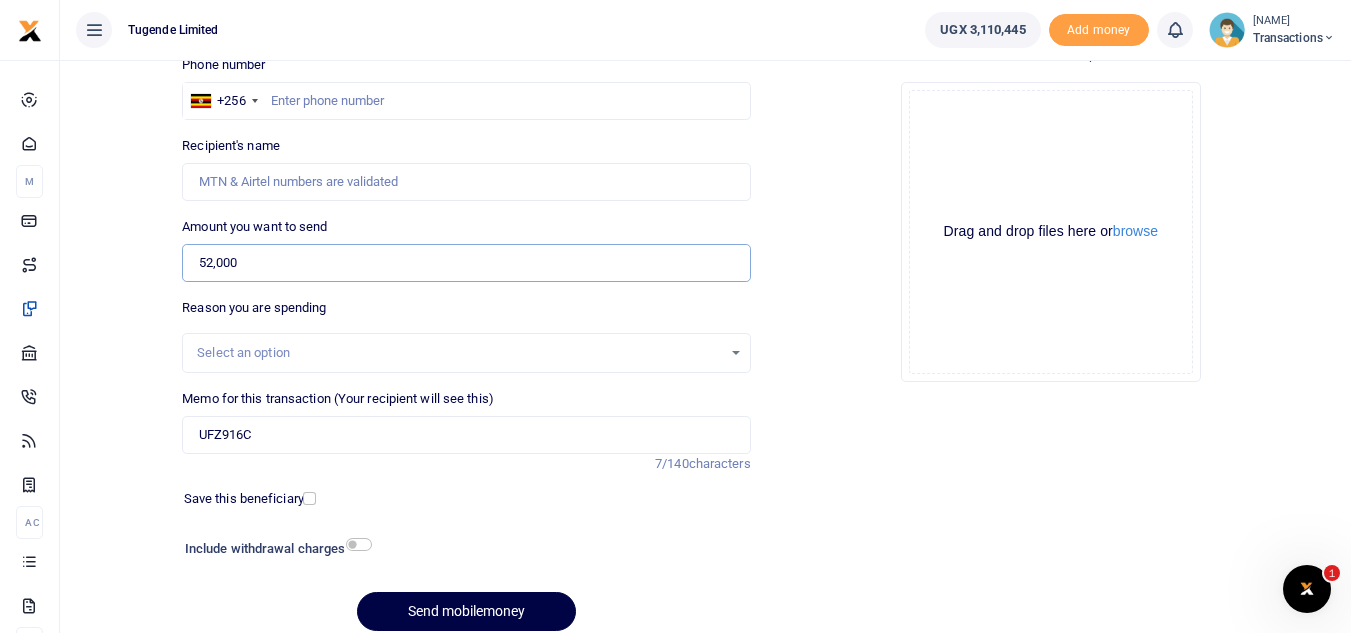 type on "52,000" 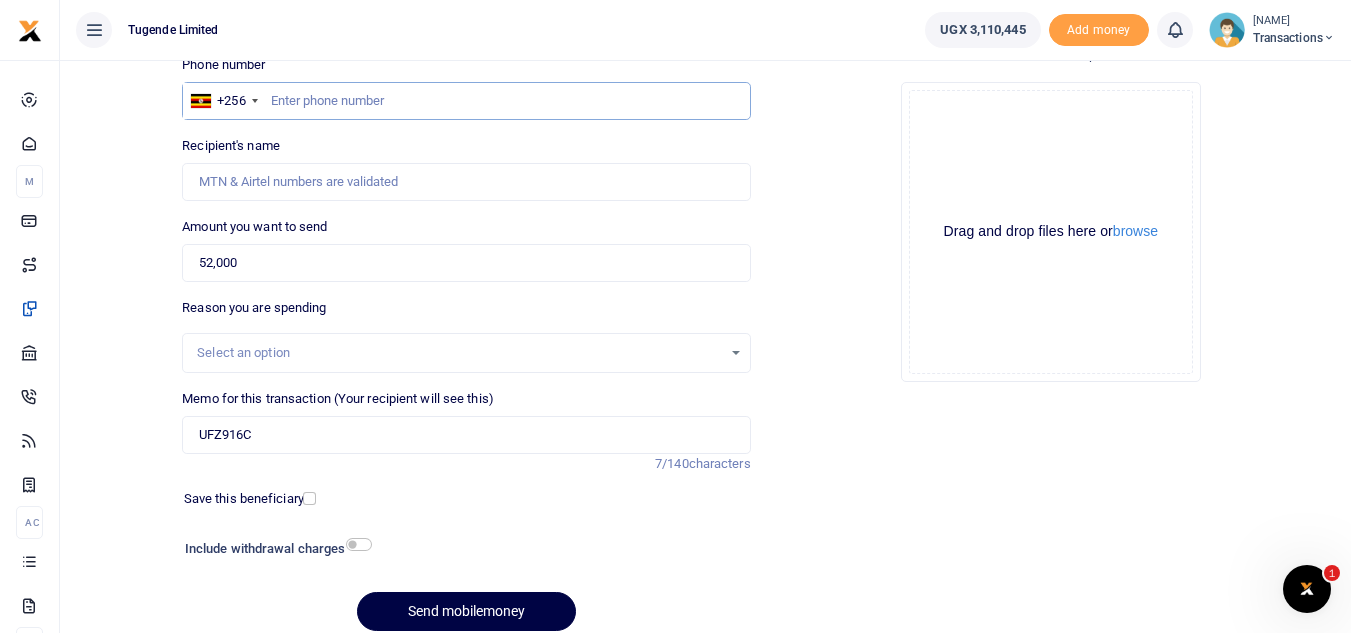 click at bounding box center [466, 101] 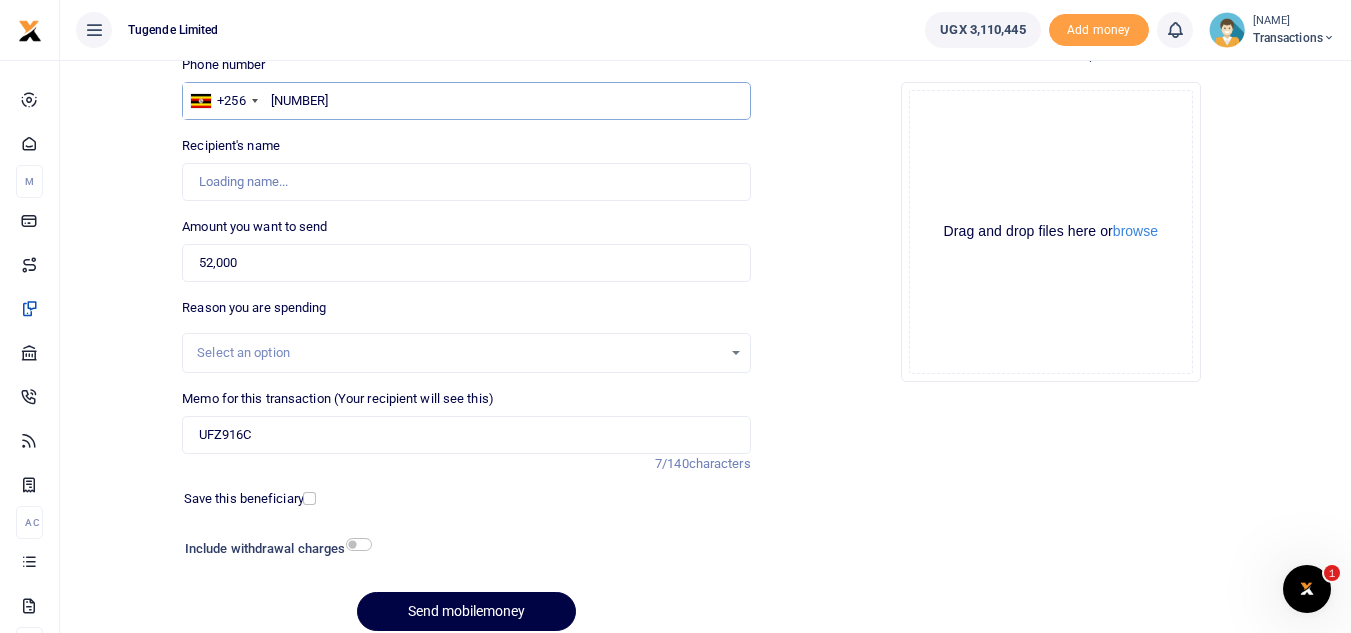 type on "753023543" 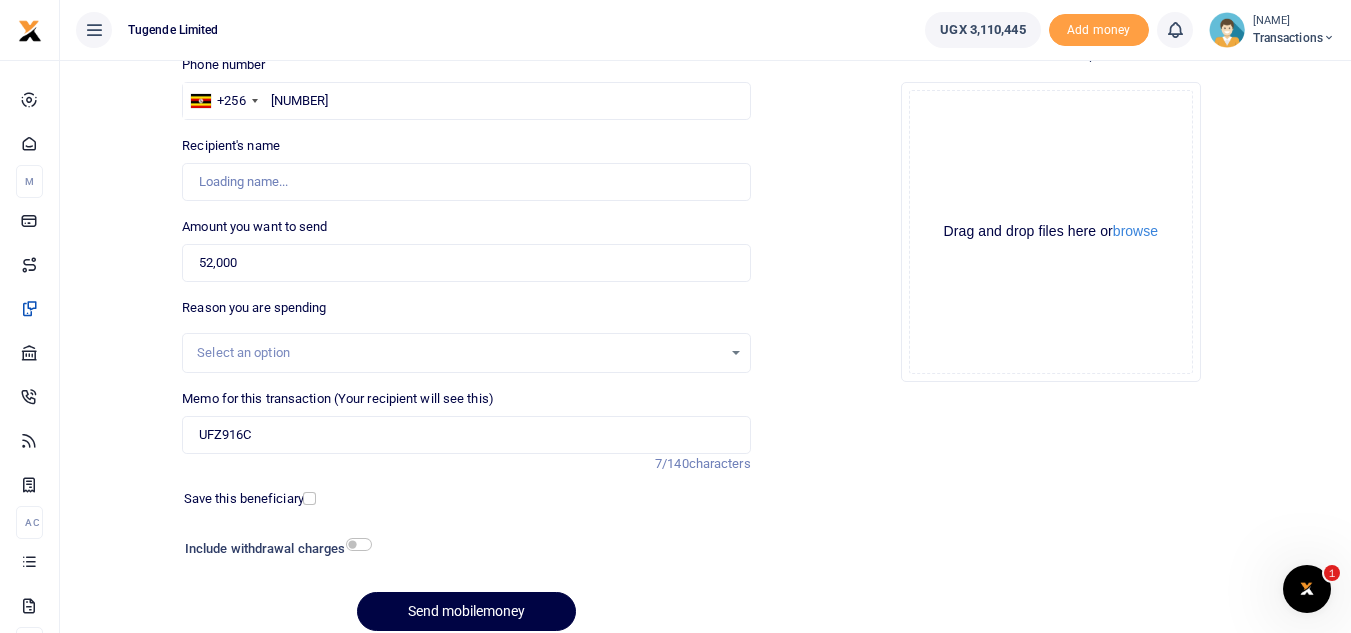 type on "Grace Mukabutera" 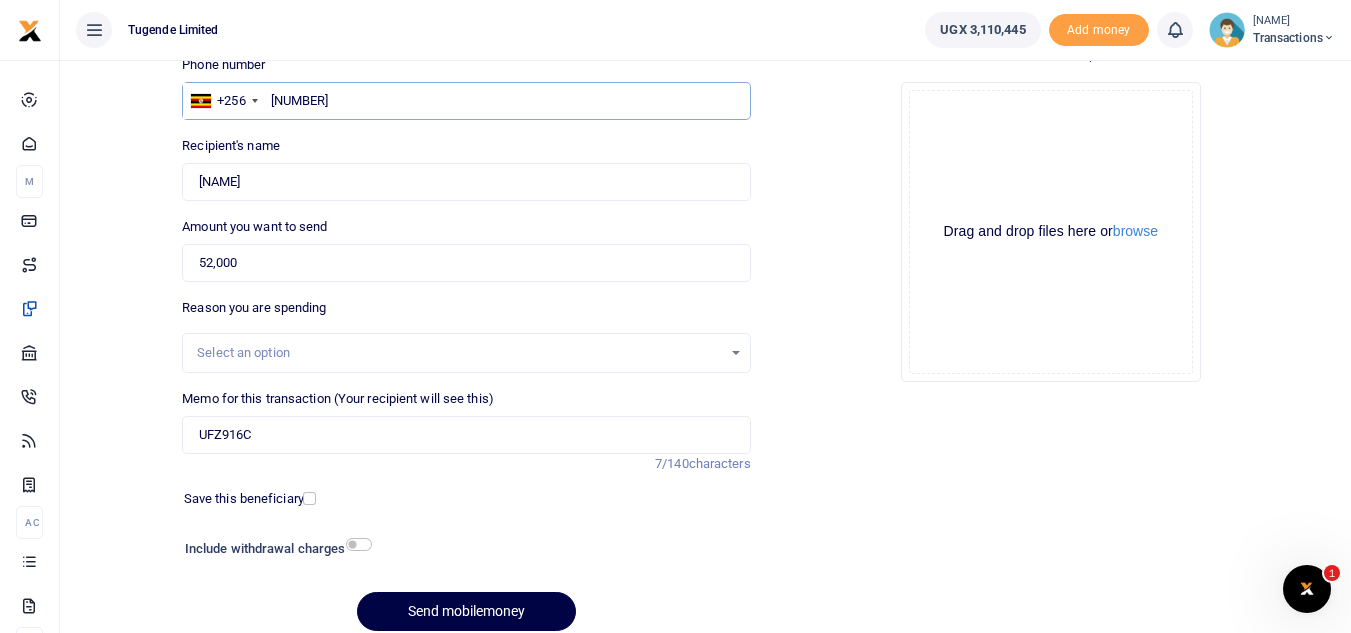 scroll, scrollTop: 233, scrollLeft: 0, axis: vertical 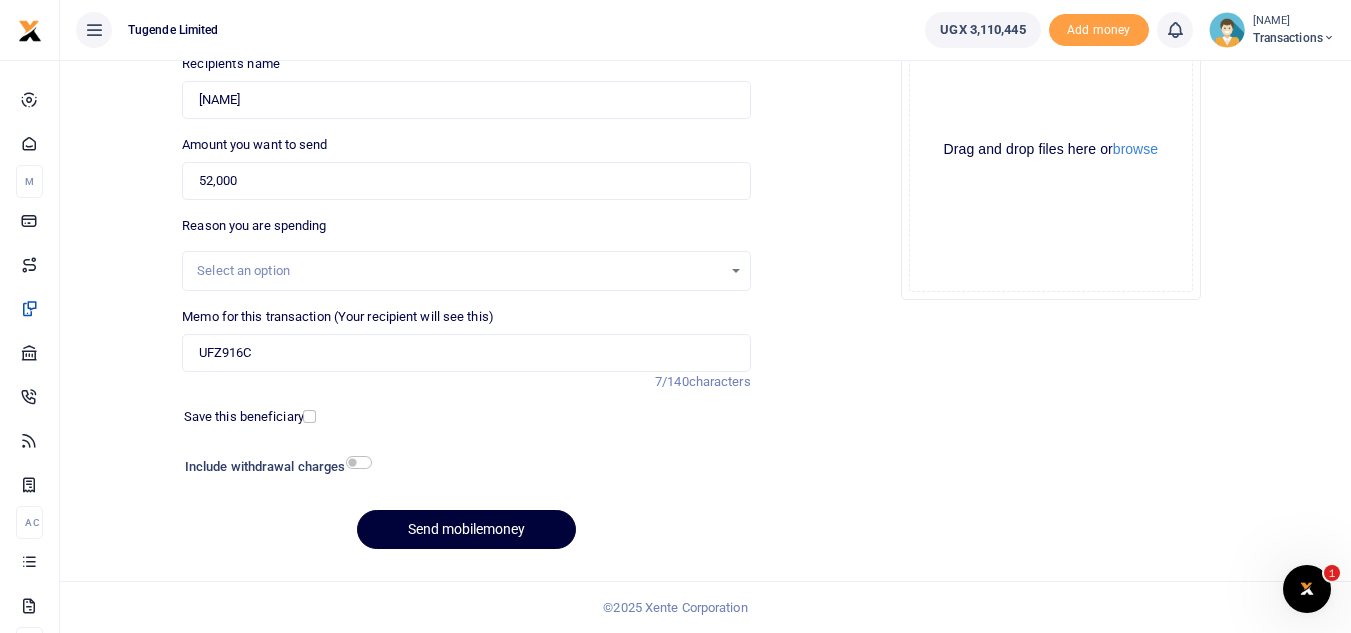 click on "Send mobilemoney" at bounding box center [466, 529] 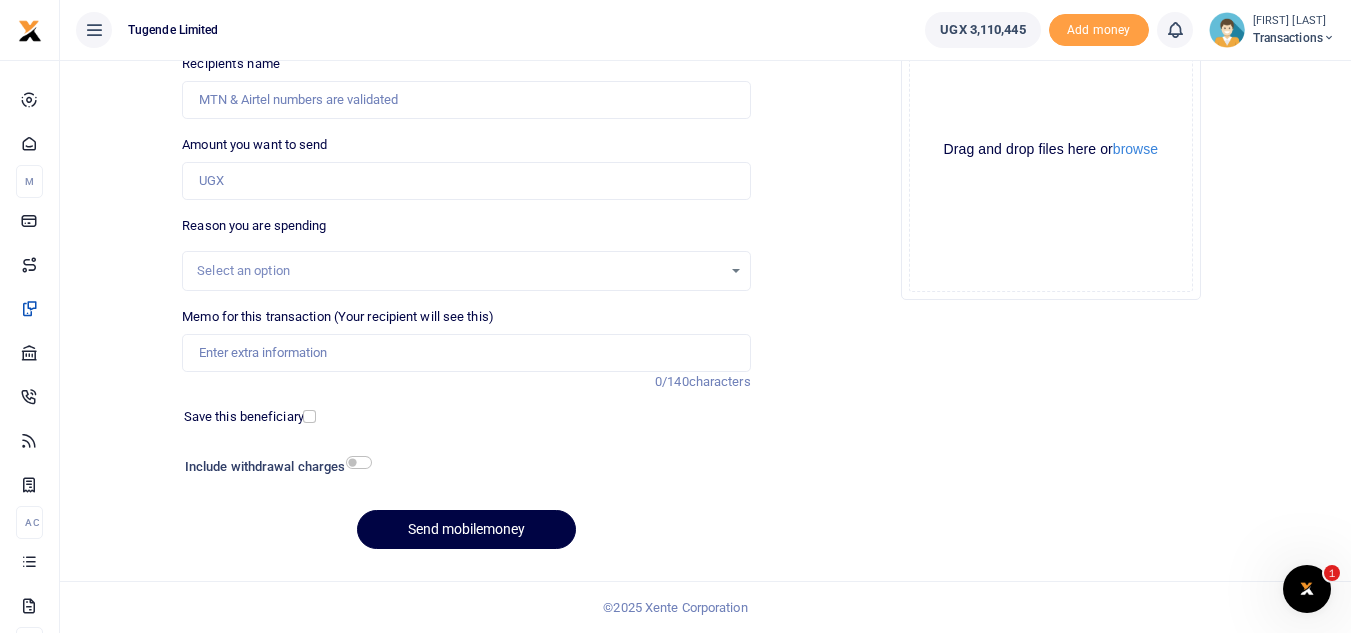 scroll, scrollTop: 233, scrollLeft: 0, axis: vertical 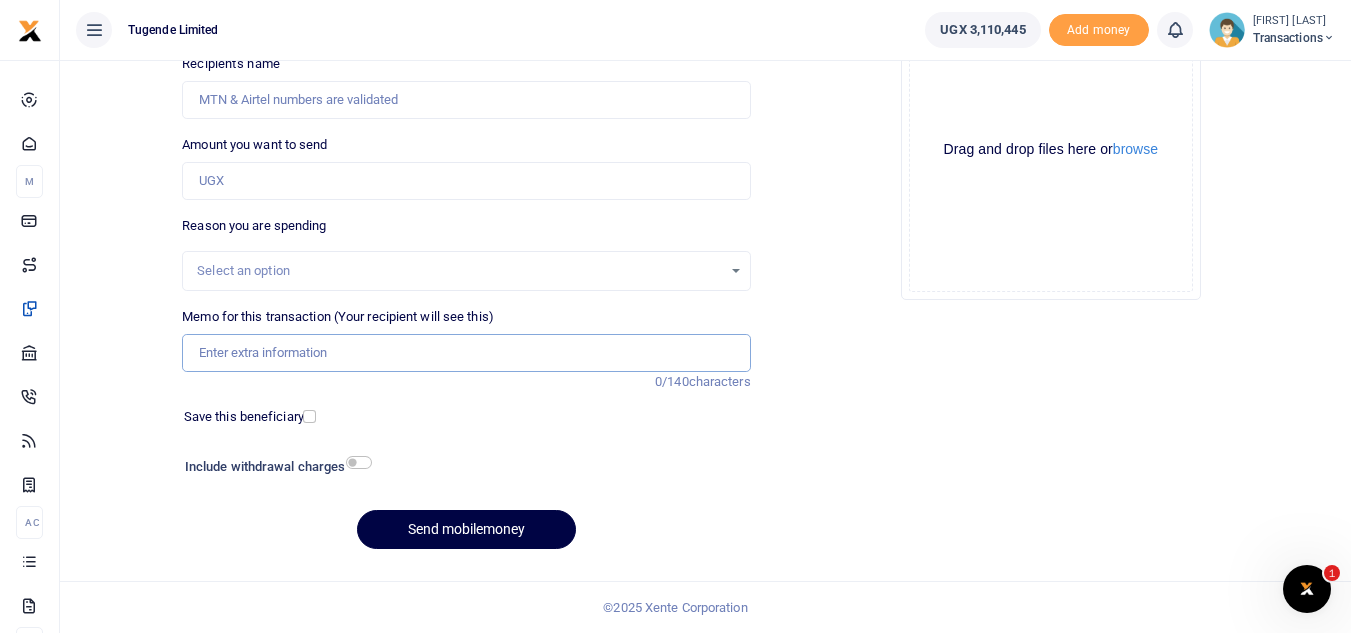 click on "Memo for this transaction (Your recipient will see this)" at bounding box center [466, 353] 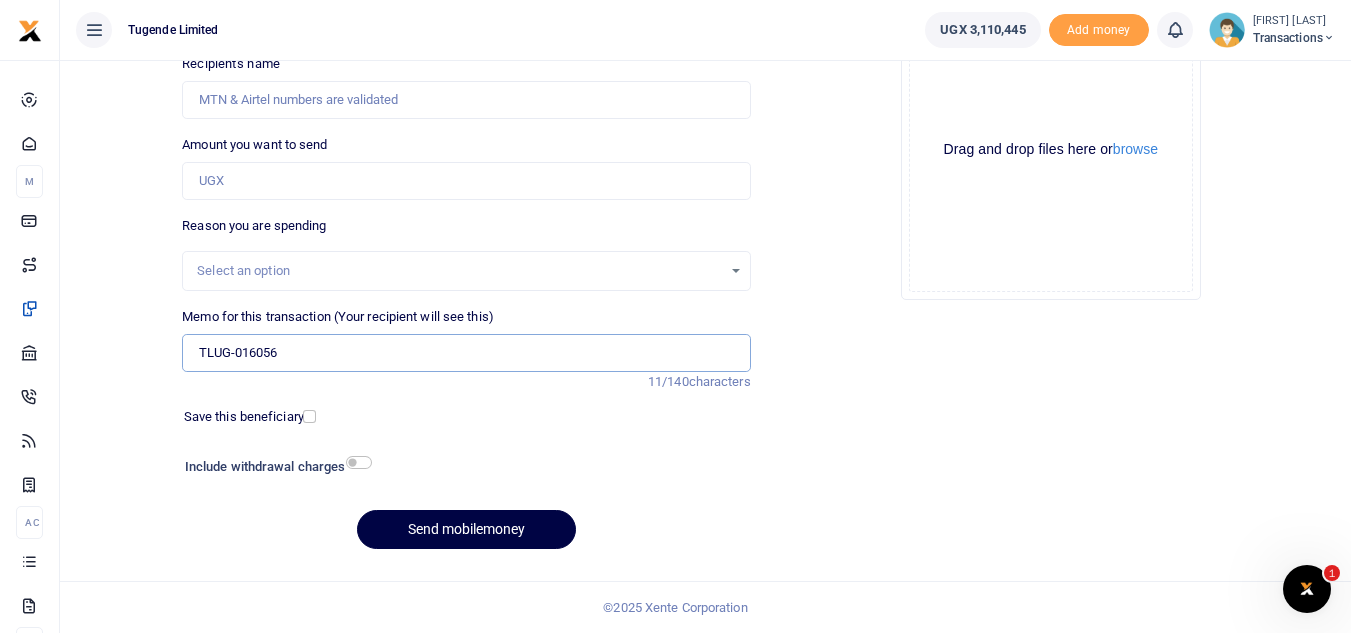 type on "TLUG-016056" 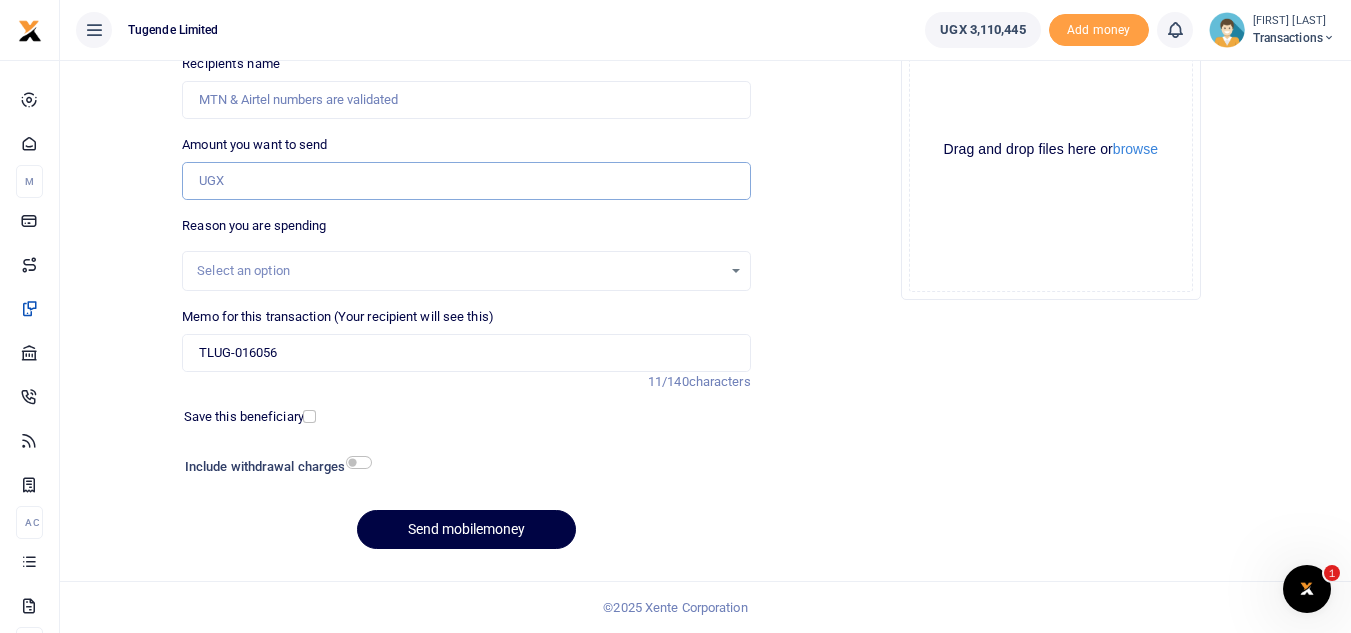 click on "Amount you want to send" at bounding box center [466, 181] 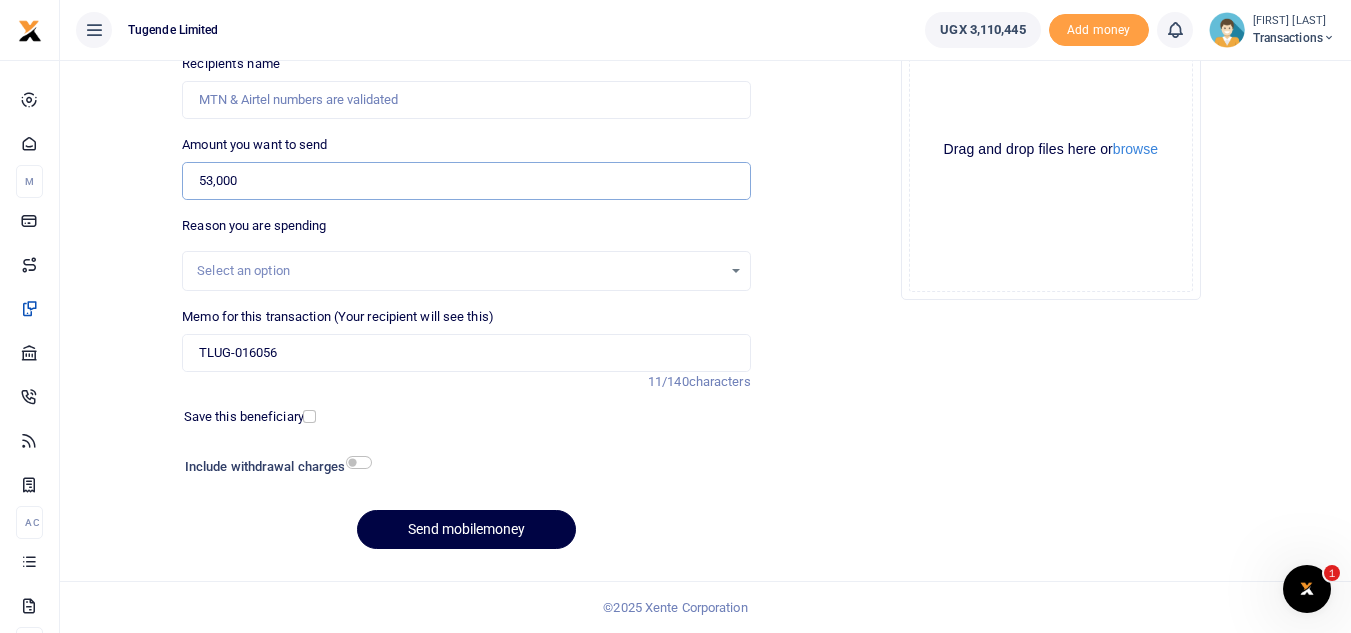 type on "53,000" 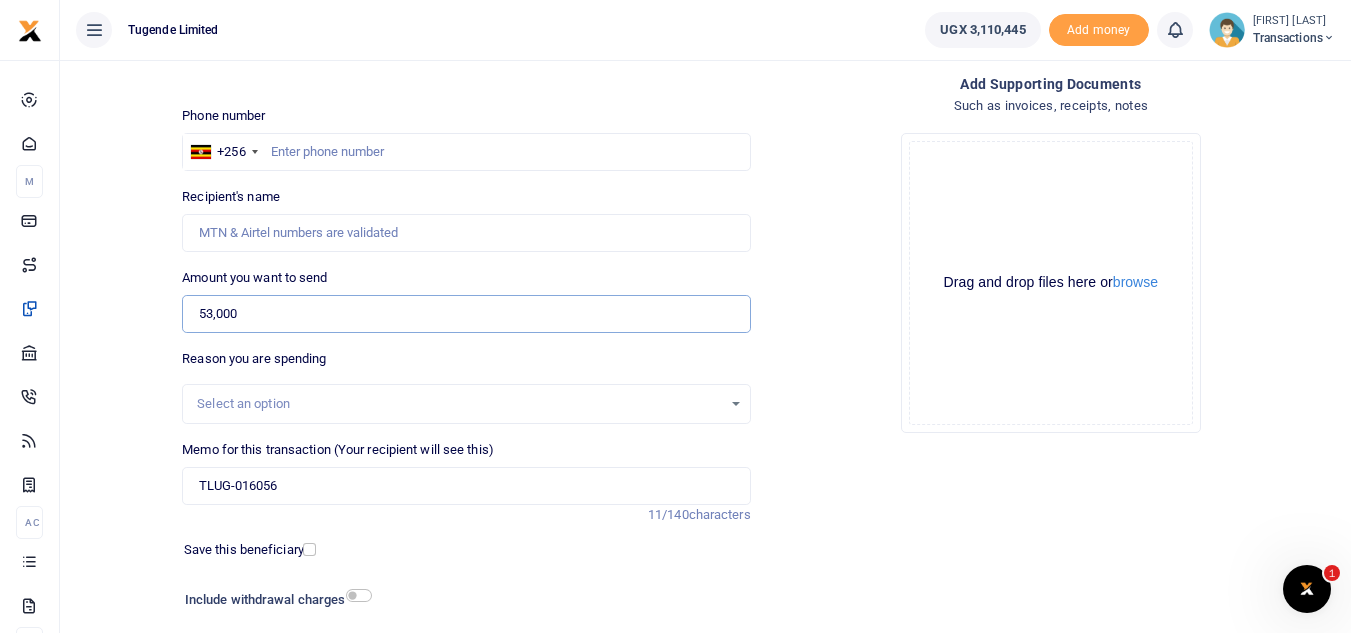 scroll, scrollTop: 99, scrollLeft: 0, axis: vertical 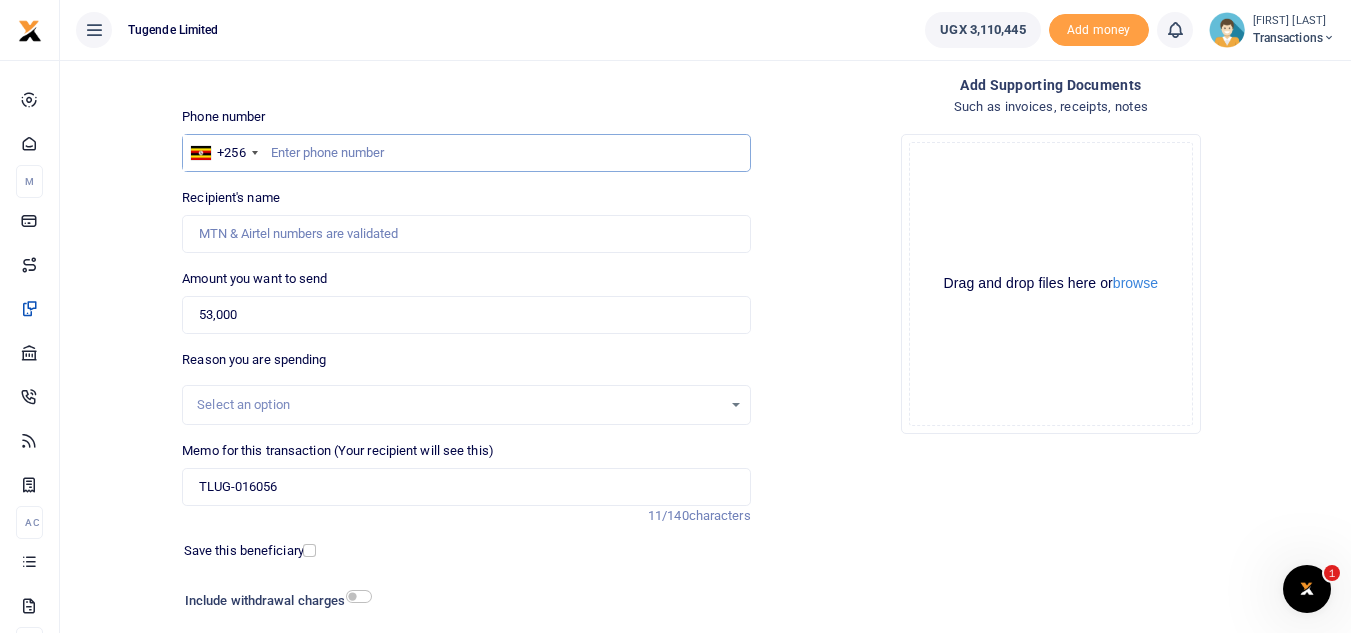 click at bounding box center [466, 153] 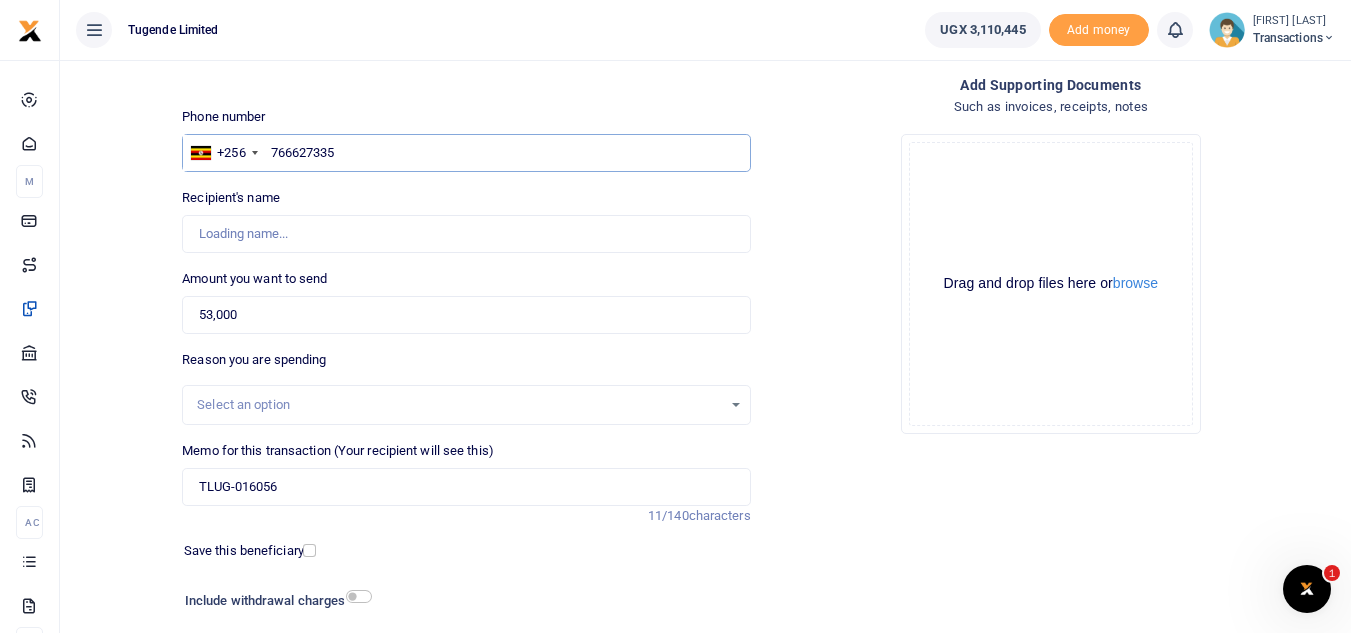 type on "766627335" 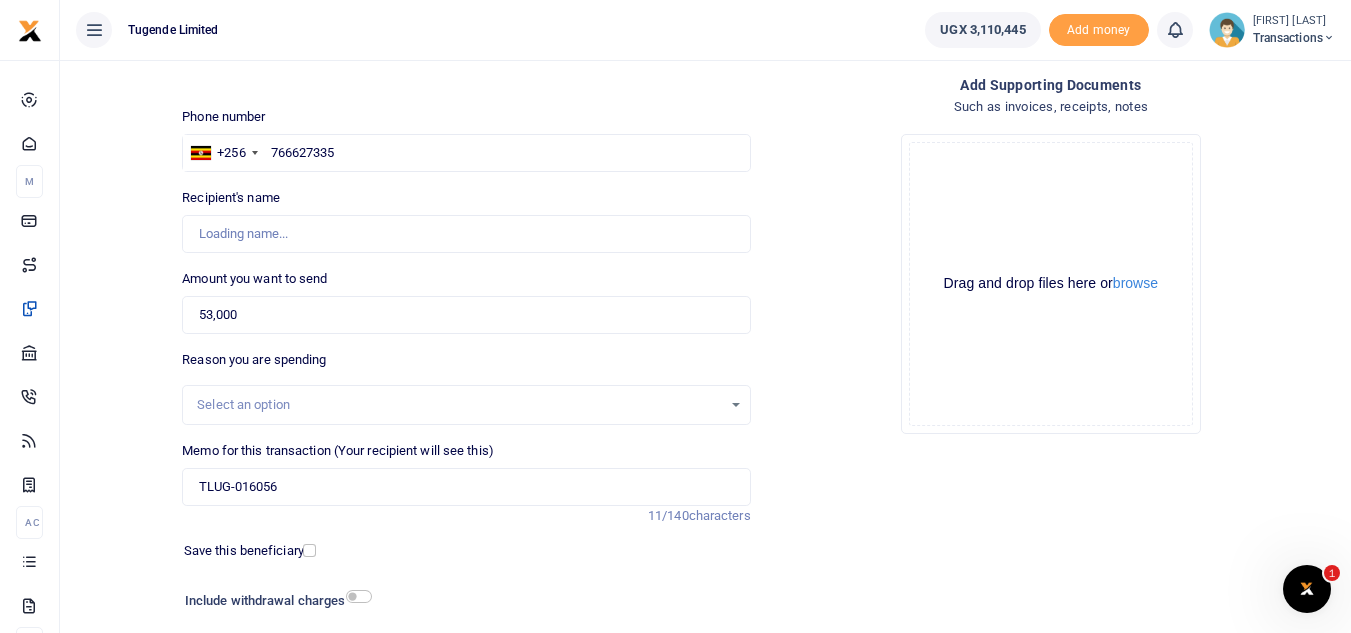 type on "Geoffrey Okot" 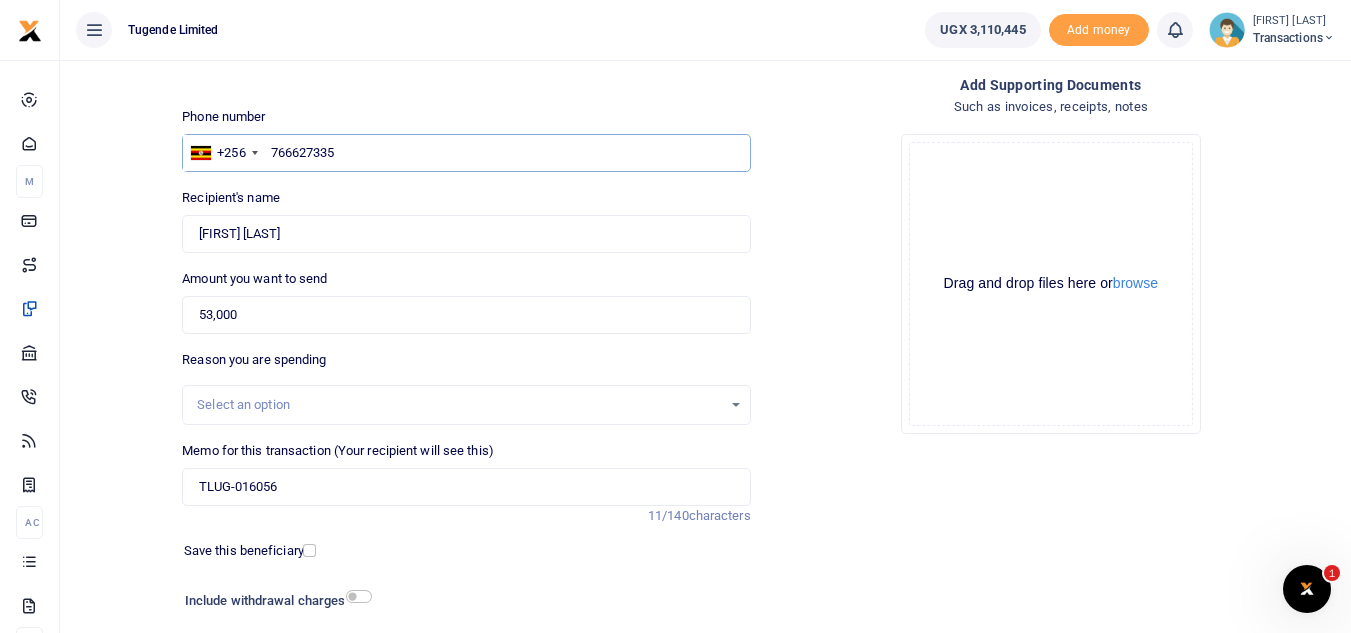 scroll, scrollTop: 233, scrollLeft: 0, axis: vertical 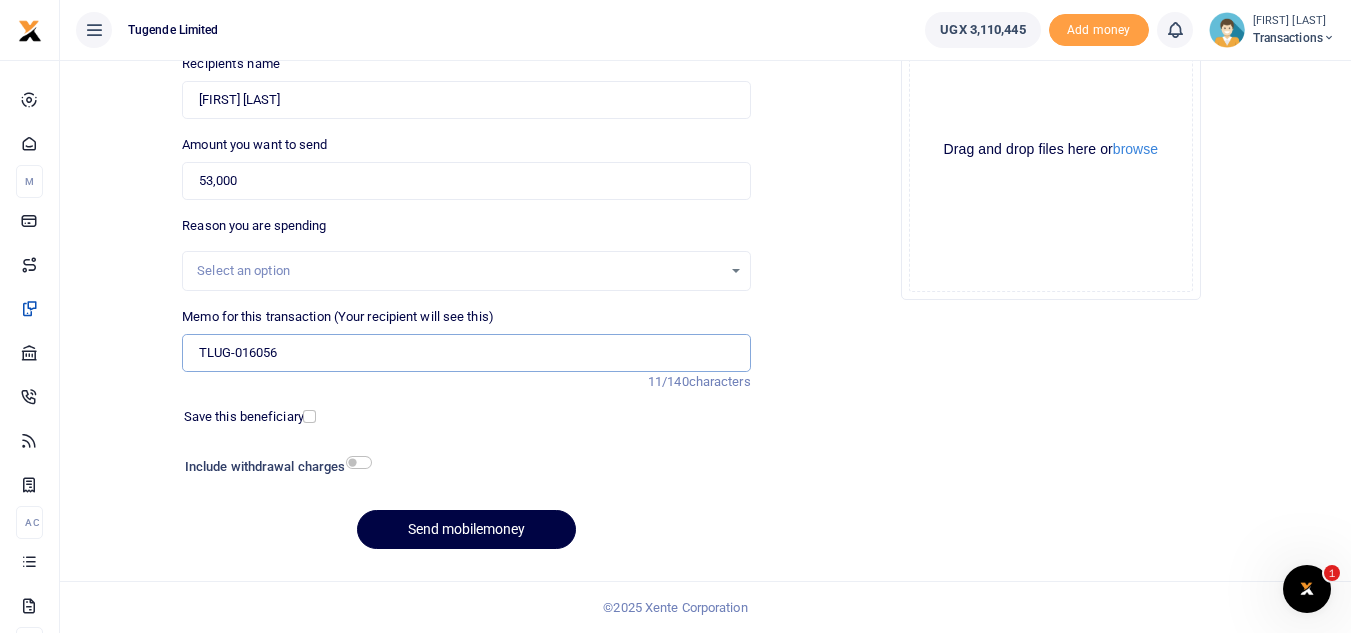 click on "TLUG-016056" at bounding box center (466, 353) 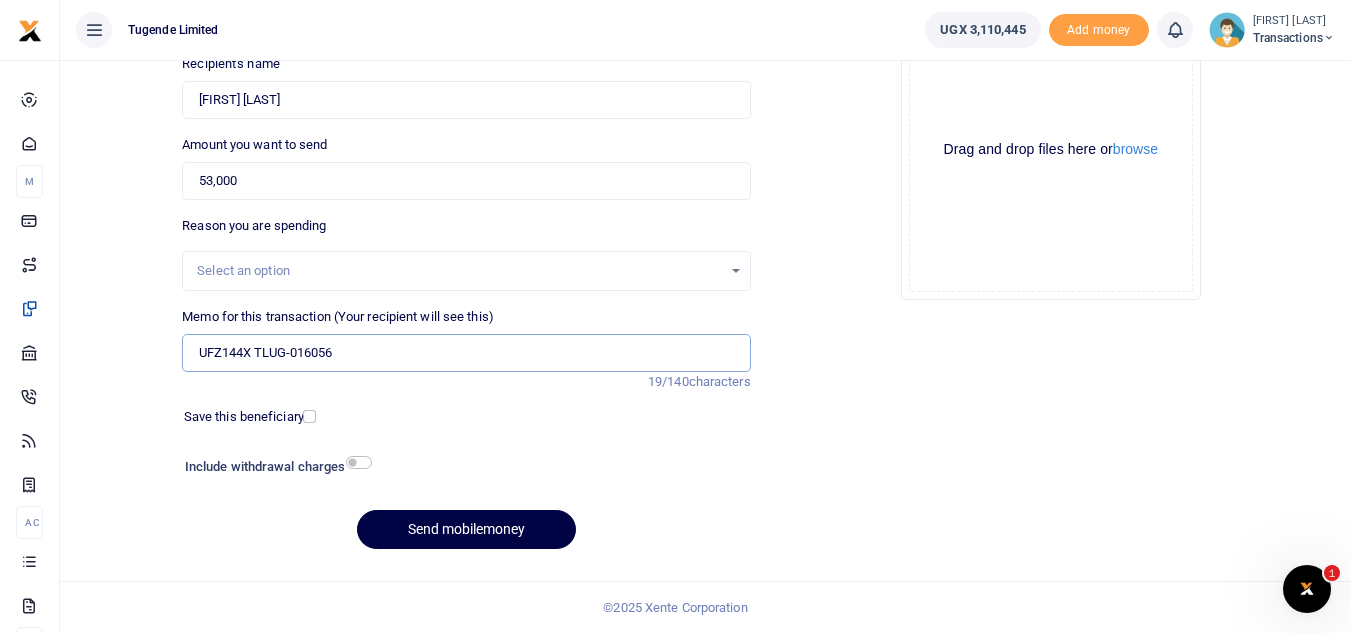 click on "UFZ144X TLUG-016056" at bounding box center [466, 353] 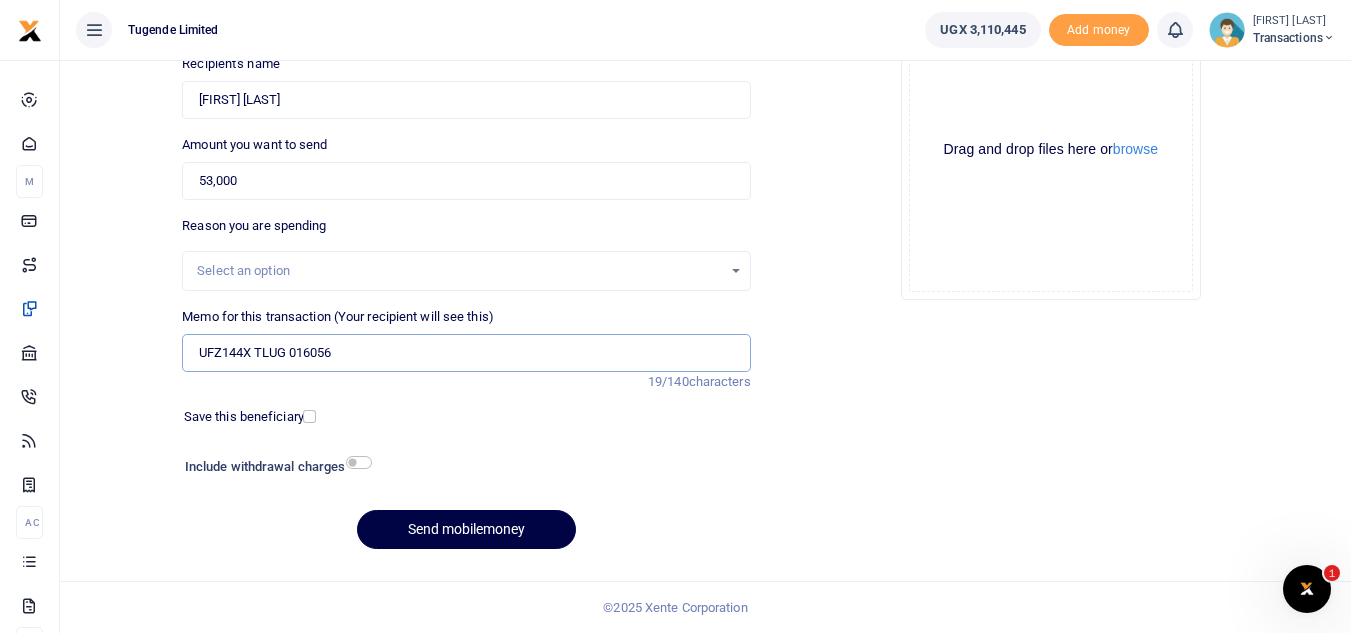 type on "UFZ144X TLUG 016056" 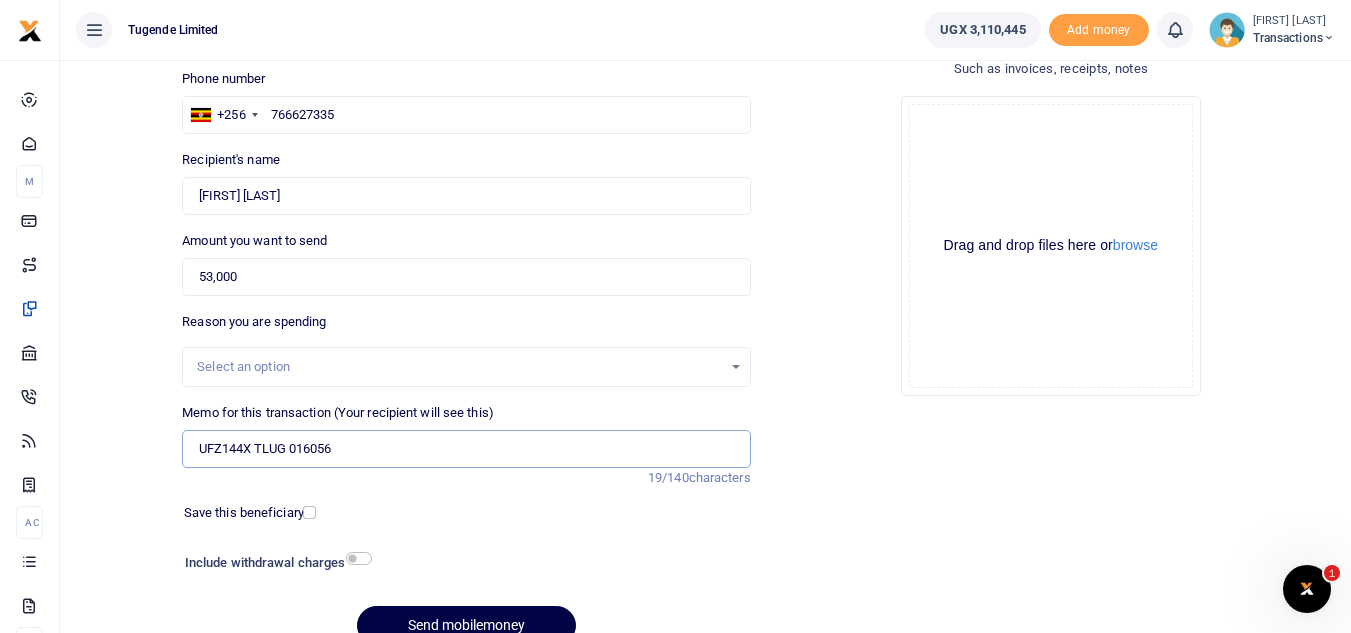 scroll, scrollTop: 136, scrollLeft: 0, axis: vertical 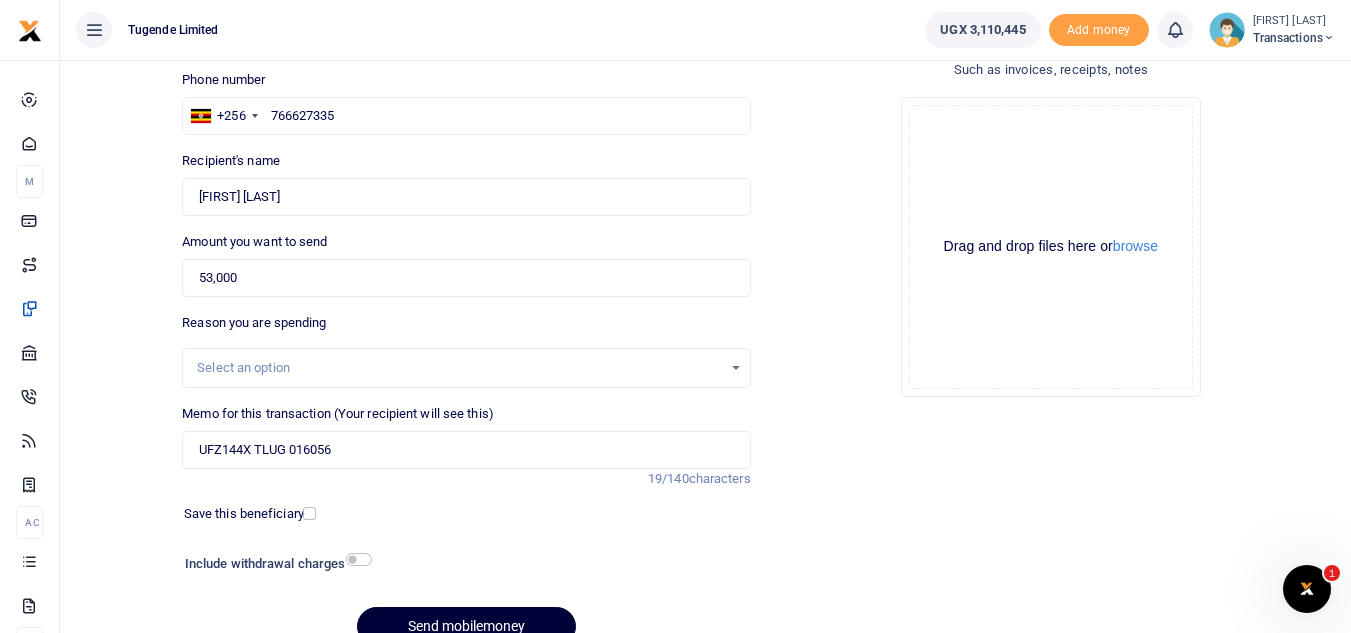 click on "Send mobilemoney" at bounding box center (466, 626) 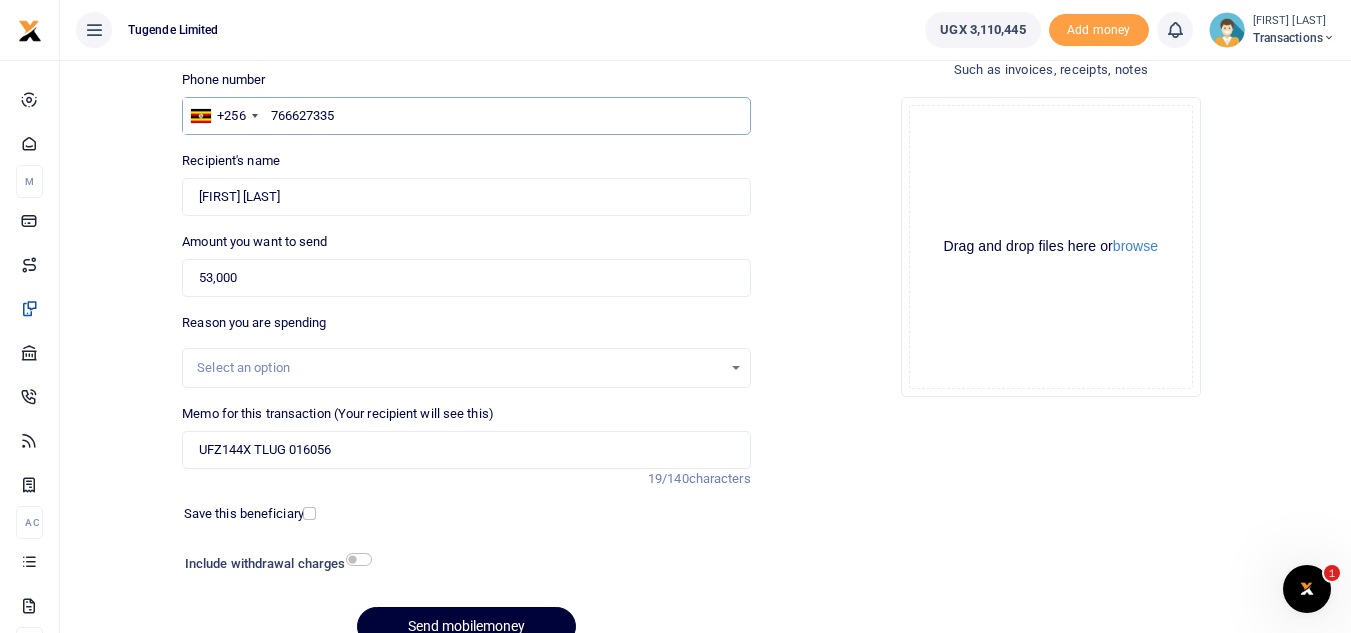 type on "766627335" 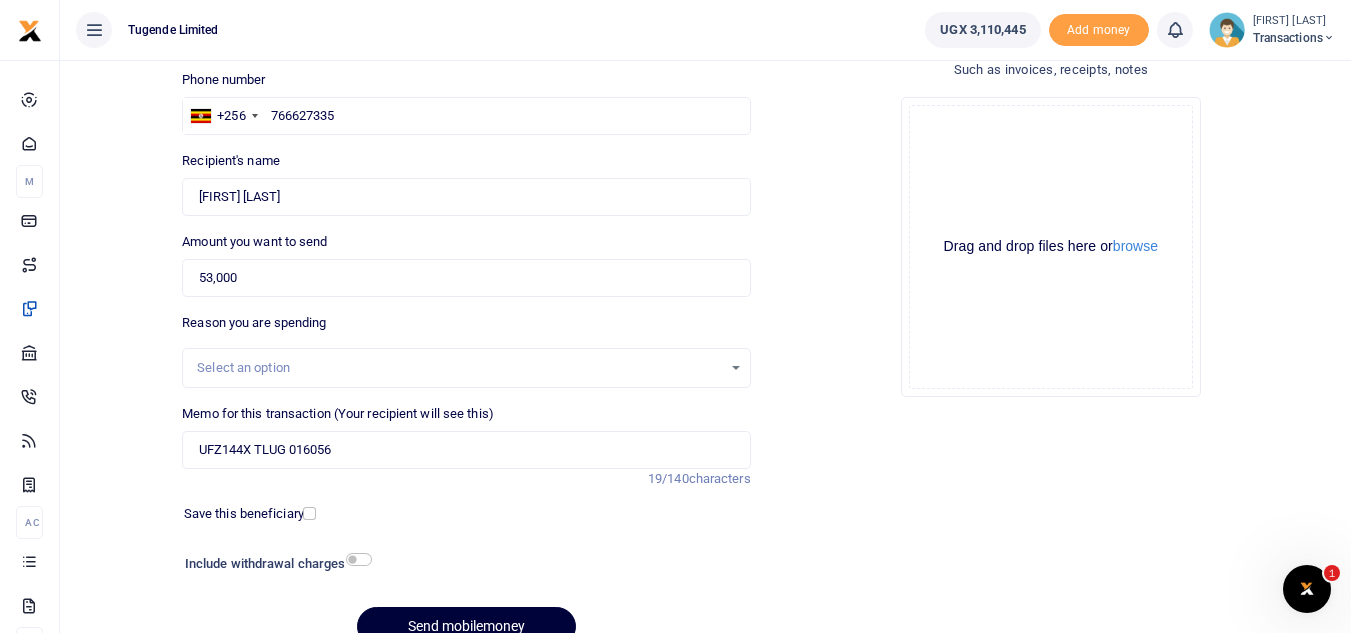 click on "Send mobilemoney" at bounding box center [466, 626] 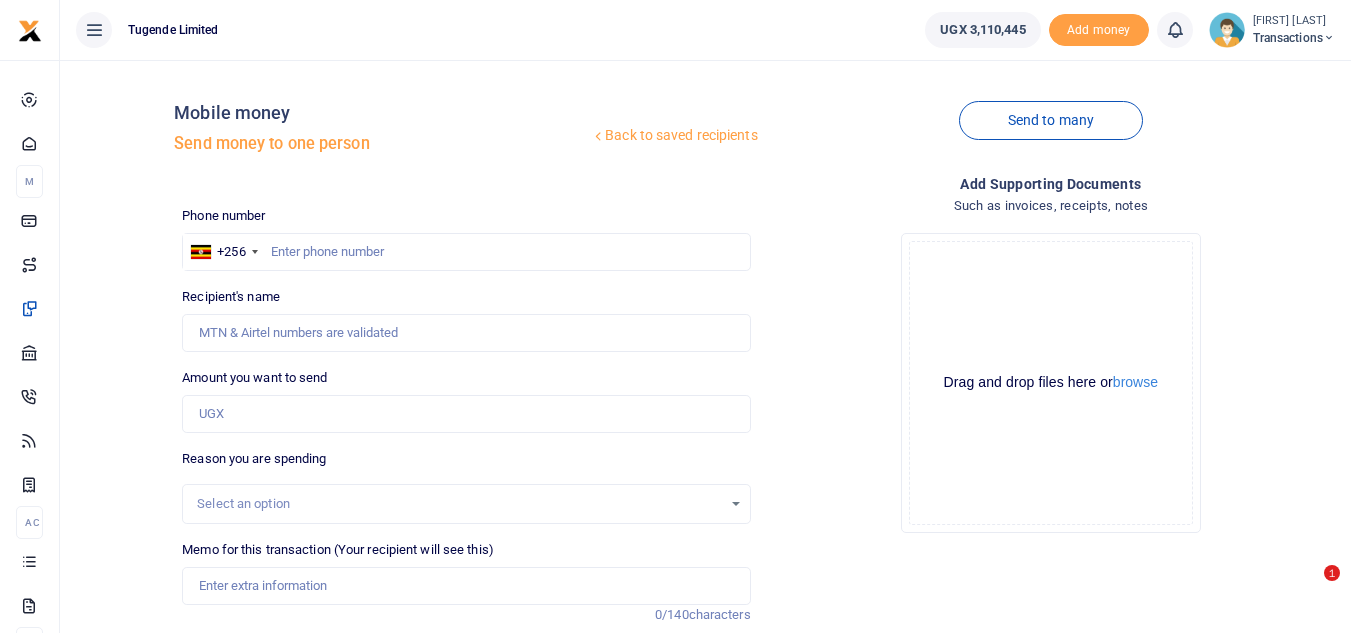 scroll, scrollTop: 136, scrollLeft: 0, axis: vertical 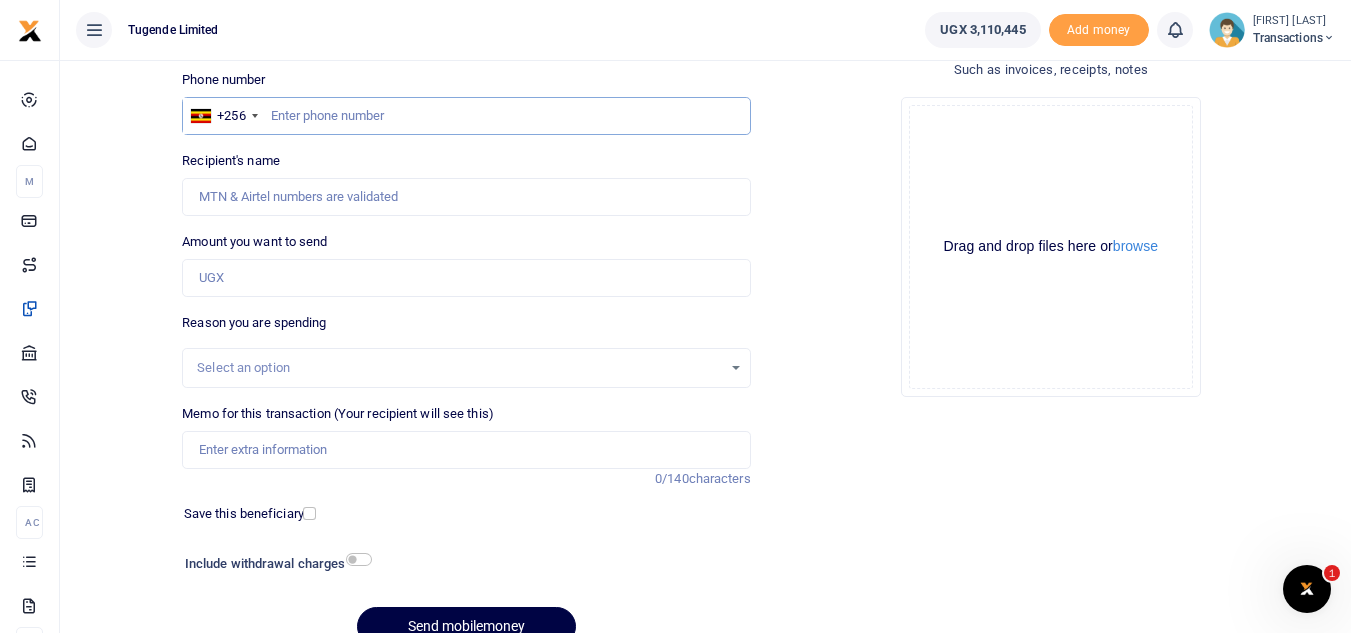 click at bounding box center [466, 116] 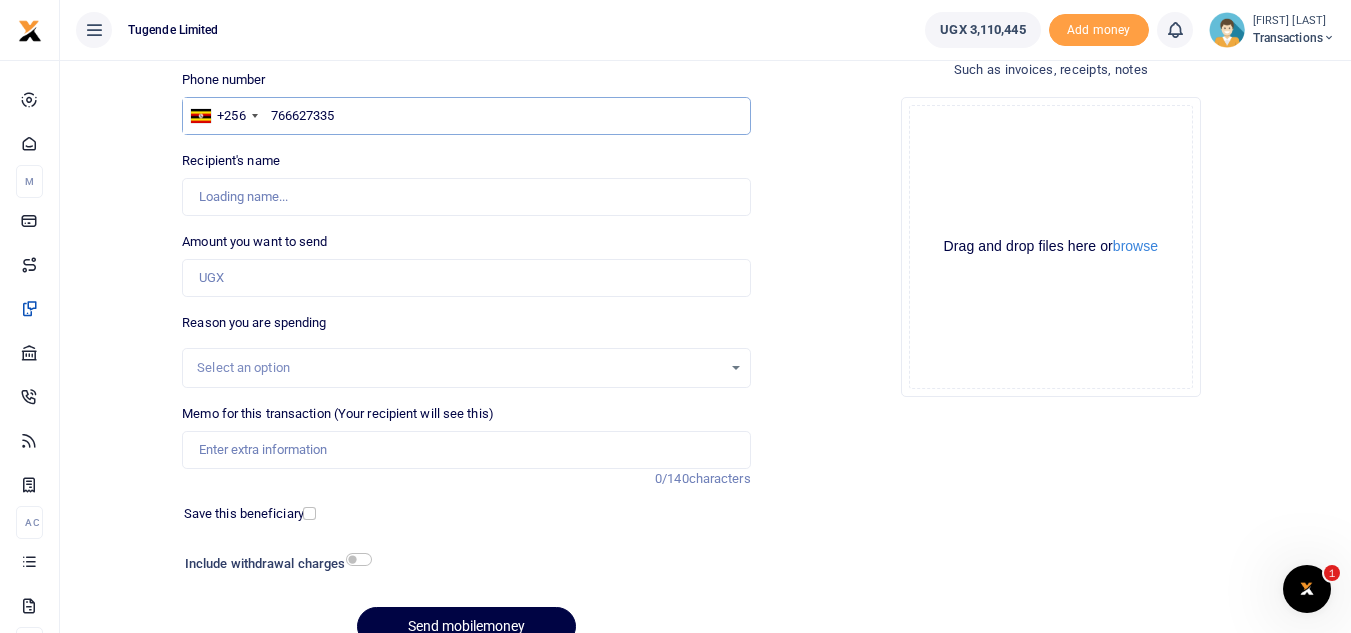 type on "Geoffrey Okot" 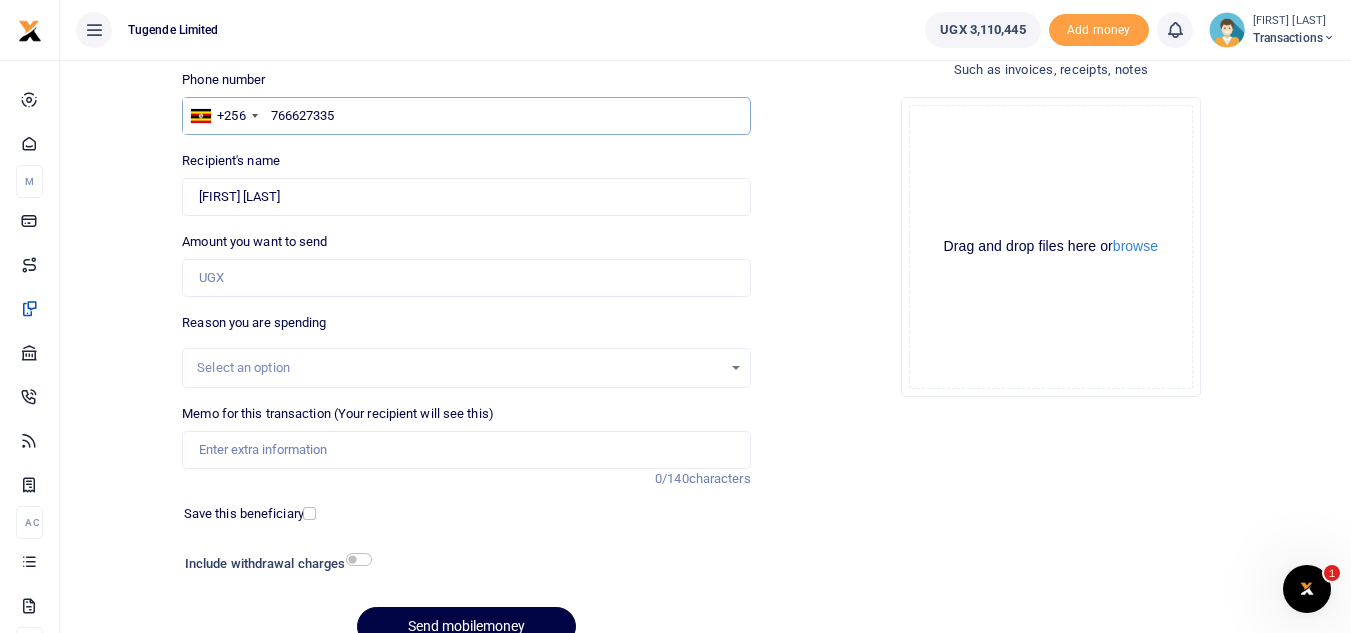 type on "766627335" 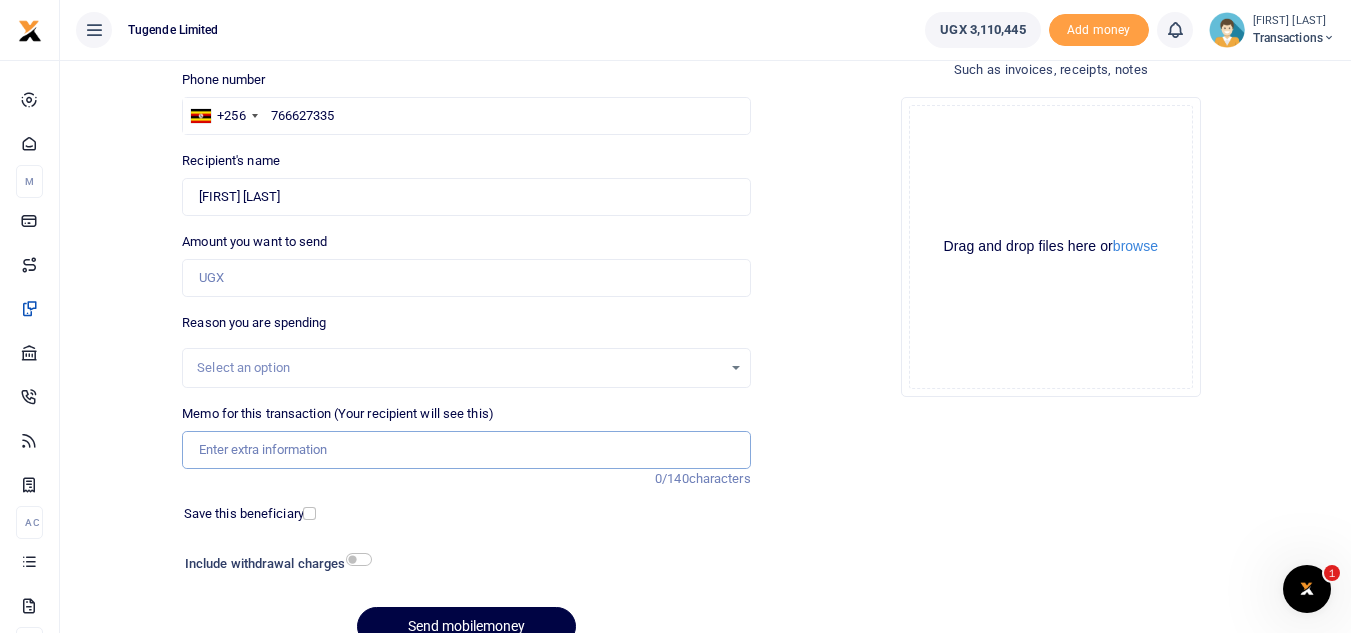 click on "Memo for this transaction (Your recipient will see this)" at bounding box center (466, 450) 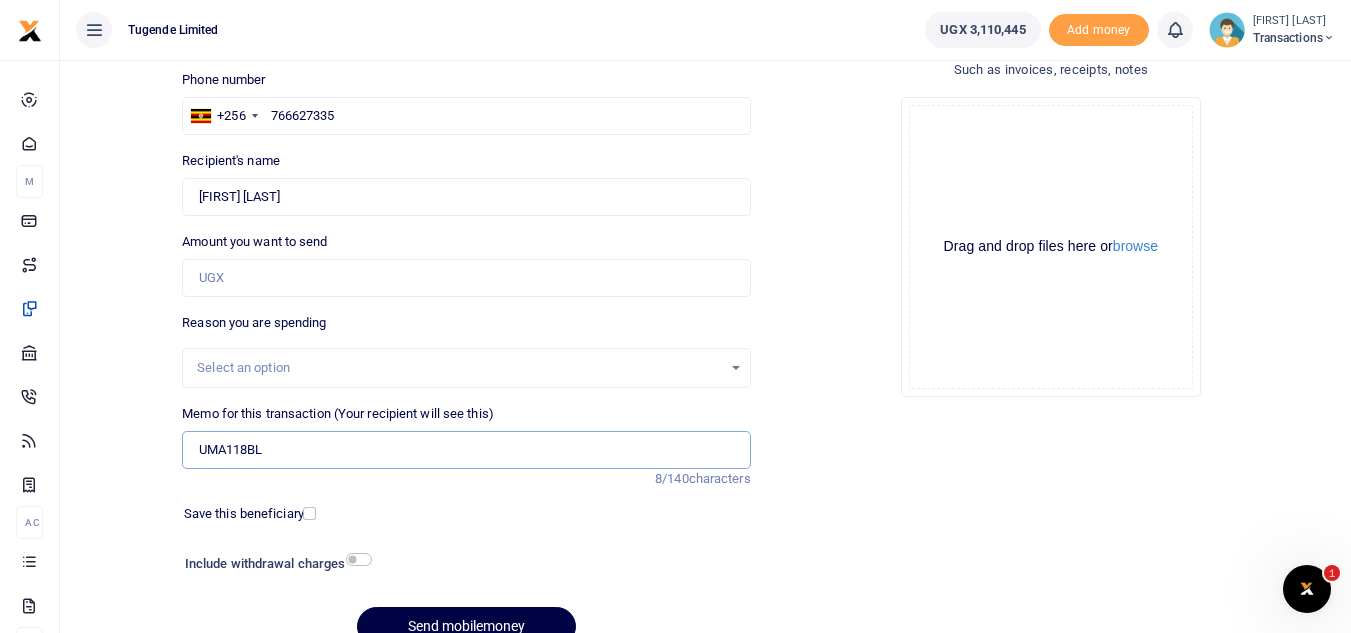 type on "UMA118BL" 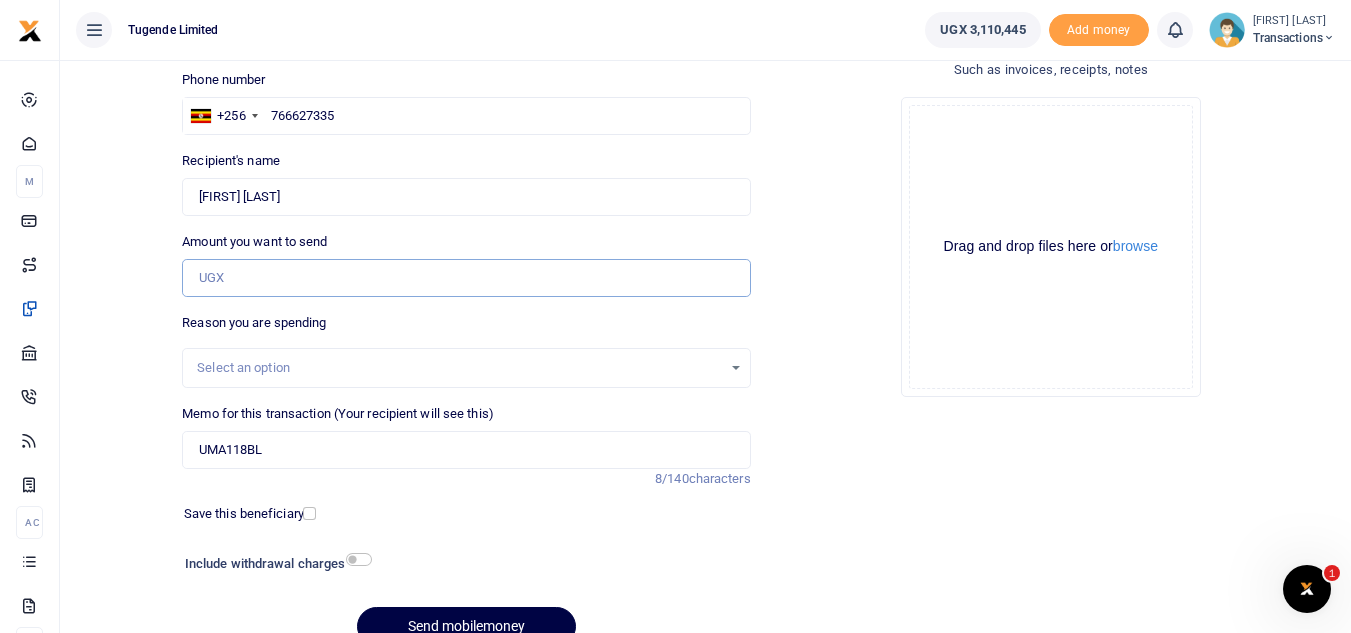 click on "Amount you want to send" at bounding box center (466, 278) 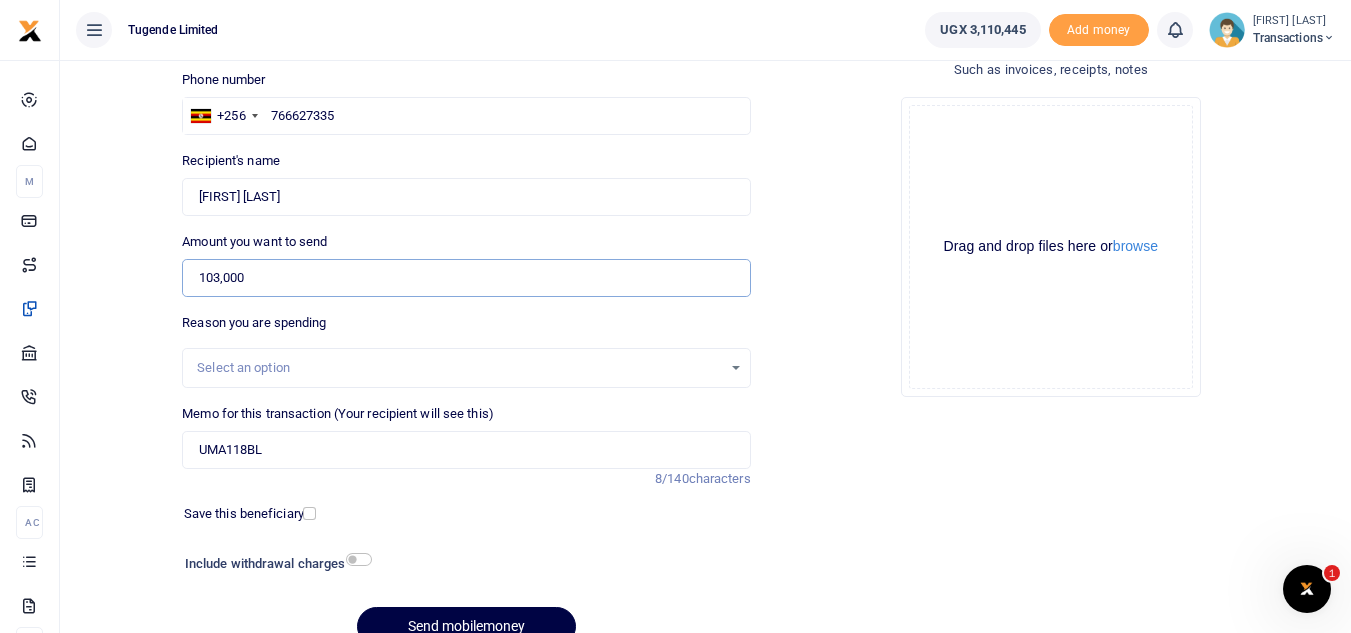 type on "103,000" 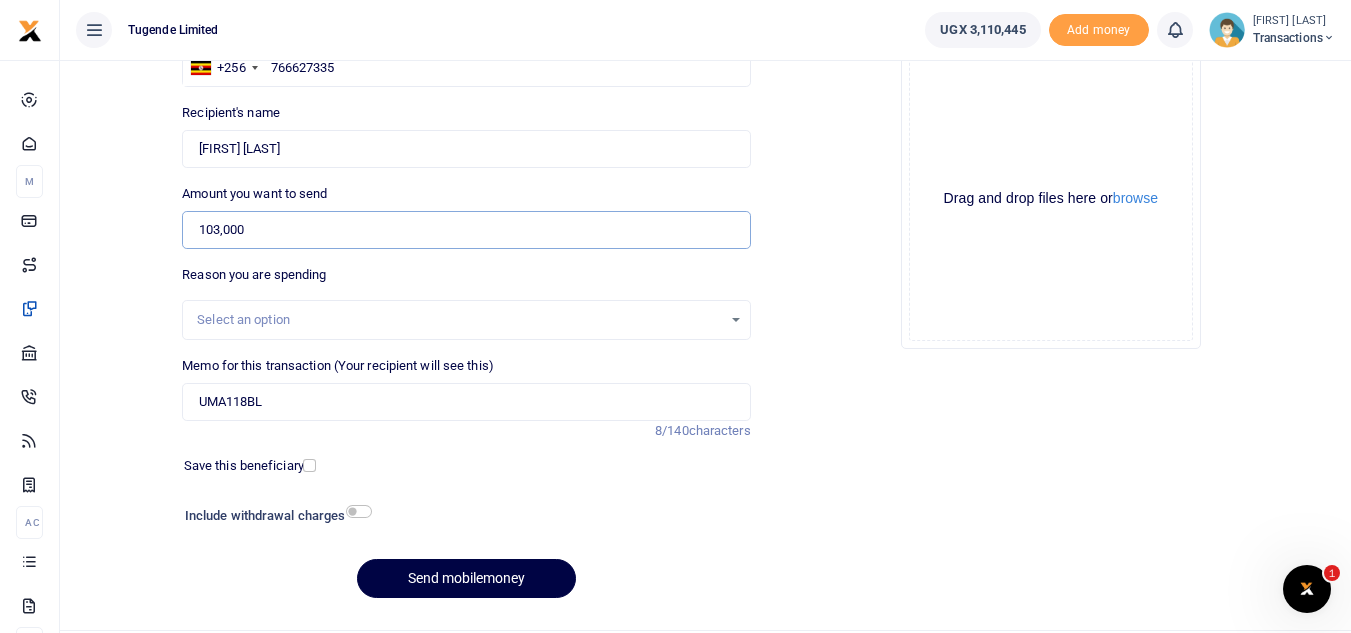 scroll, scrollTop: 233, scrollLeft: 0, axis: vertical 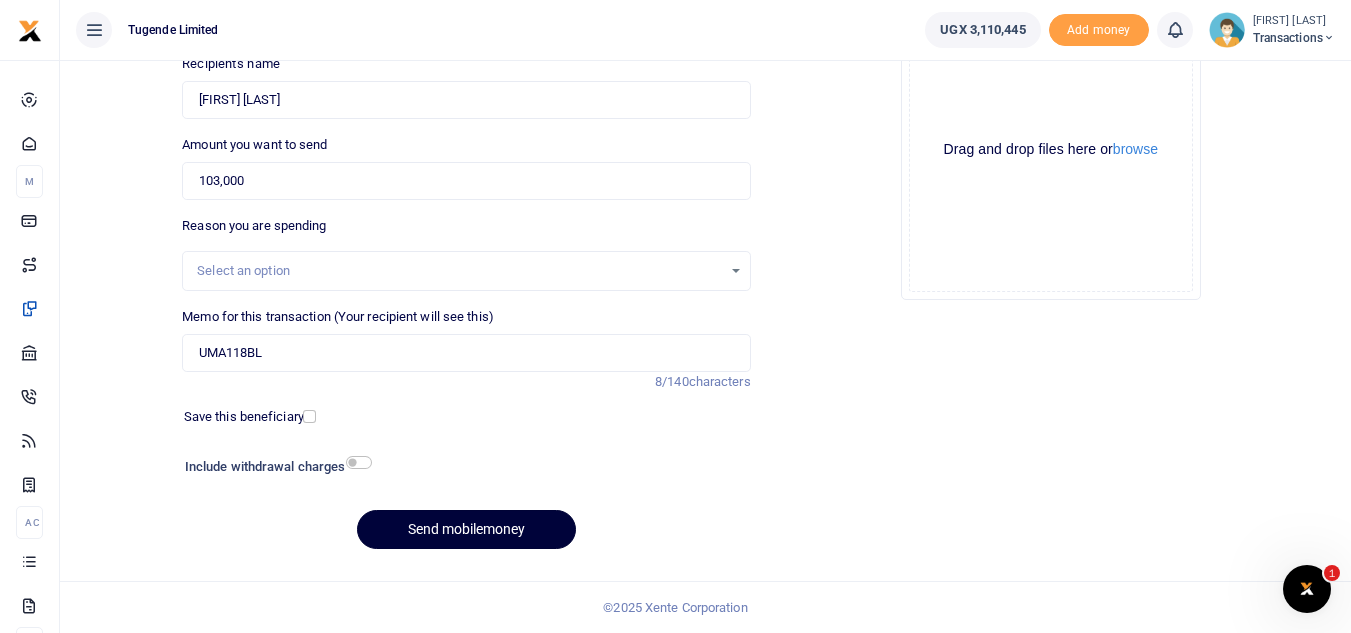 click on "Send mobilemoney" at bounding box center (466, 529) 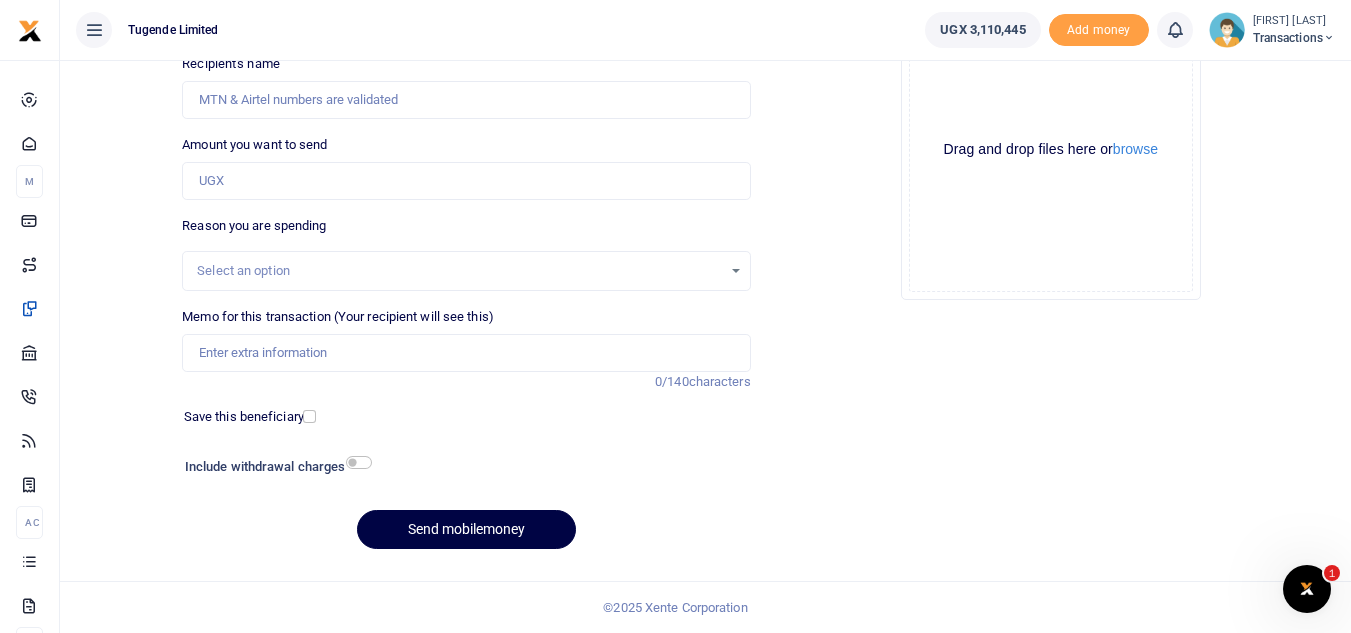 scroll, scrollTop: 233, scrollLeft: 0, axis: vertical 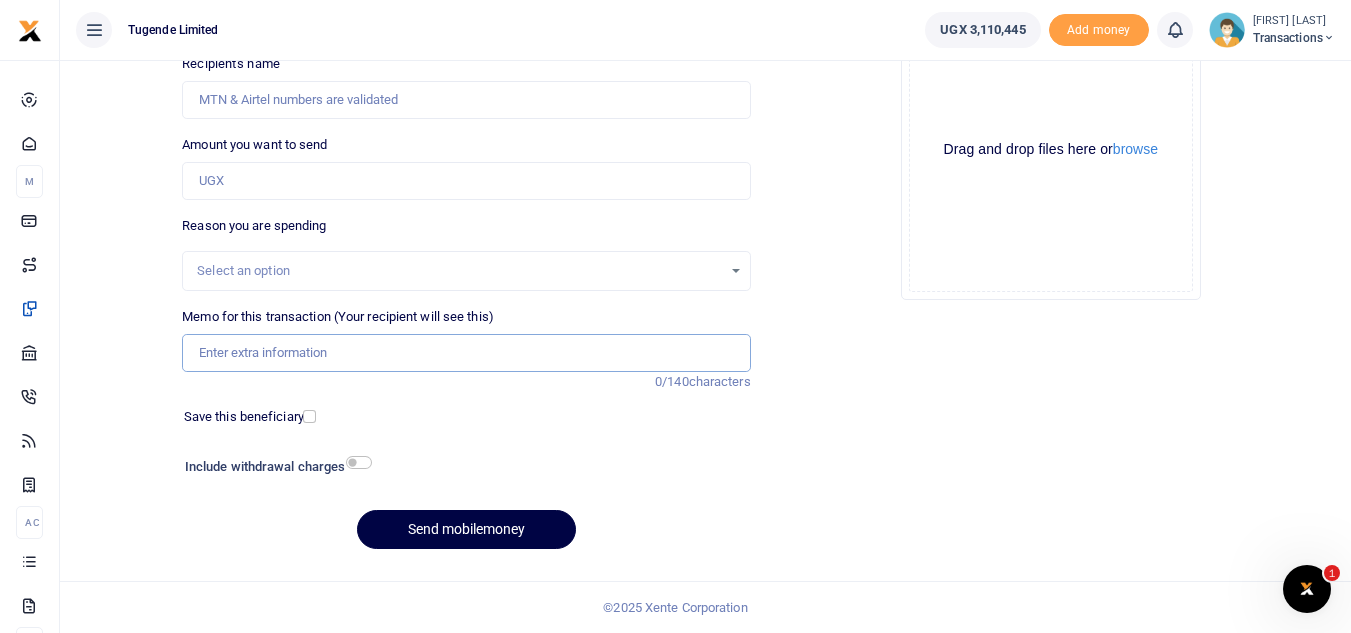 click on "Memo for this transaction (Your recipient will see this)" at bounding box center (466, 353) 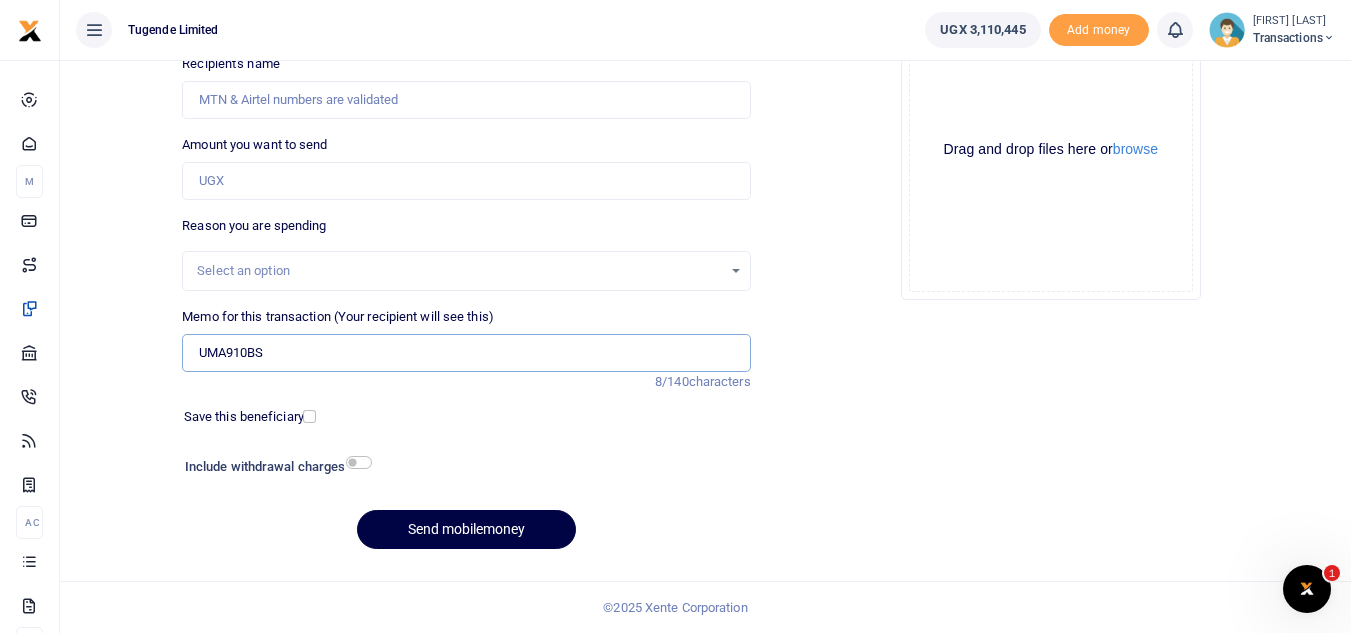 type on "UMA910BS" 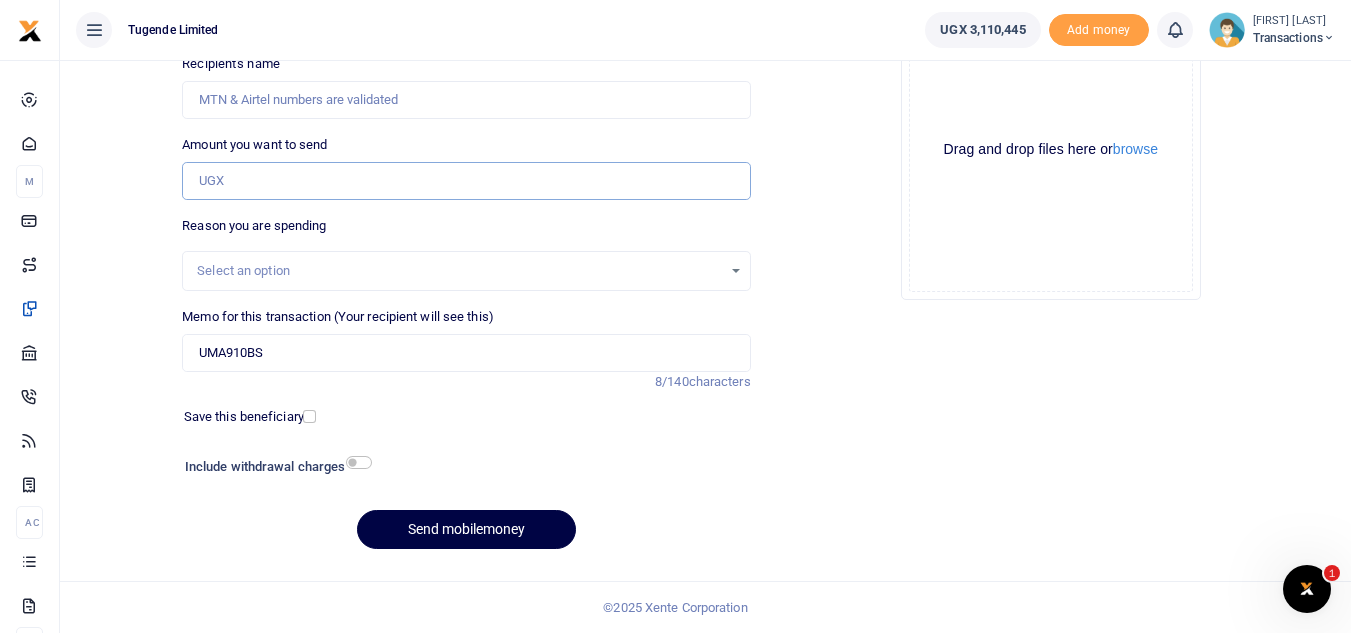 click on "Amount you want to send" at bounding box center [466, 181] 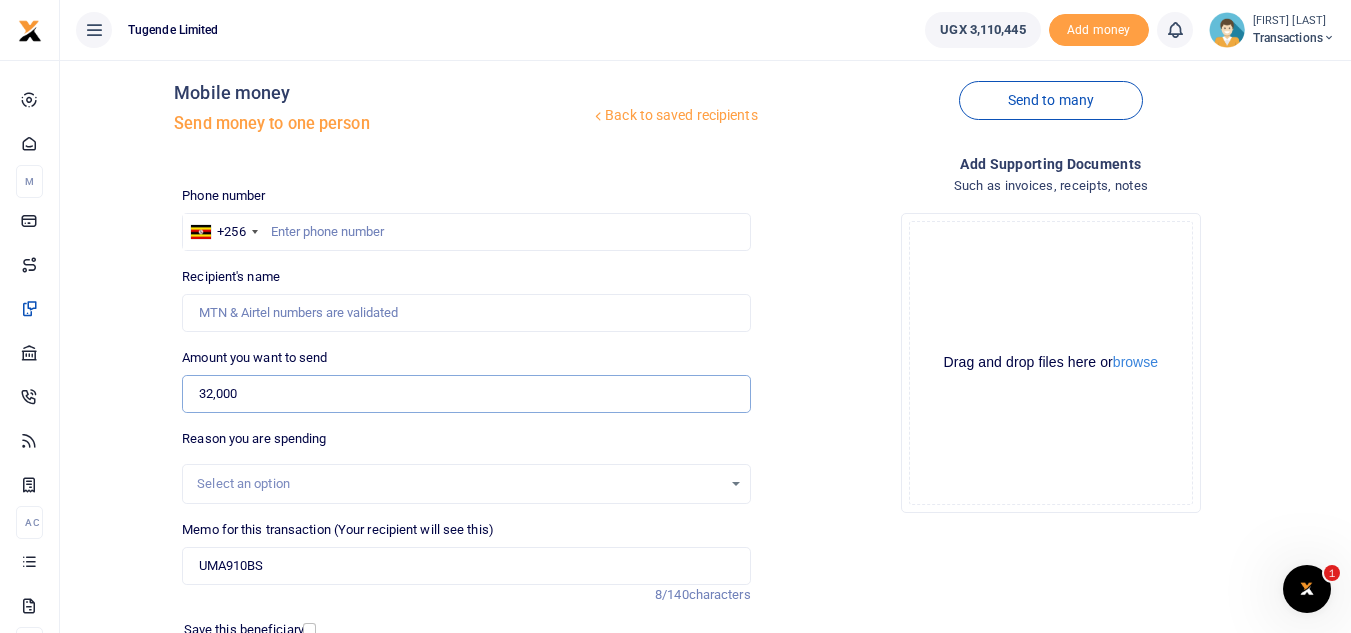 scroll, scrollTop: 0, scrollLeft: 0, axis: both 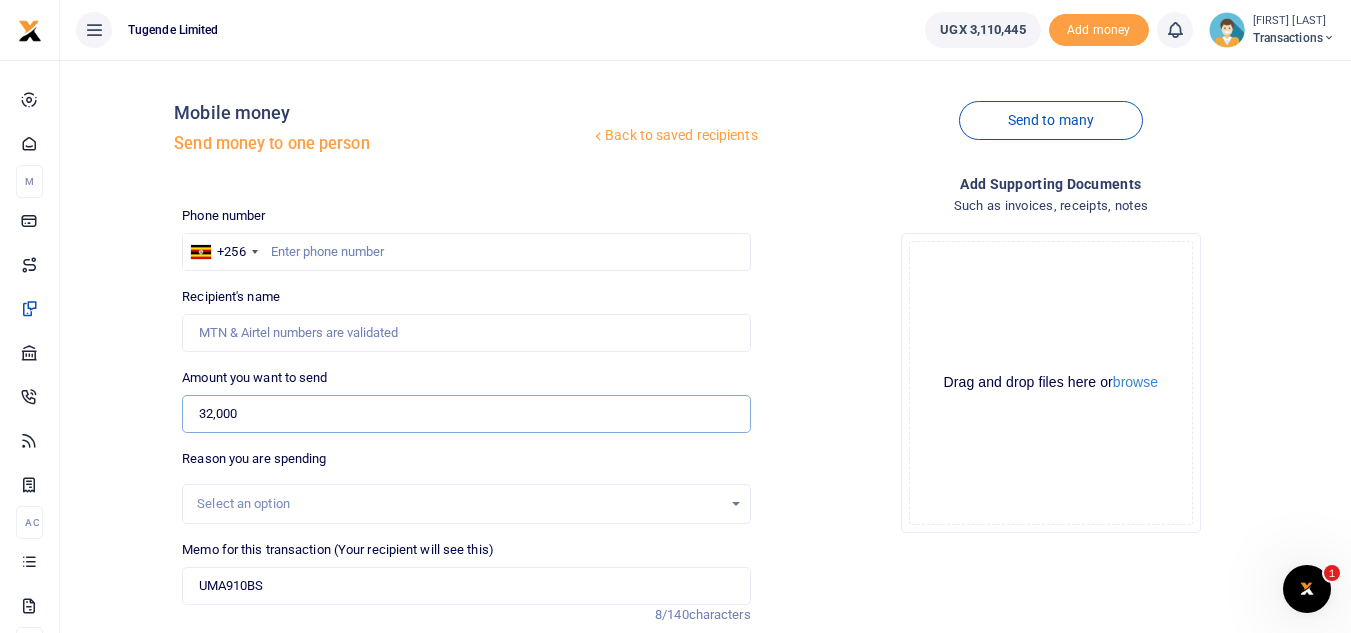 type on "32,000" 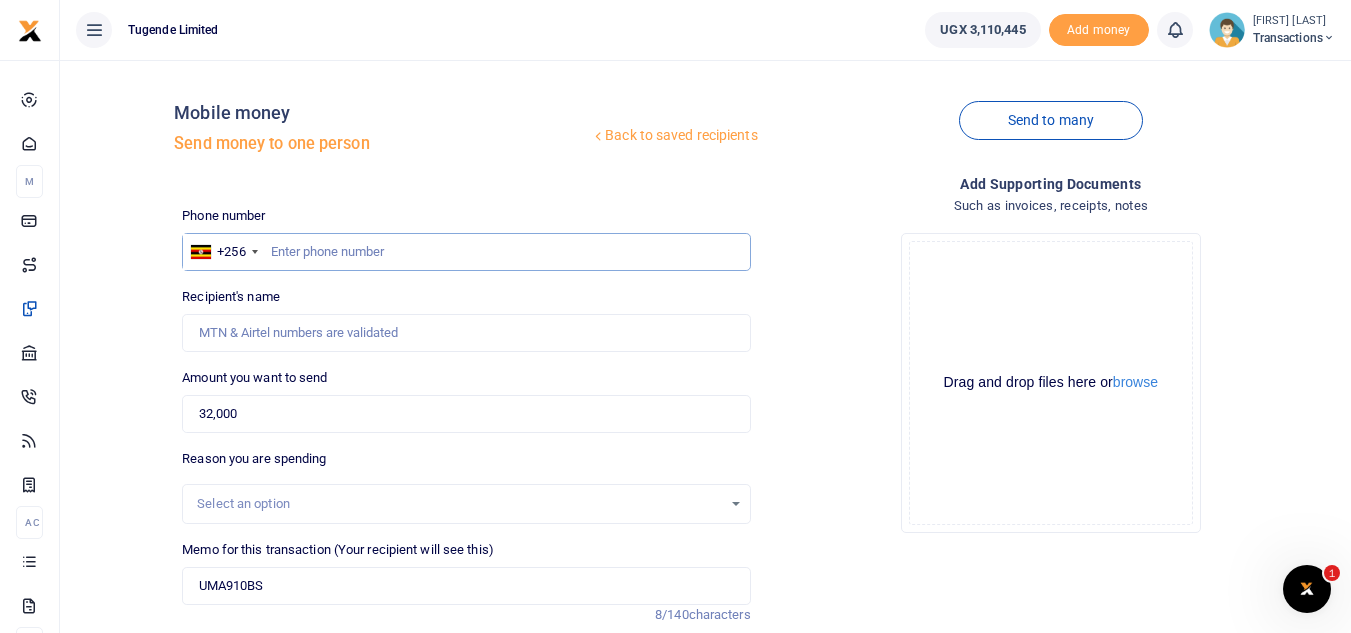 click at bounding box center [466, 252] 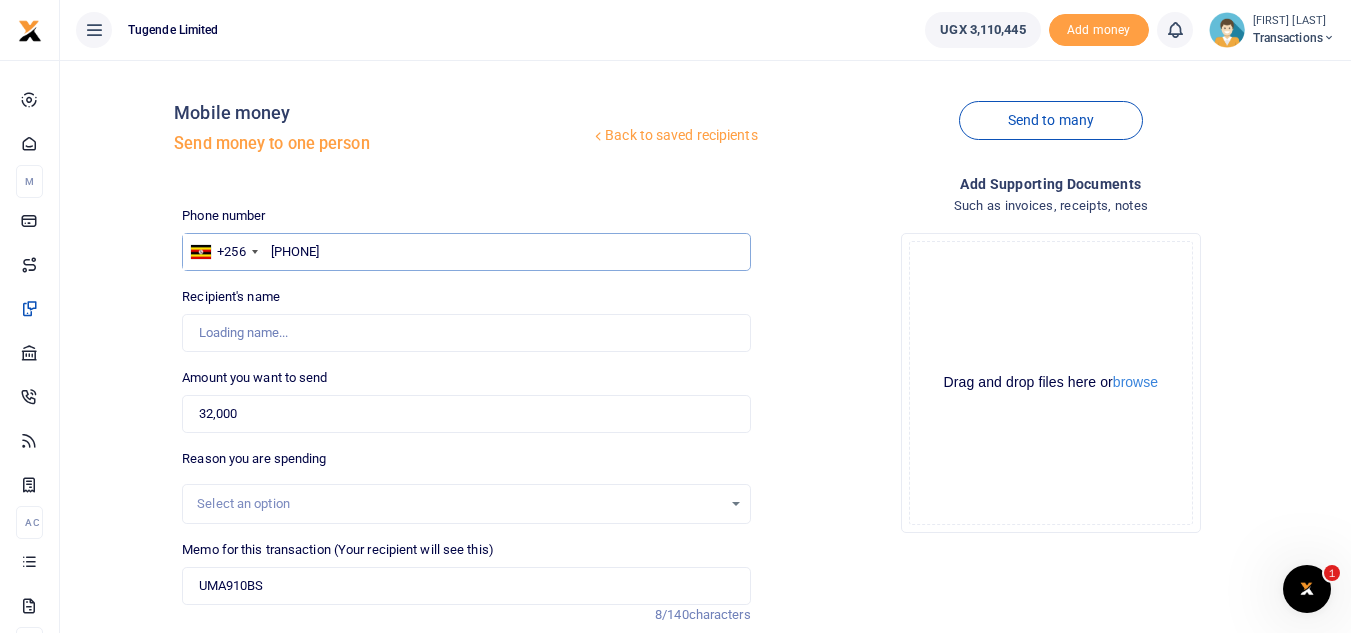 type on "781031934" 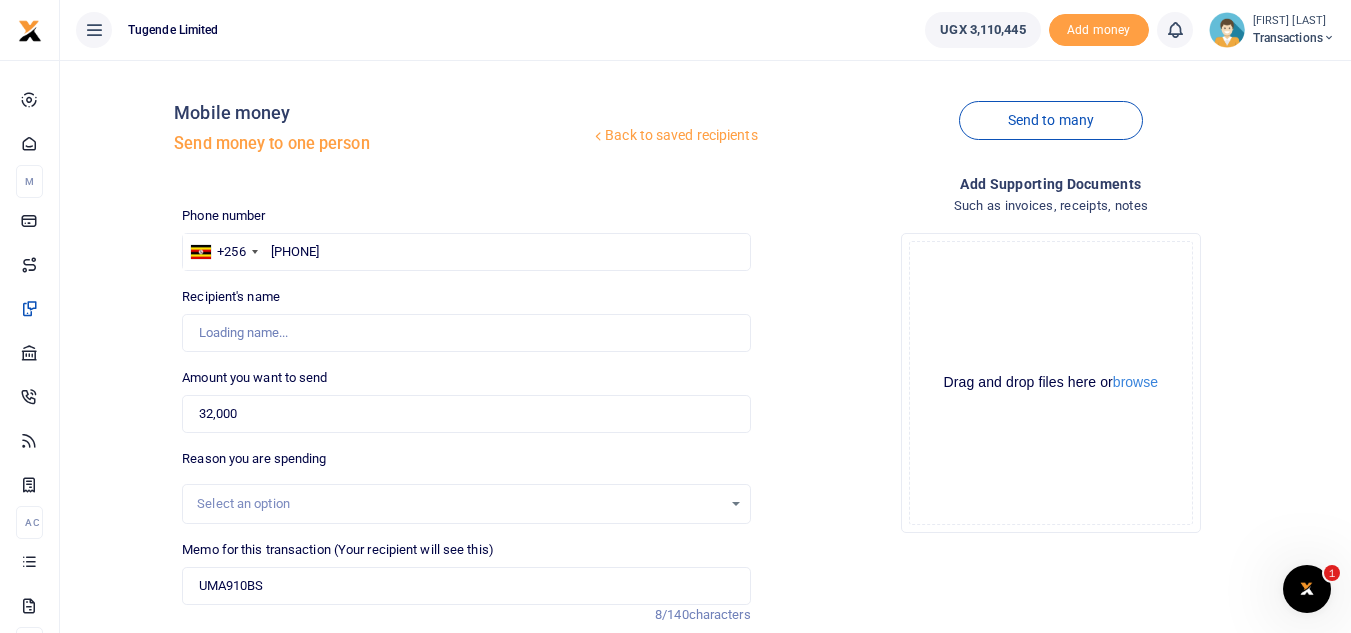 type on "John Bosco Olinga" 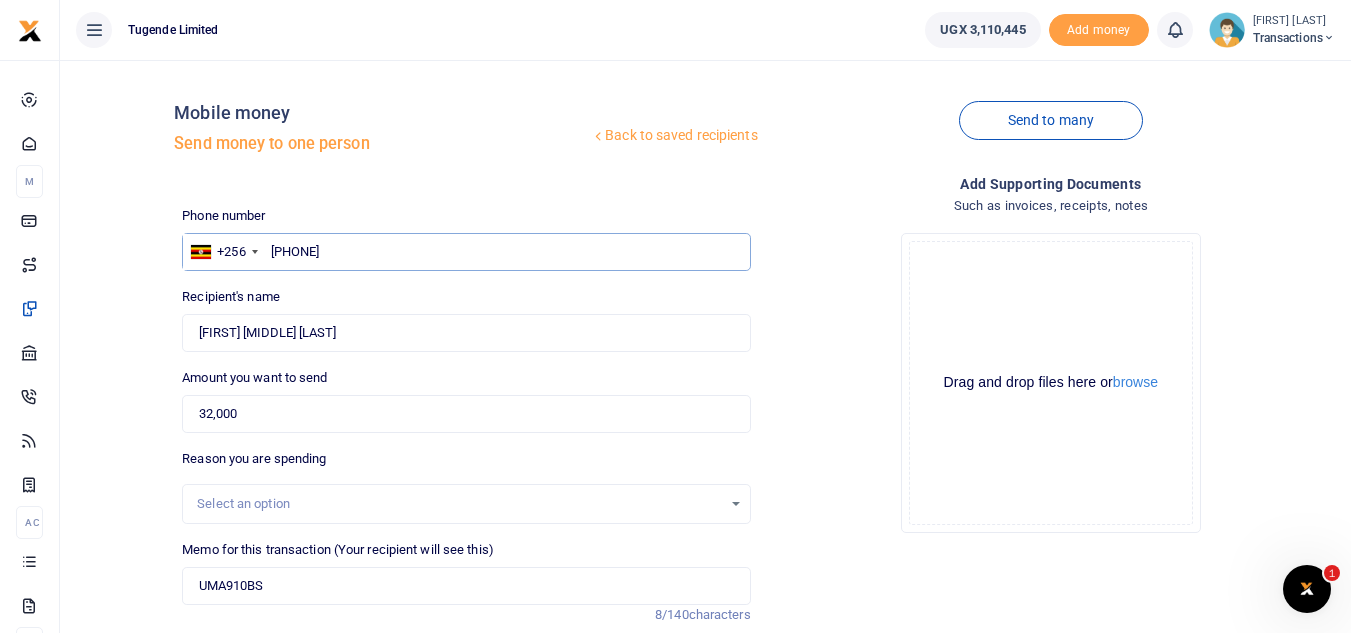 scroll, scrollTop: 233, scrollLeft: 0, axis: vertical 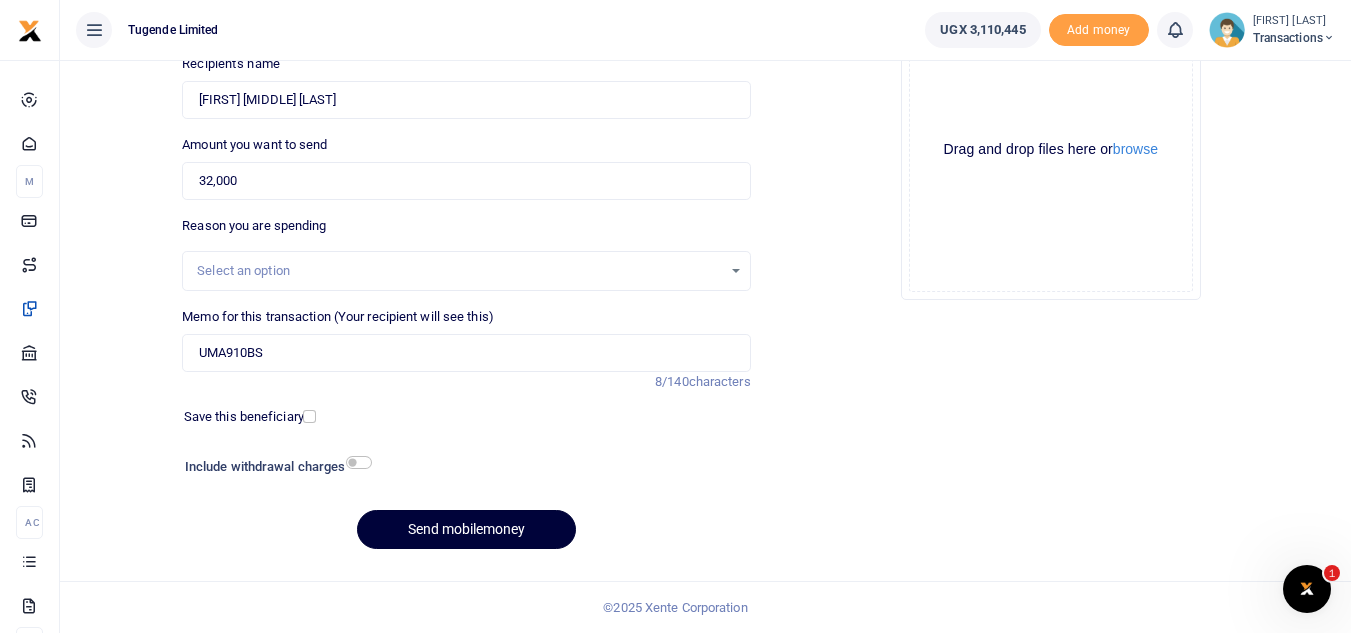 click on "Send mobilemoney" at bounding box center (466, 529) 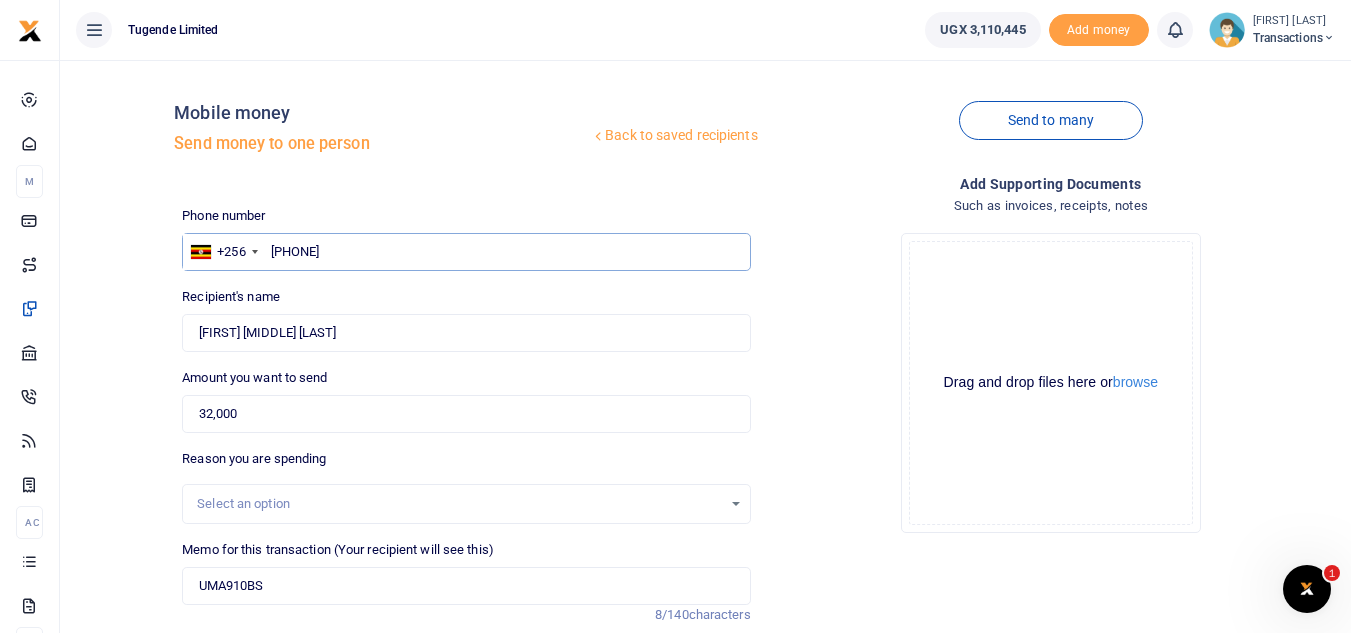 scroll, scrollTop: 233, scrollLeft: 0, axis: vertical 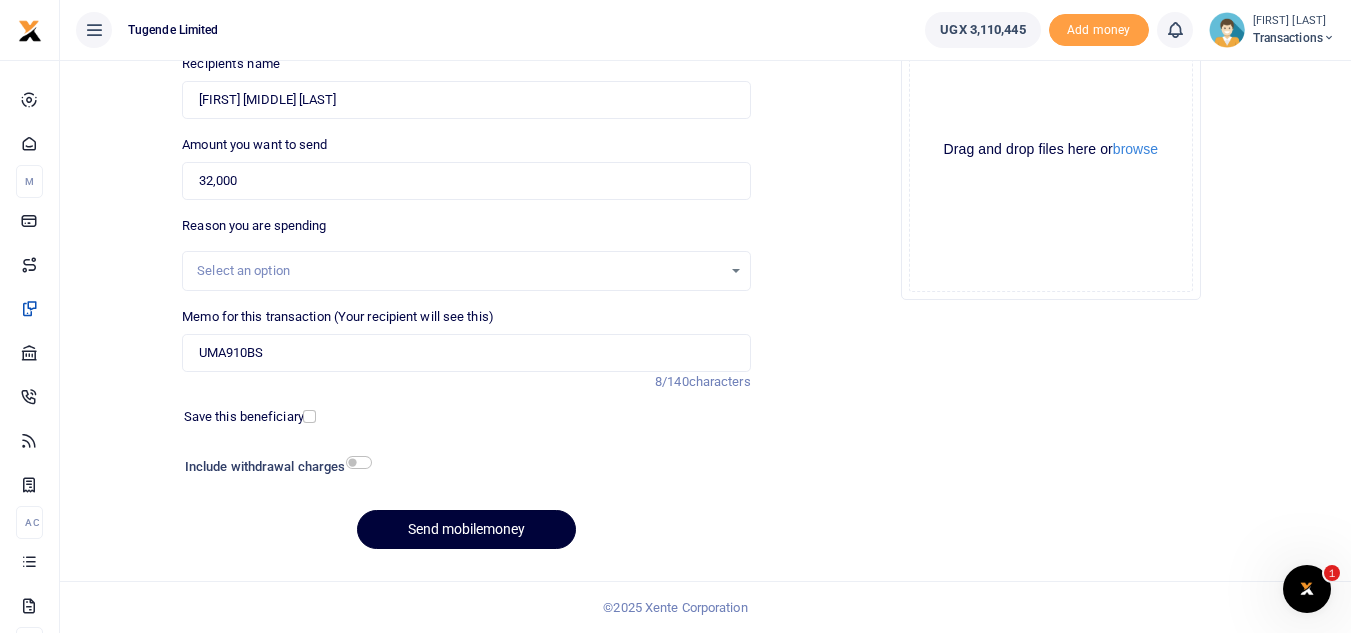 type on "781031934" 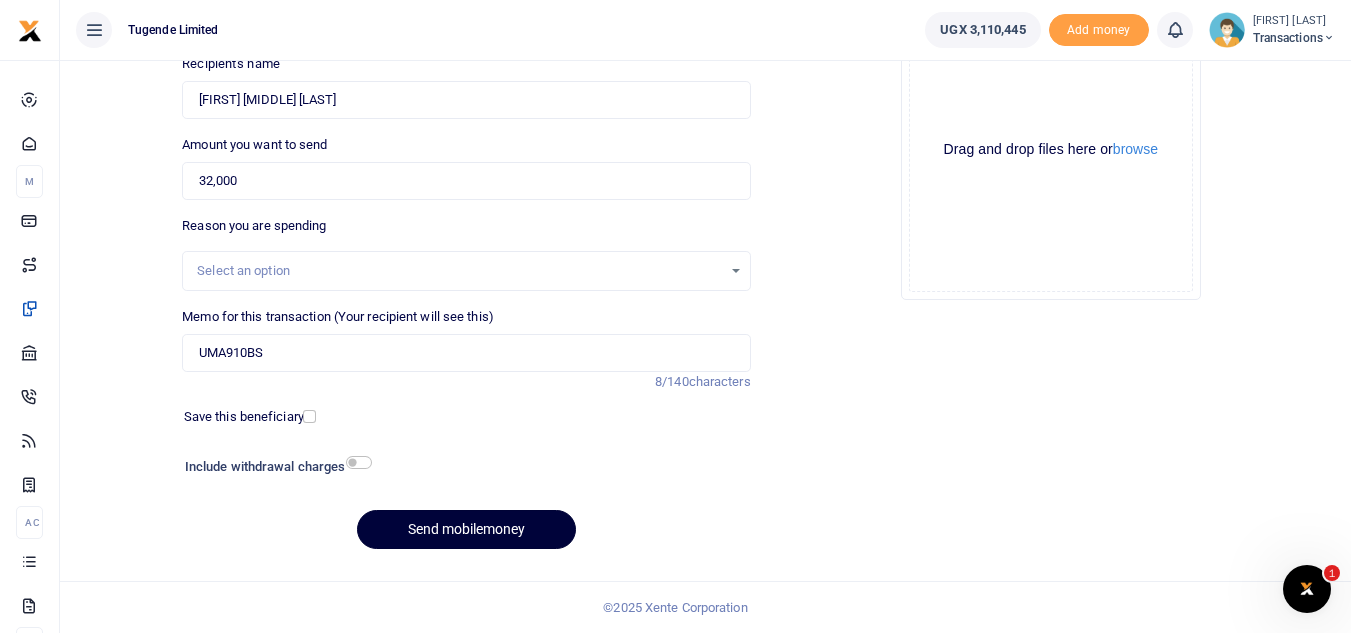 click on "Send mobilemoney" at bounding box center (466, 529) 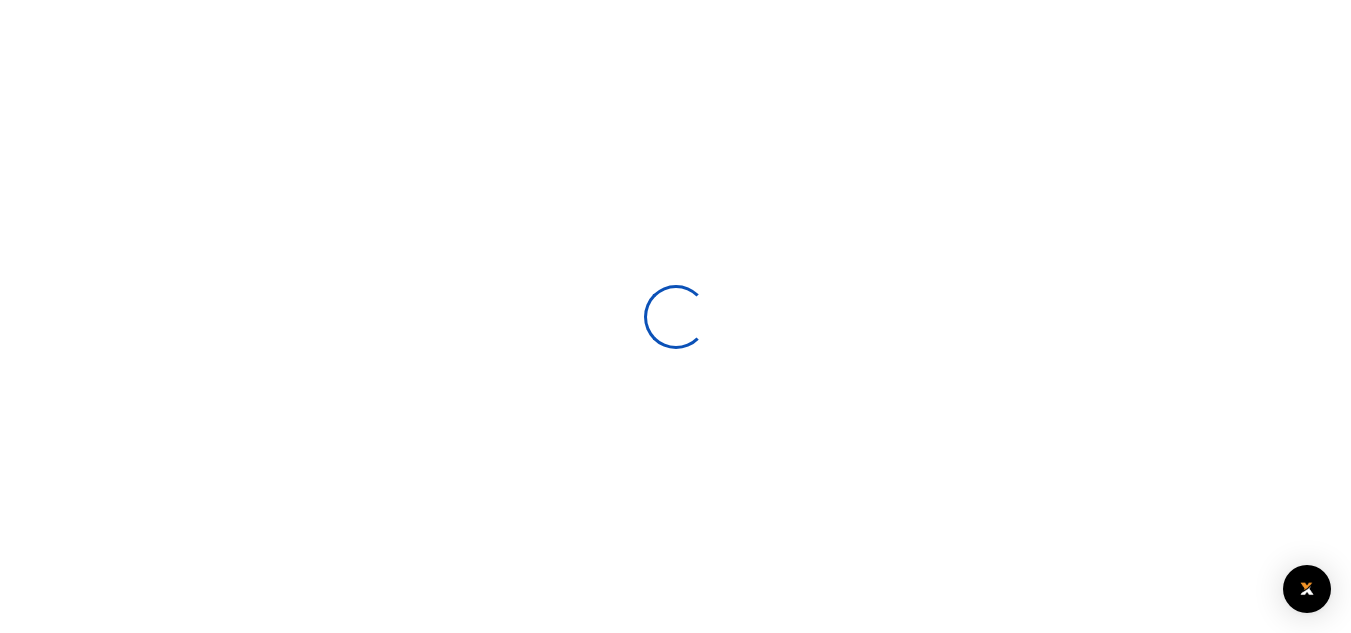 scroll, scrollTop: 233, scrollLeft: 0, axis: vertical 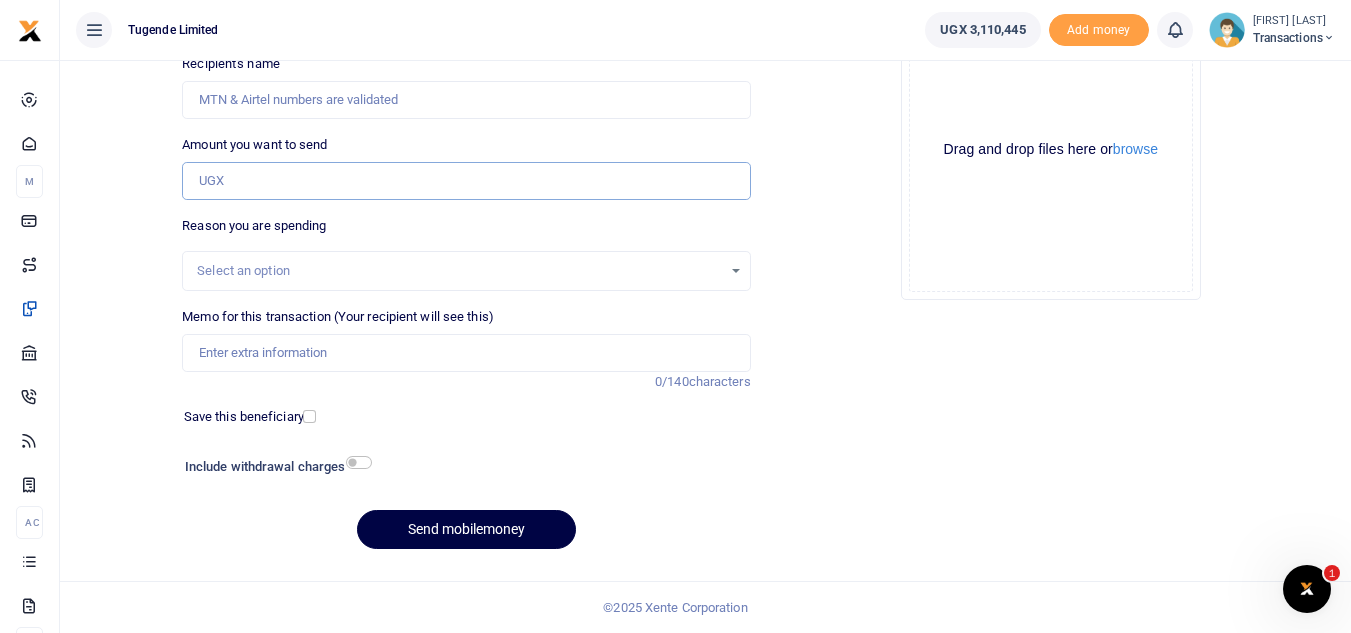 click on "Amount you want to send" at bounding box center (466, 181) 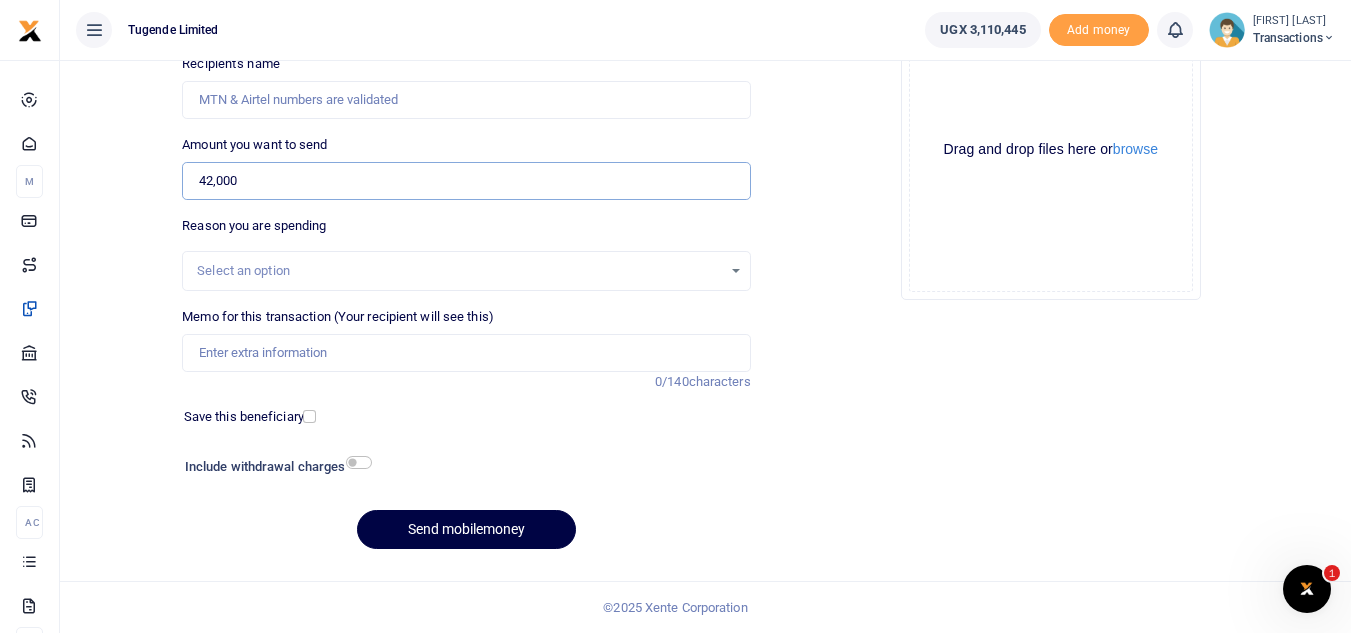 type on "42,000" 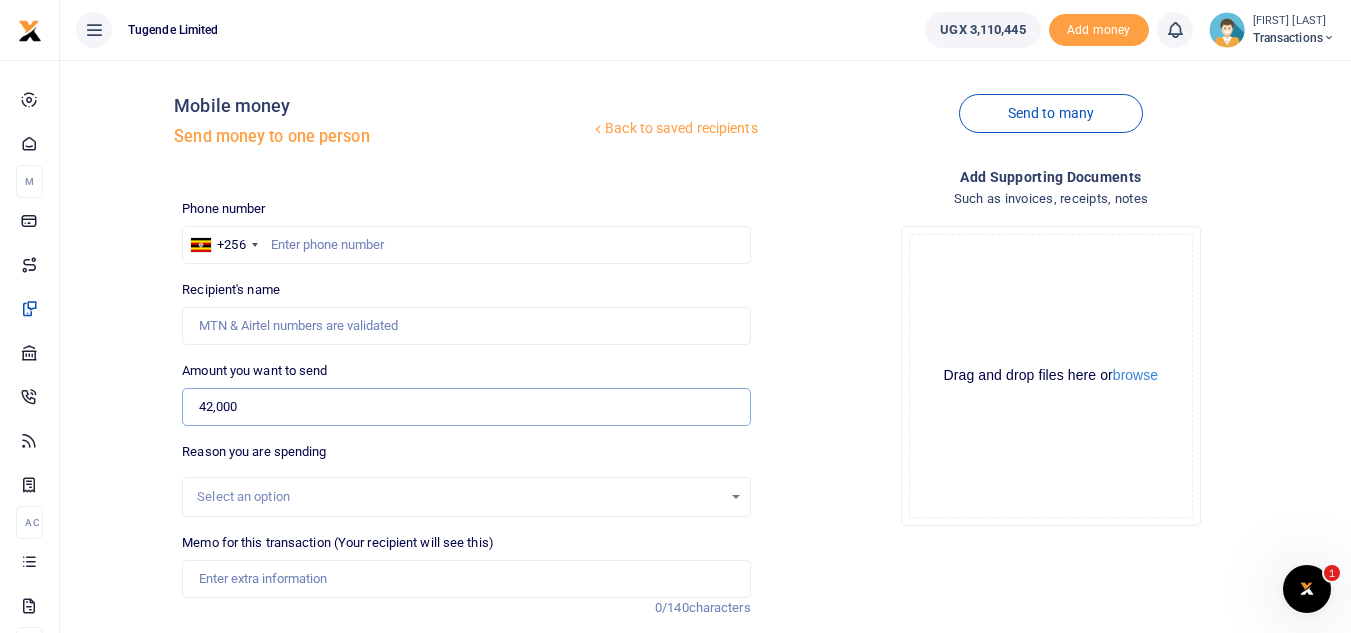 scroll, scrollTop: 0, scrollLeft: 0, axis: both 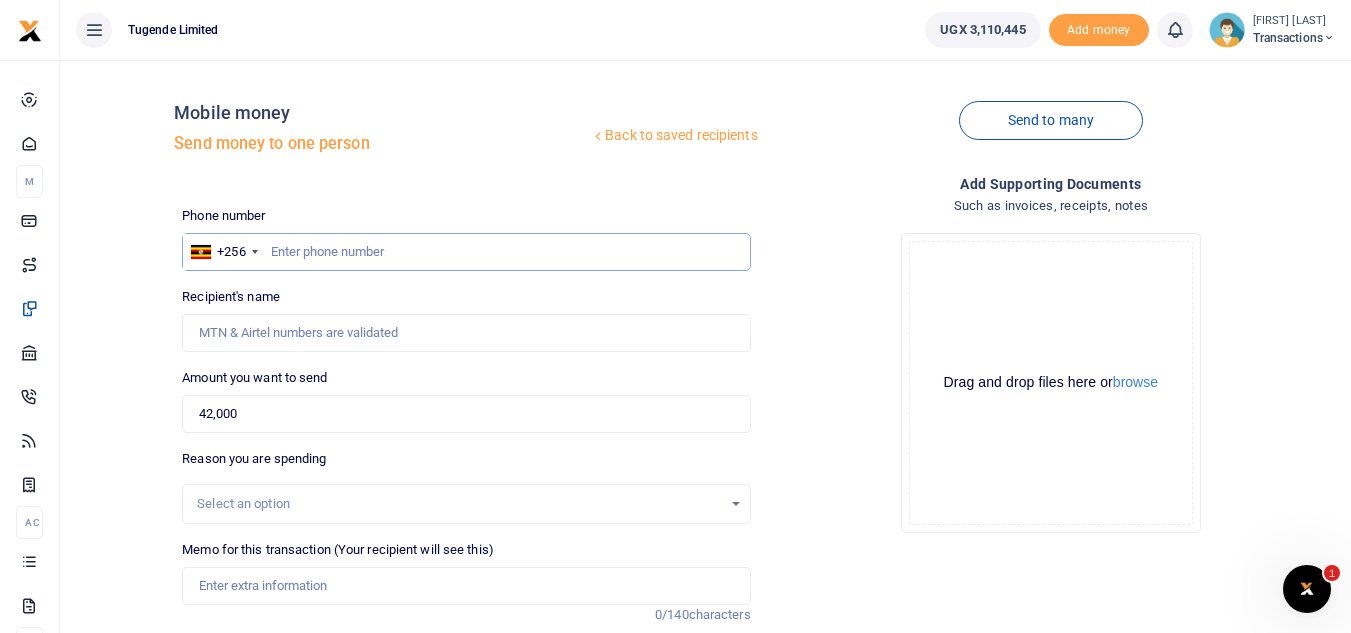 click at bounding box center (466, 252) 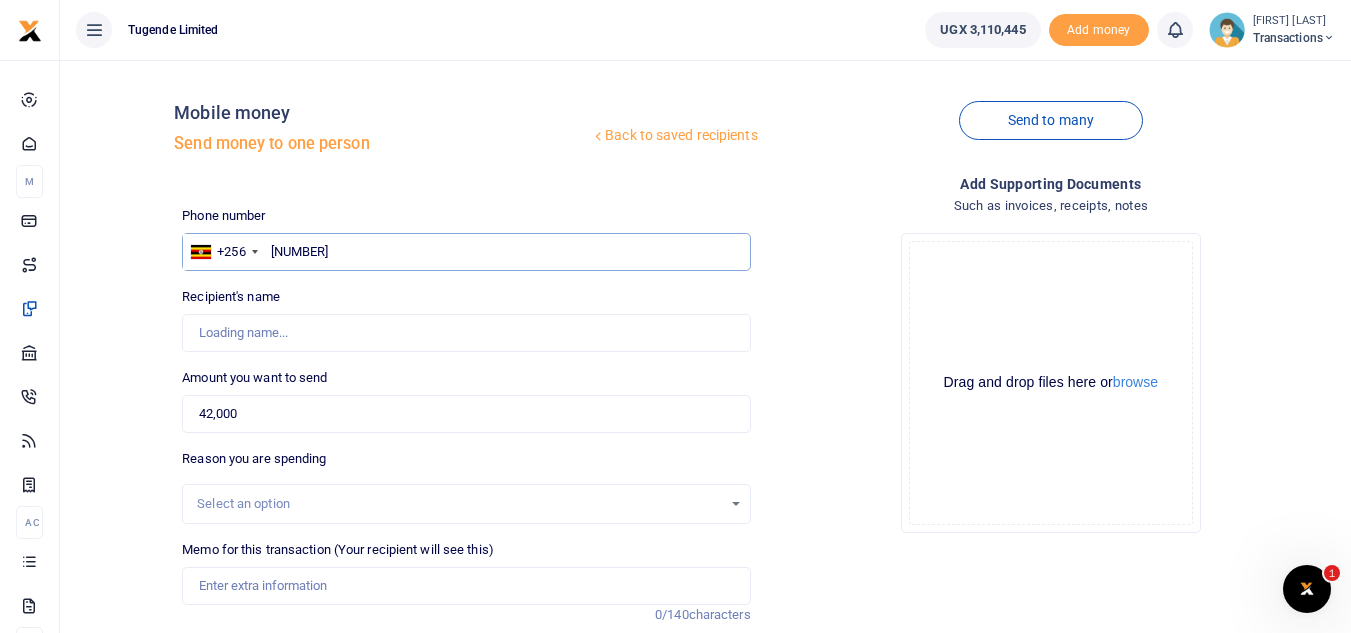 type on "789285236" 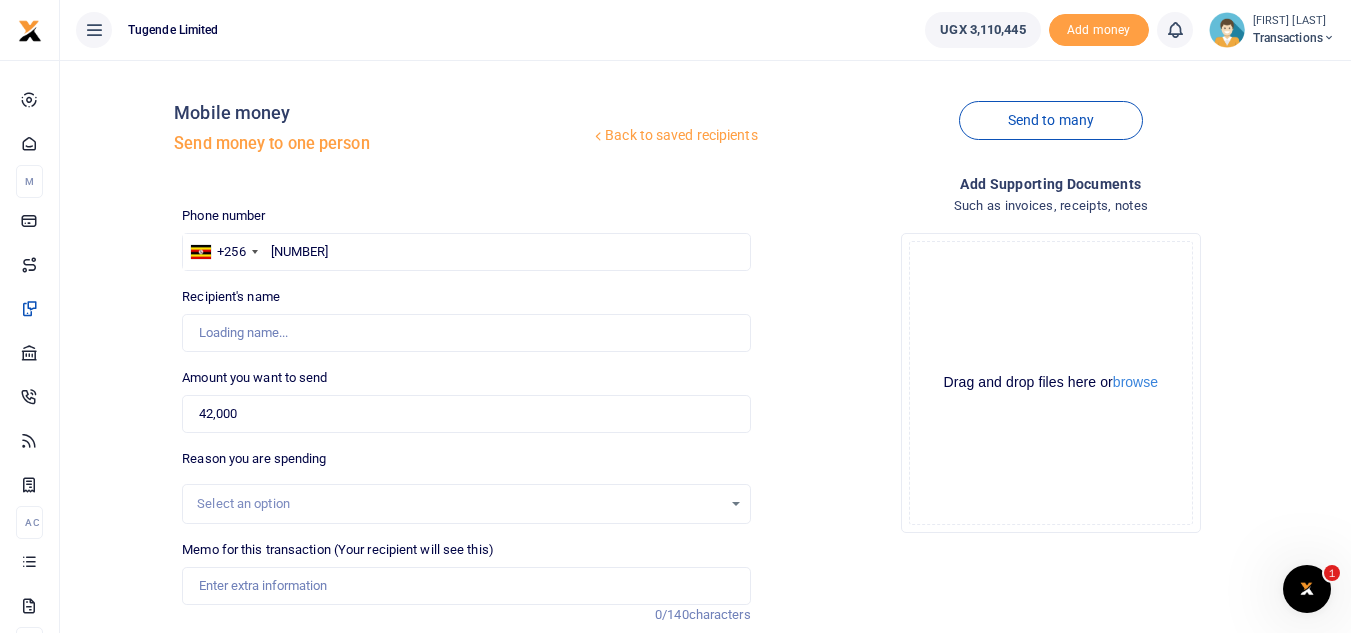 type on "Christopher Mambule" 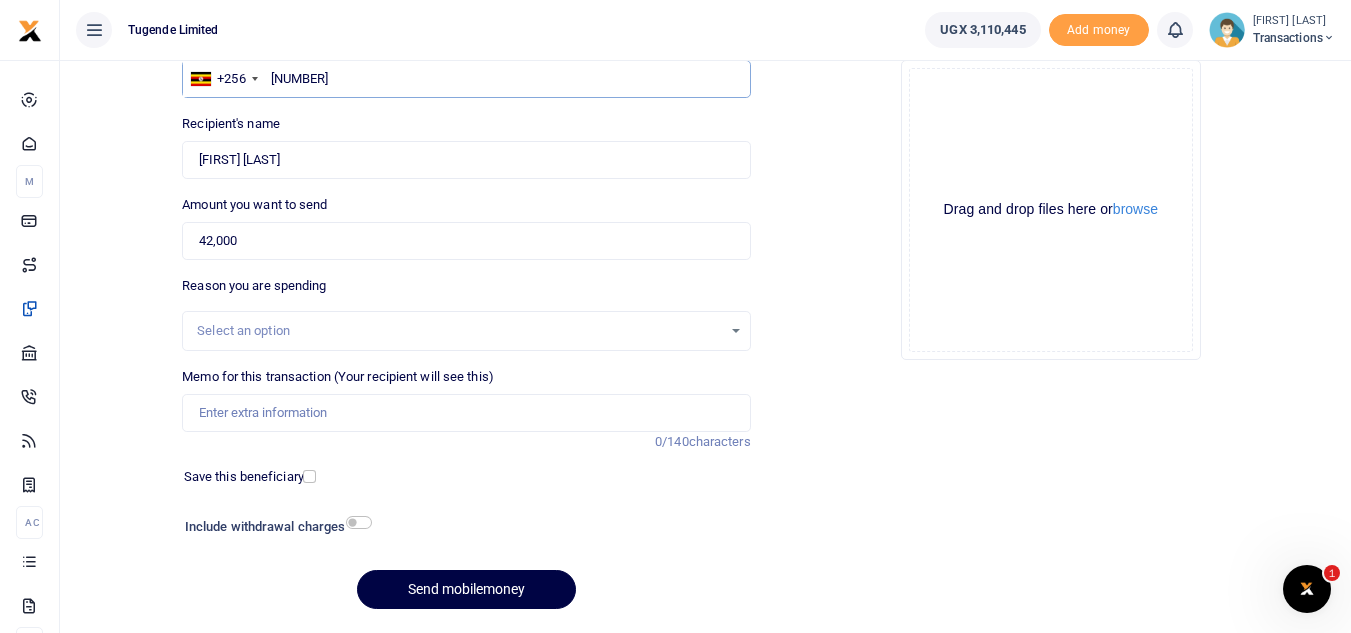 scroll, scrollTop: 174, scrollLeft: 0, axis: vertical 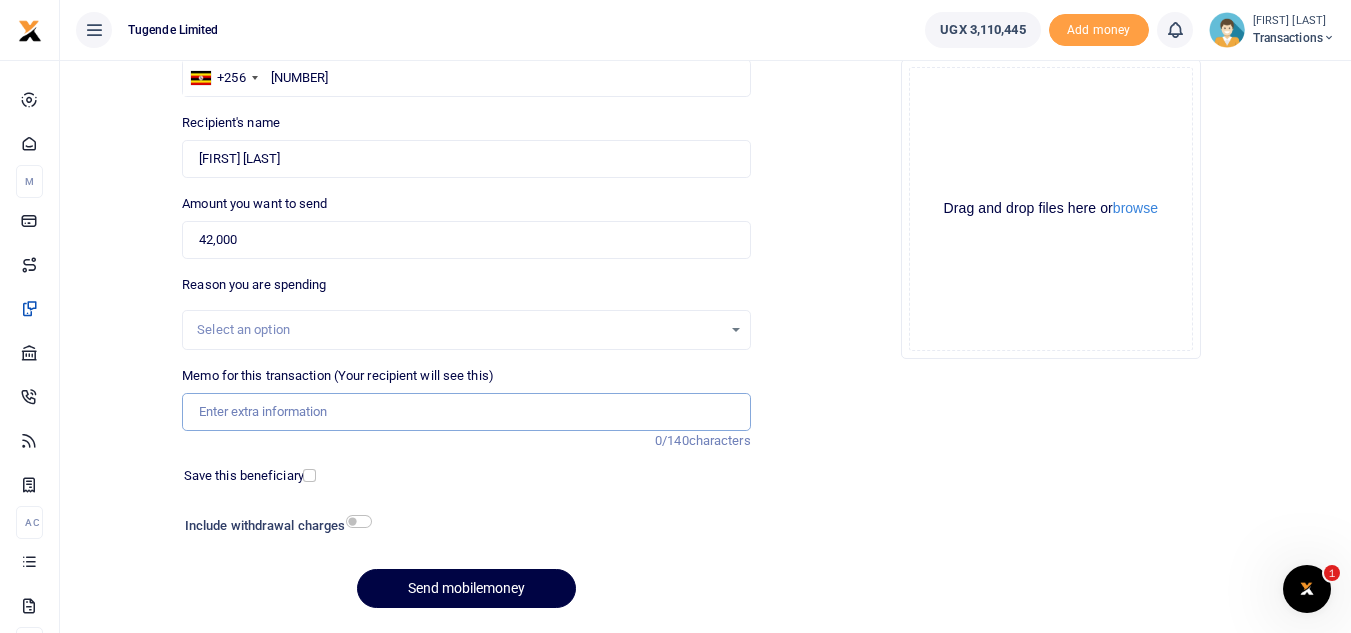 click on "Memo for this transaction (Your recipient will see this)" at bounding box center (466, 412) 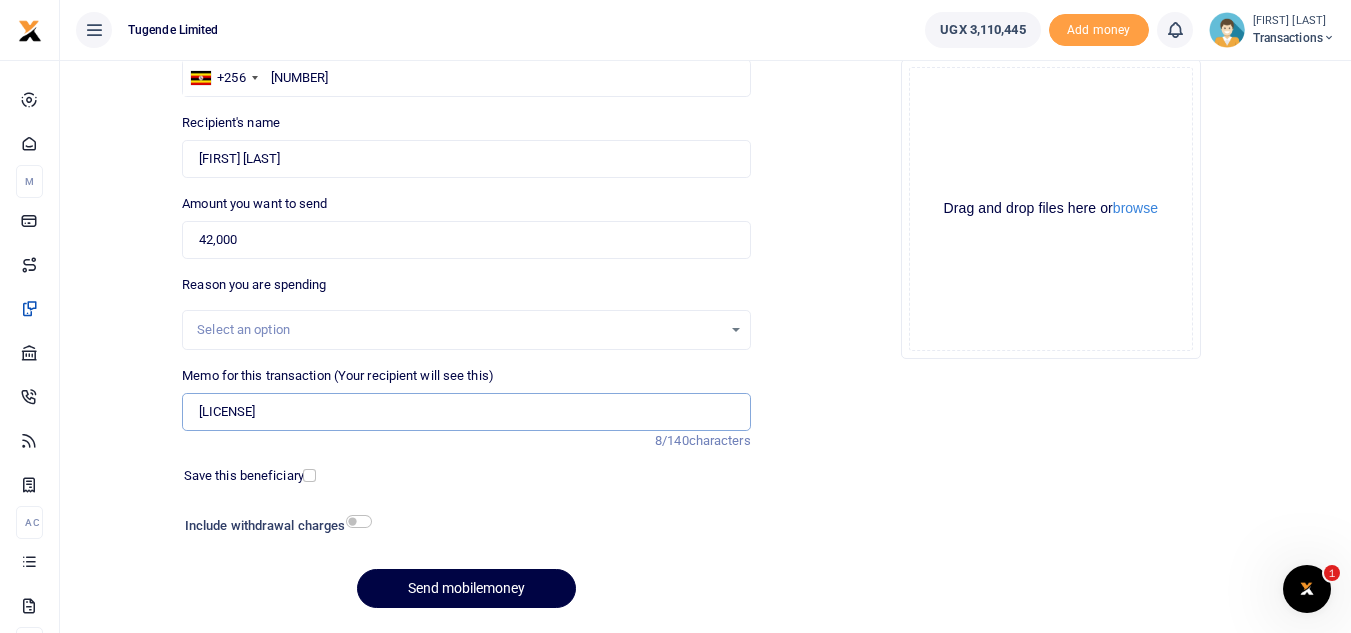 type on "UFY289H" 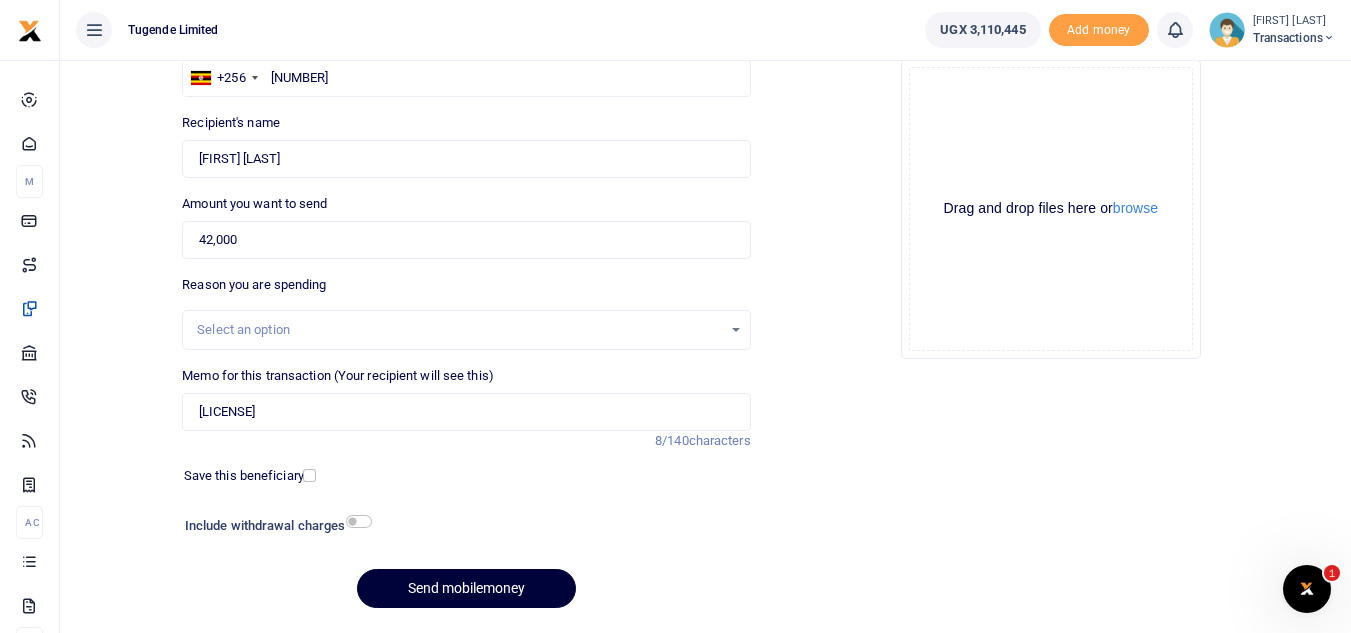 click on "Send mobilemoney" at bounding box center [466, 588] 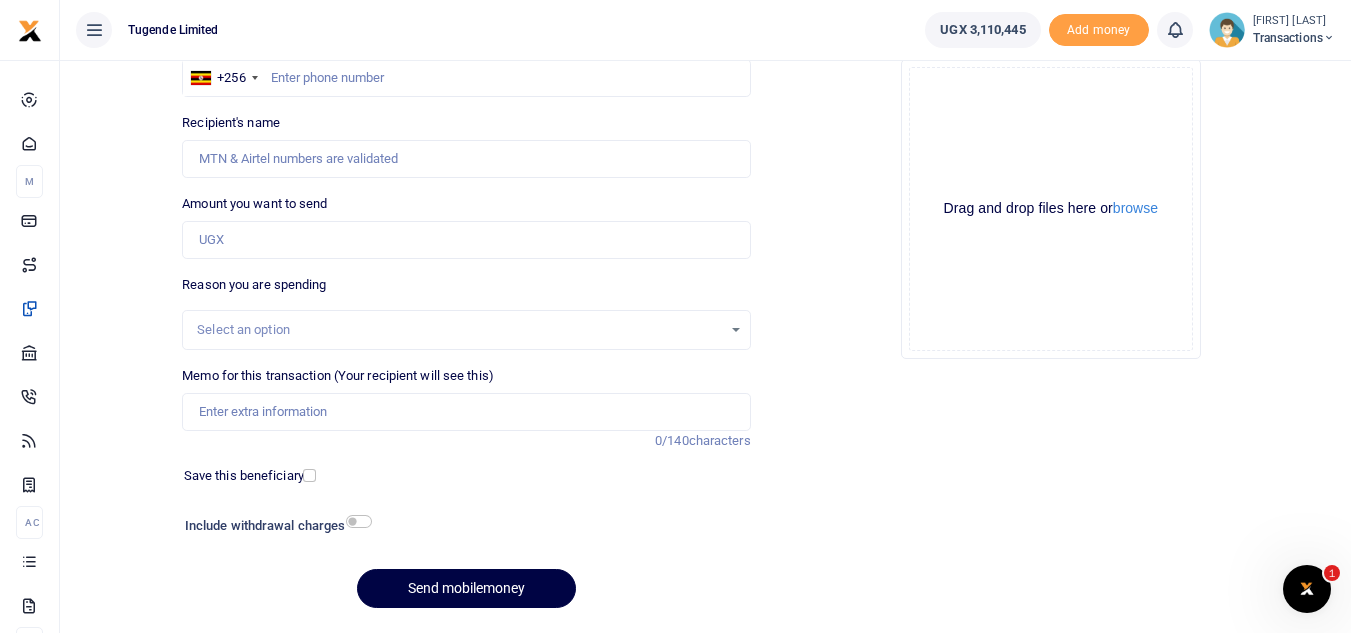 scroll, scrollTop: 174, scrollLeft: 0, axis: vertical 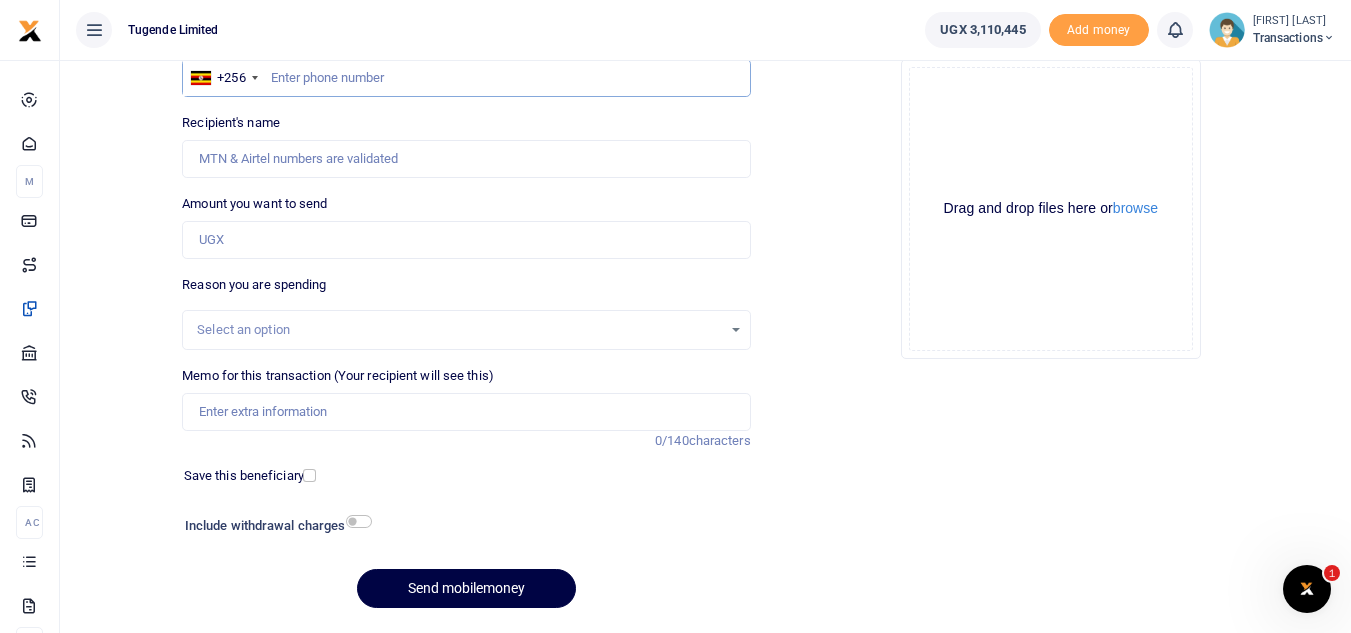 click at bounding box center (466, 78) 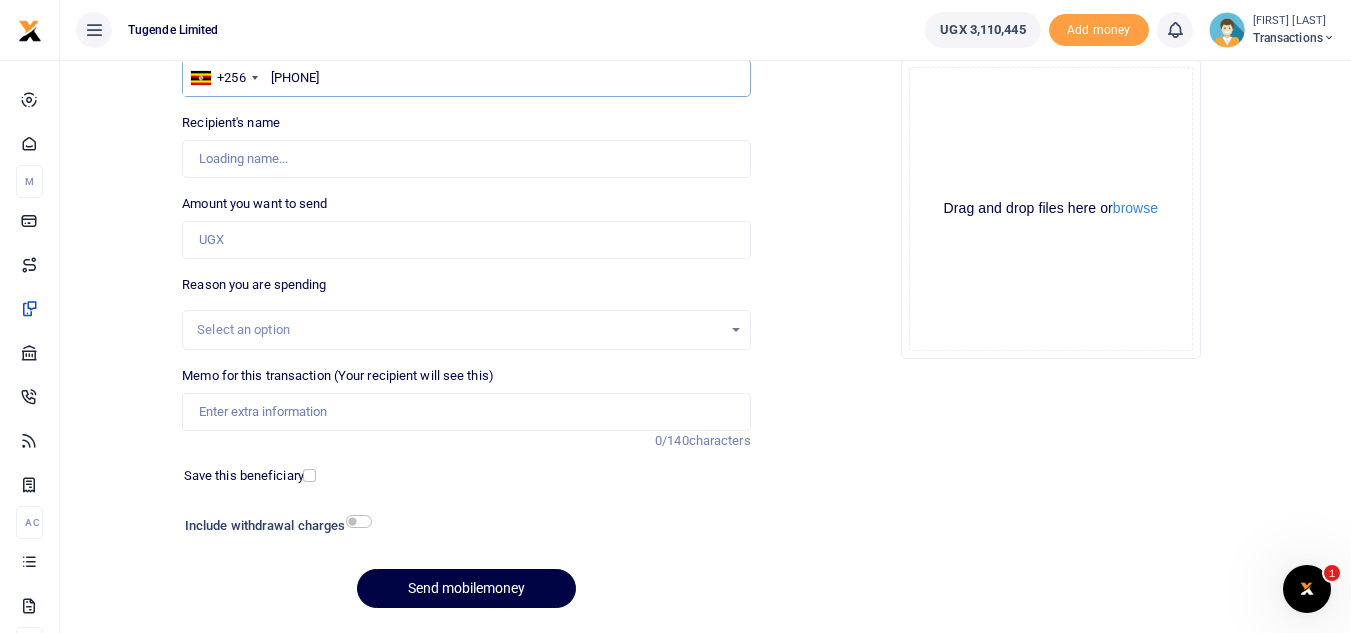 type on "Beatrace Karungi" 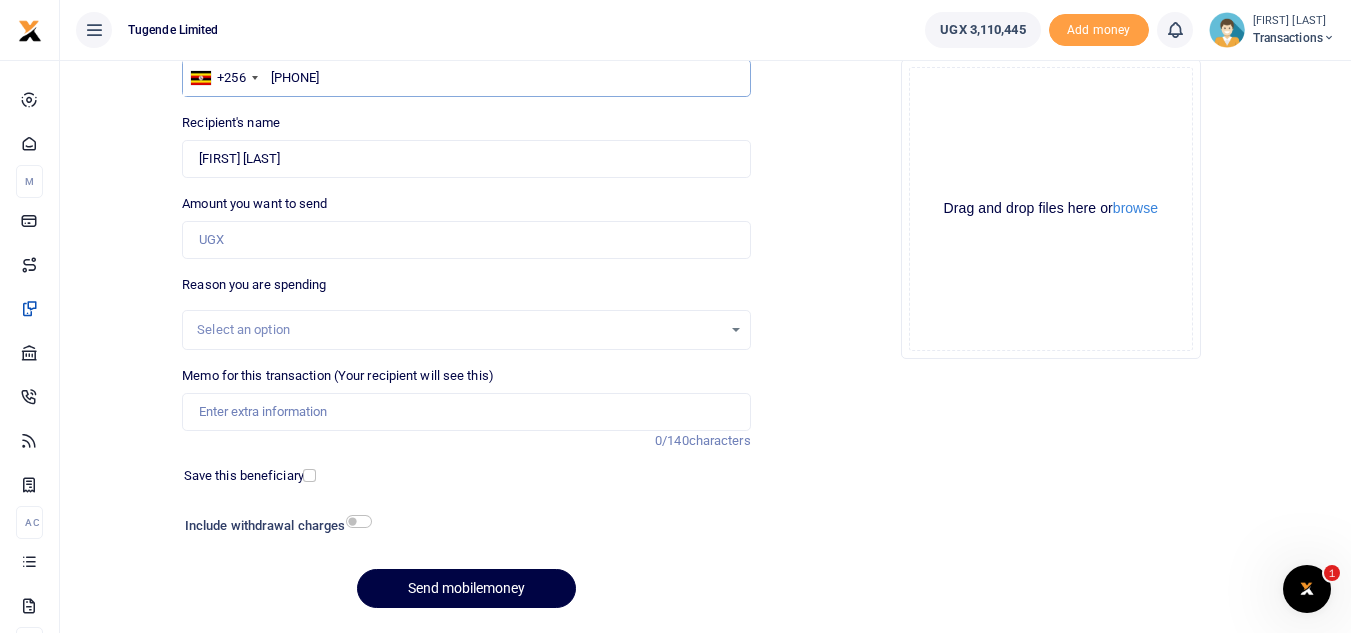 type on "772345286" 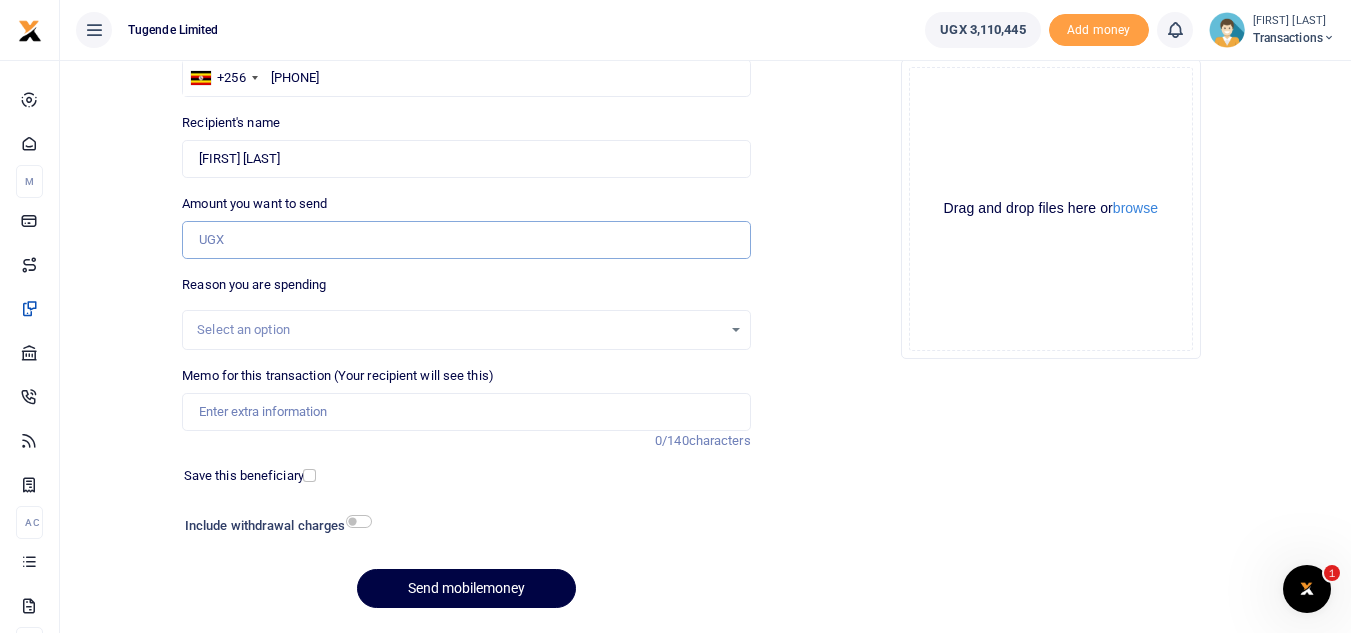 click on "Amount you want to send" at bounding box center (466, 240) 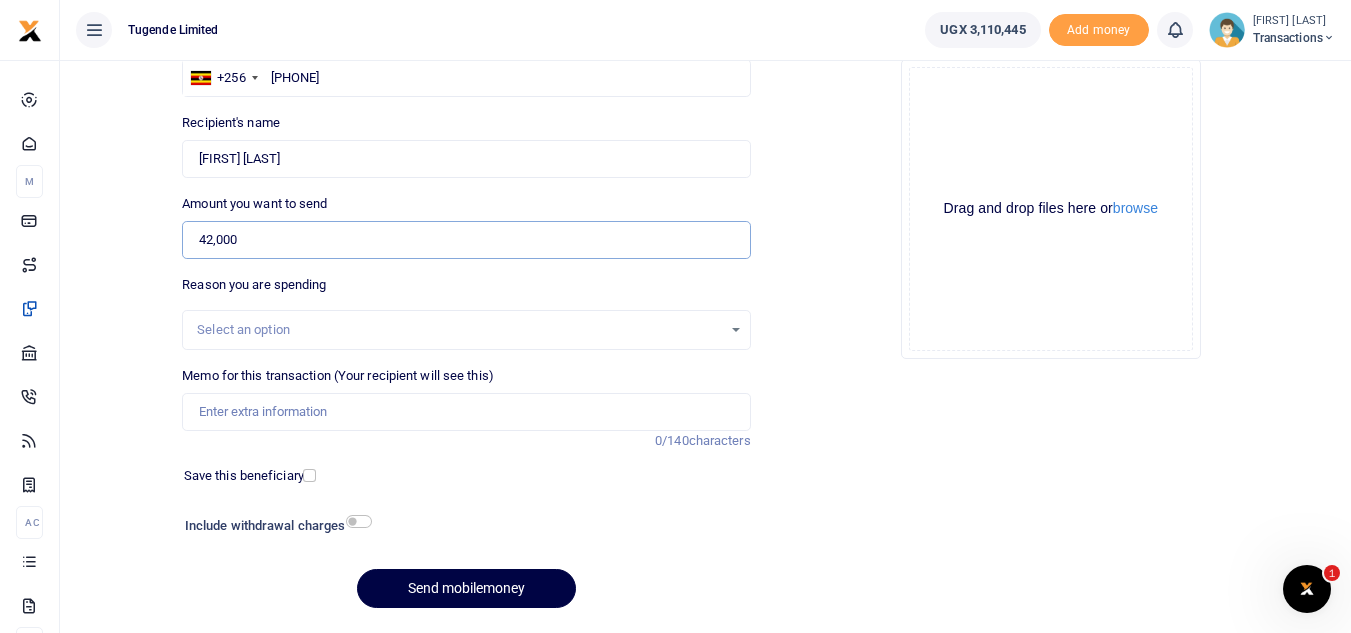 type on "42,000" 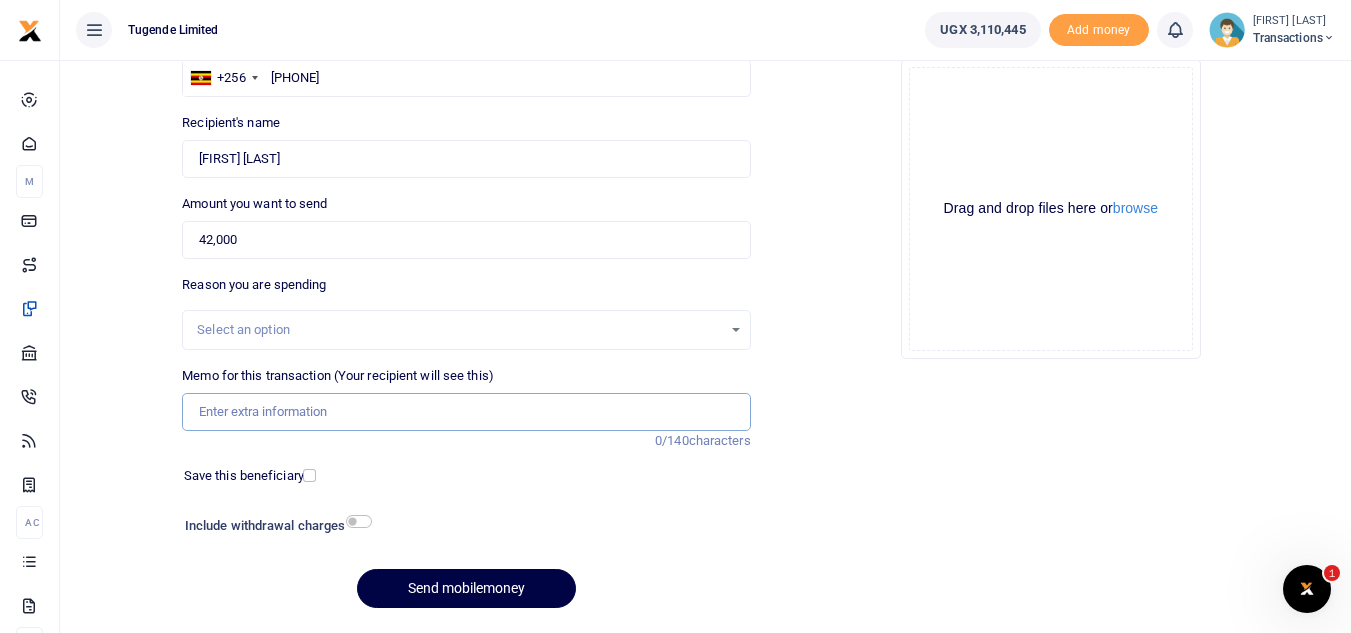 click on "Memo for this transaction (Your recipient will see this)" at bounding box center (466, 412) 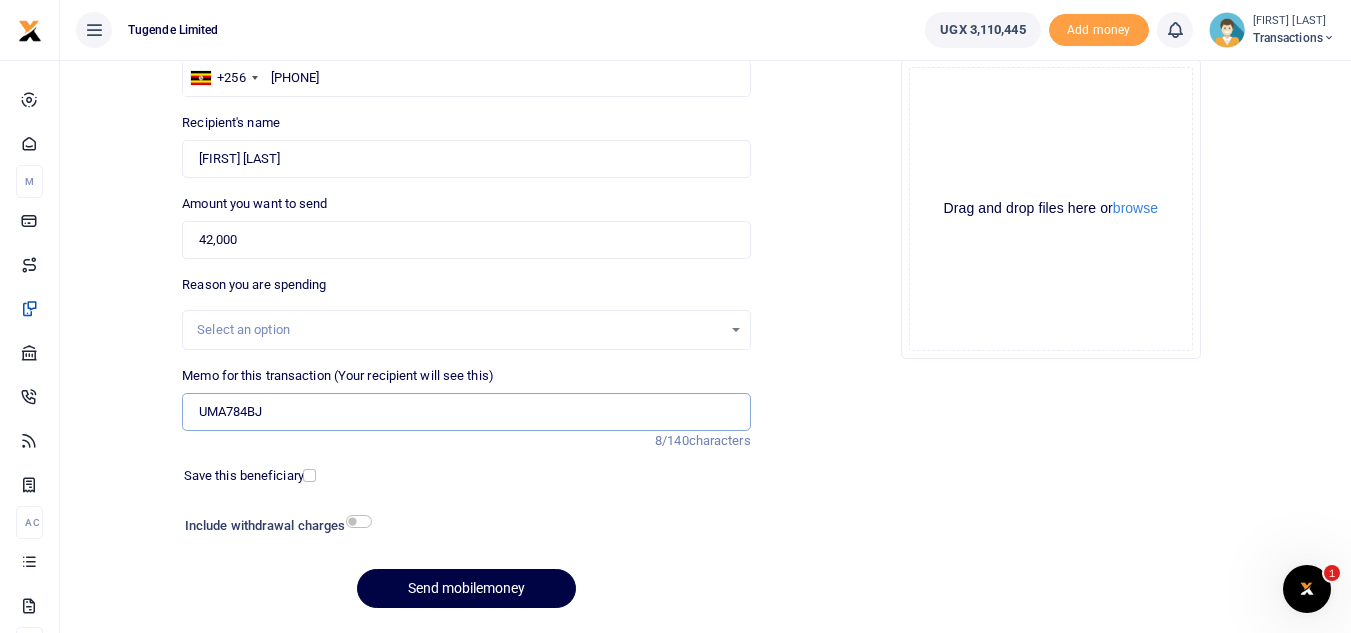 click on "UMA784BJ" at bounding box center (466, 412) 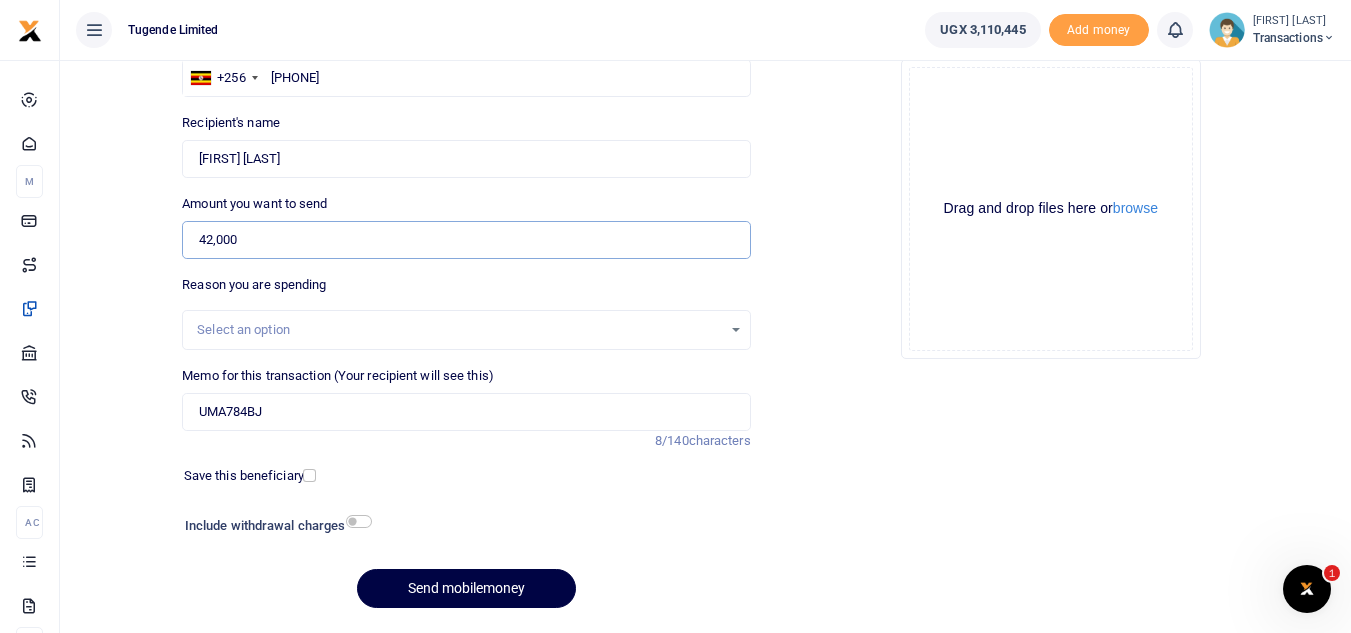 click on "42,000" at bounding box center (466, 240) 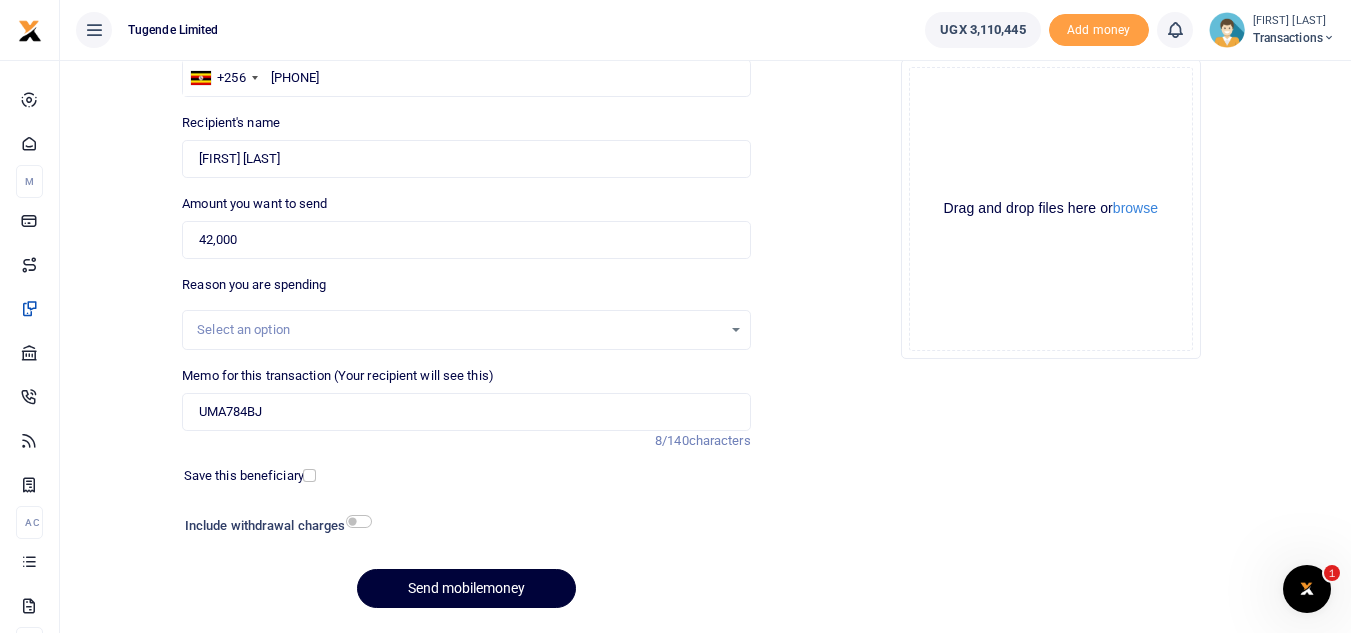 click on "Send mobilemoney" at bounding box center [466, 588] 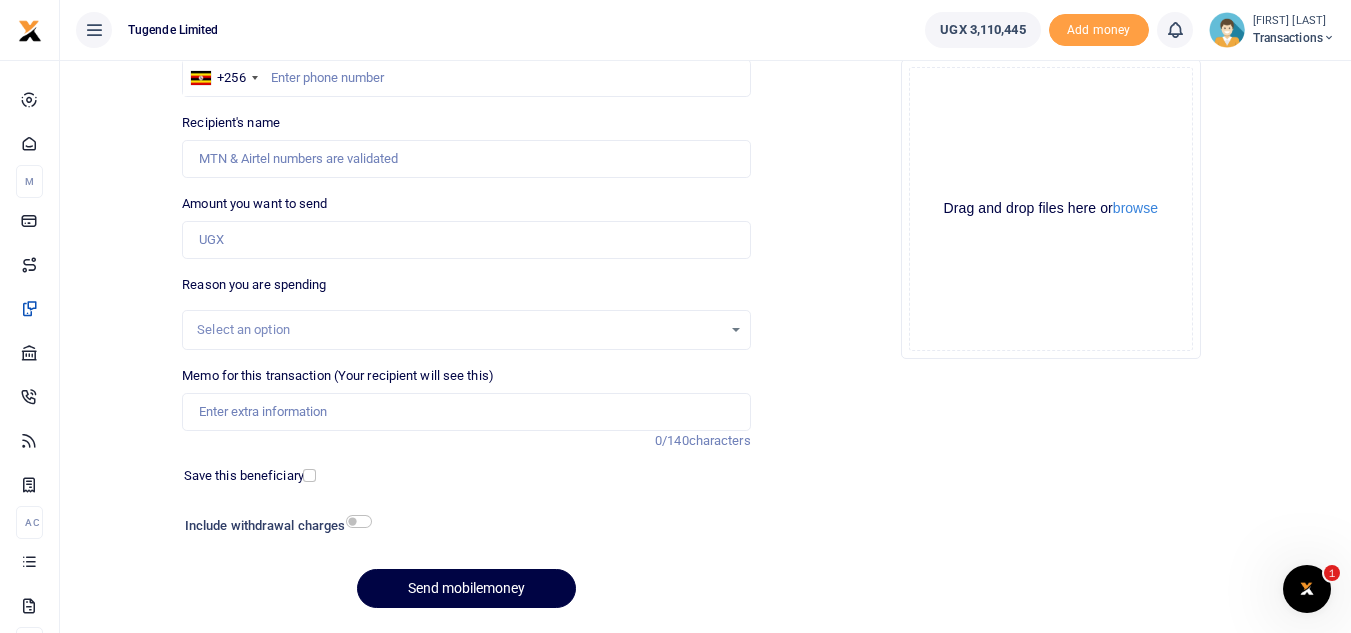 scroll, scrollTop: 0, scrollLeft: 0, axis: both 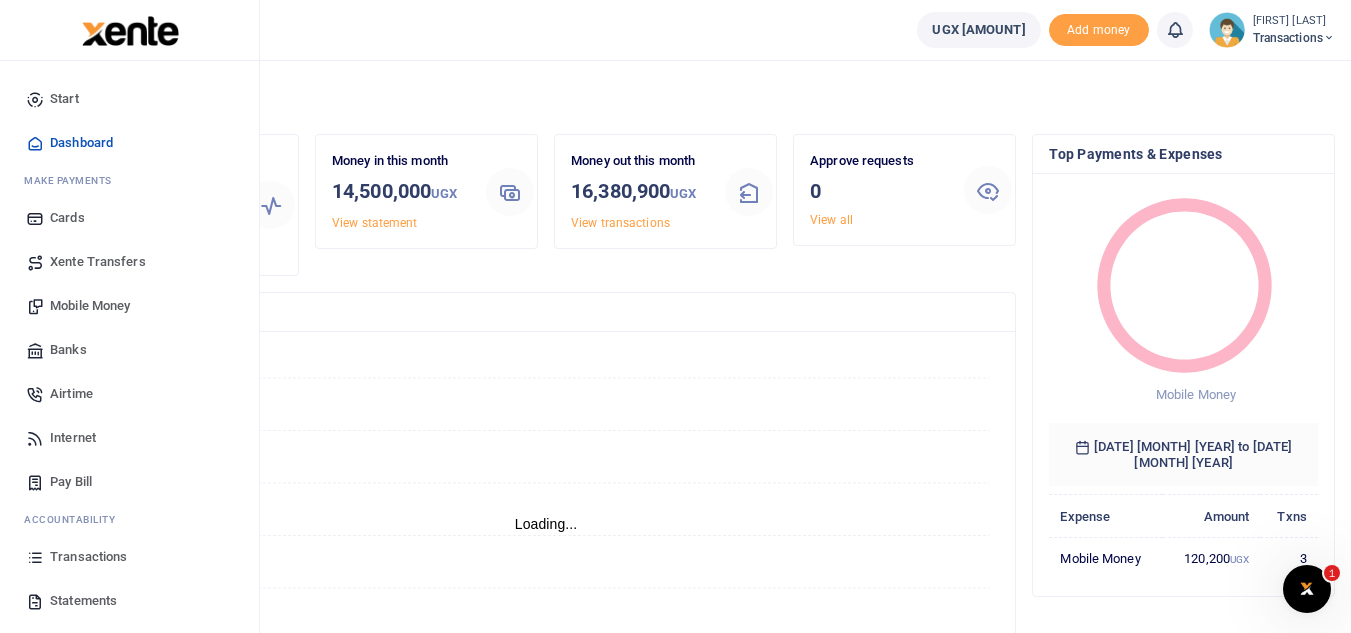 click on "Transactions" at bounding box center [129, 557] 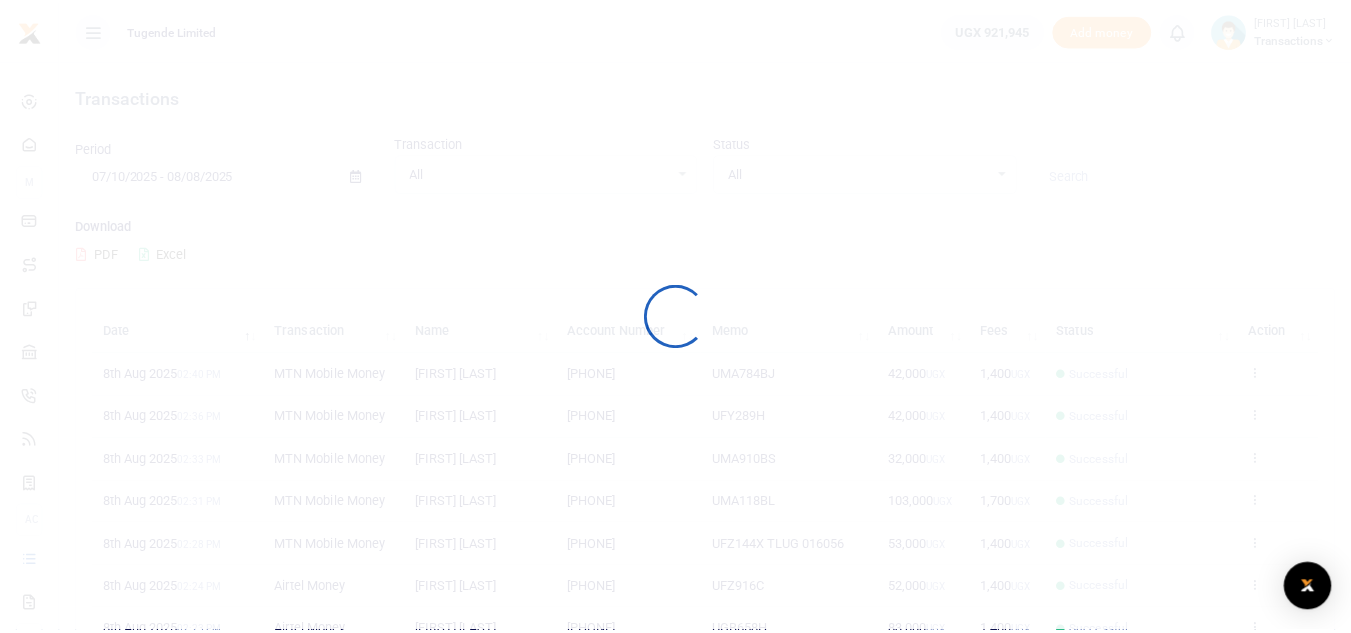 scroll, scrollTop: 0, scrollLeft: 0, axis: both 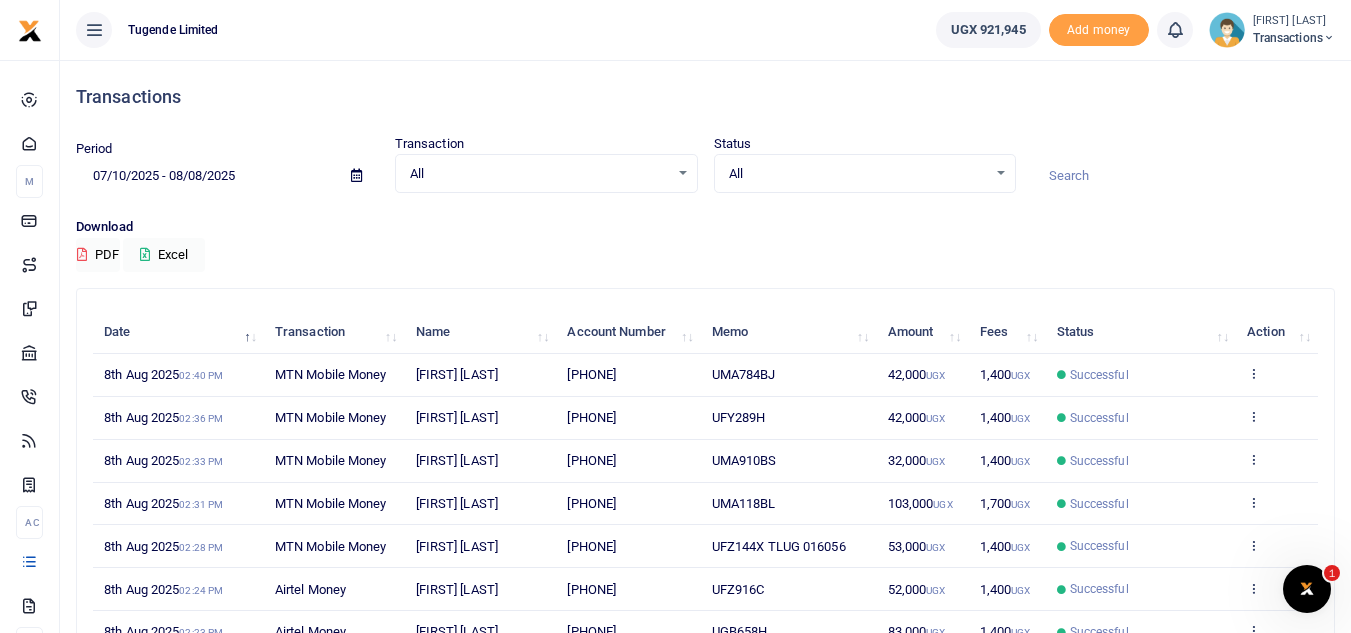 click at bounding box center (1183, 176) 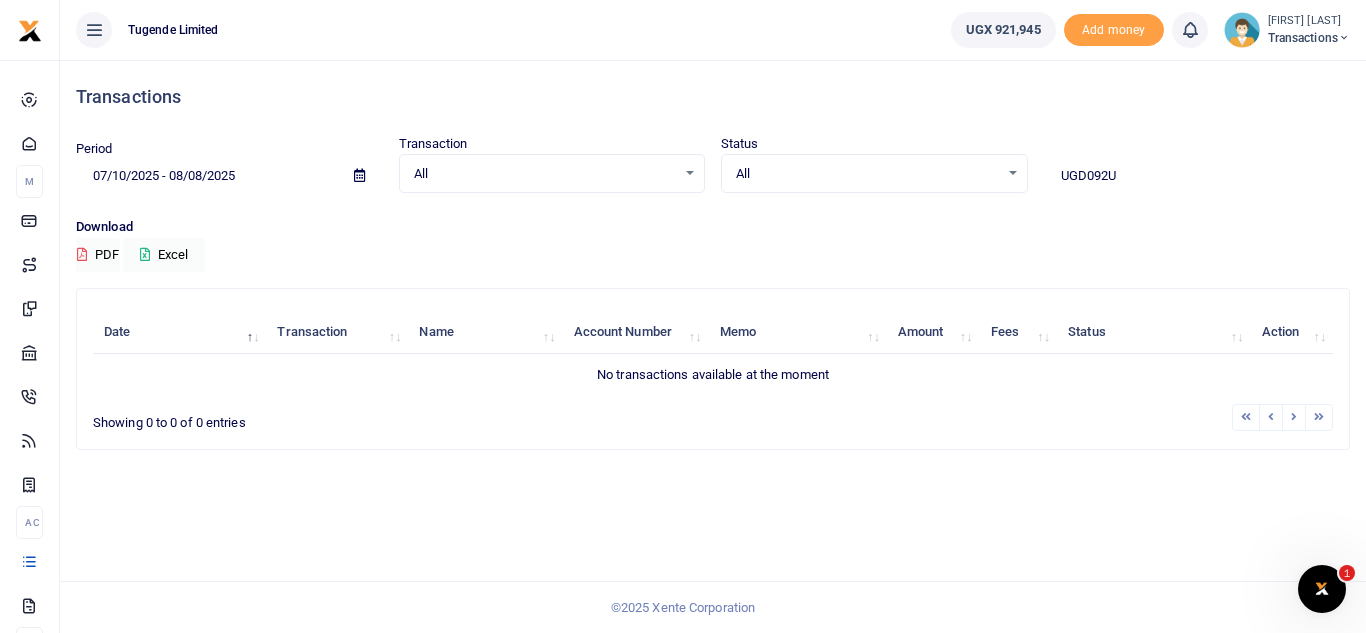 type on "UGD092U" 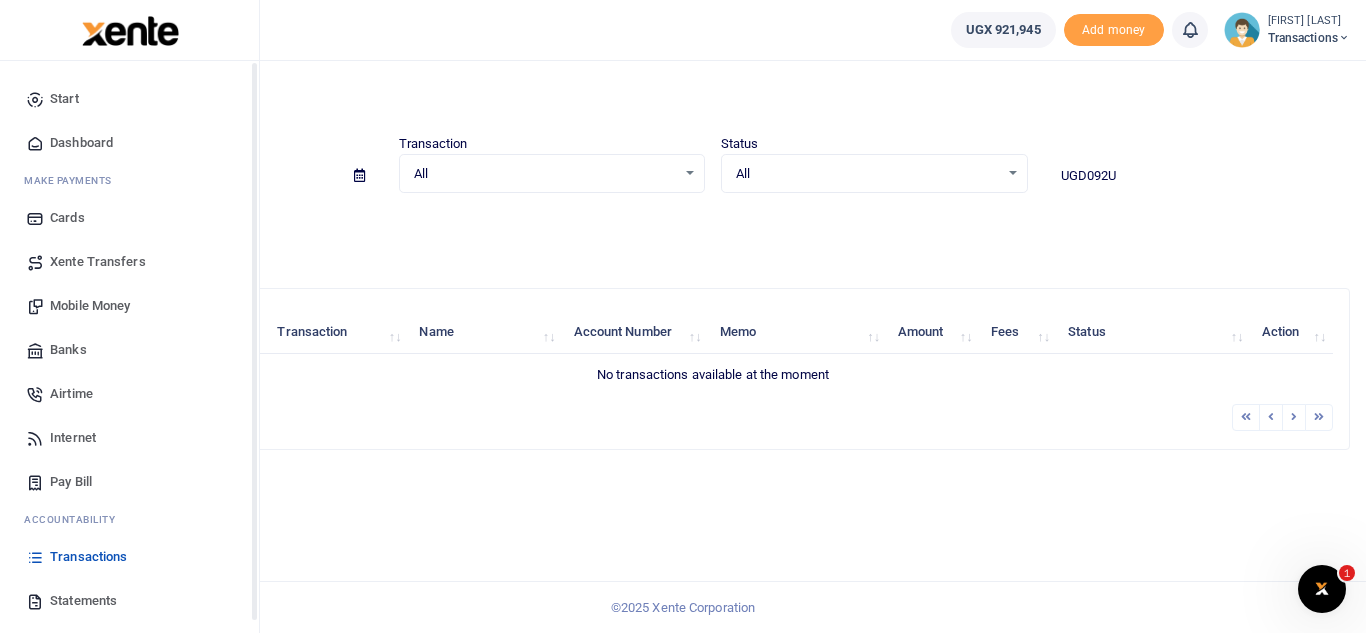 click on "Mobile Money" at bounding box center [90, 306] 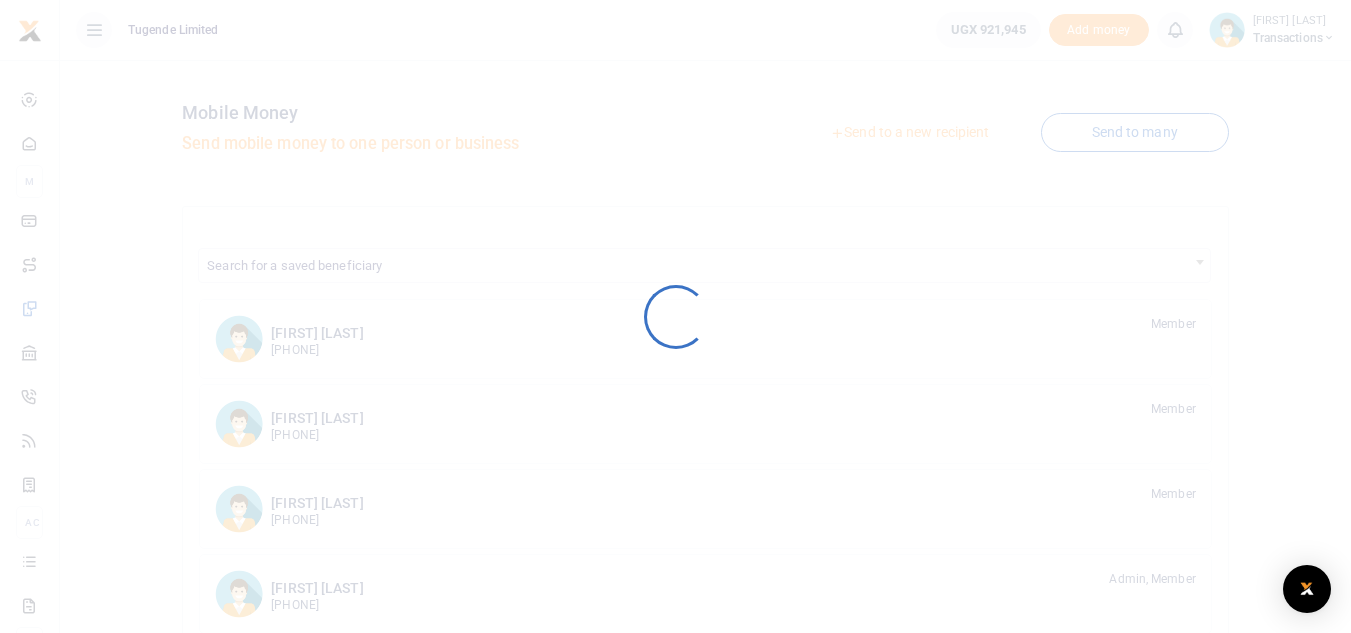 scroll, scrollTop: 0, scrollLeft: 0, axis: both 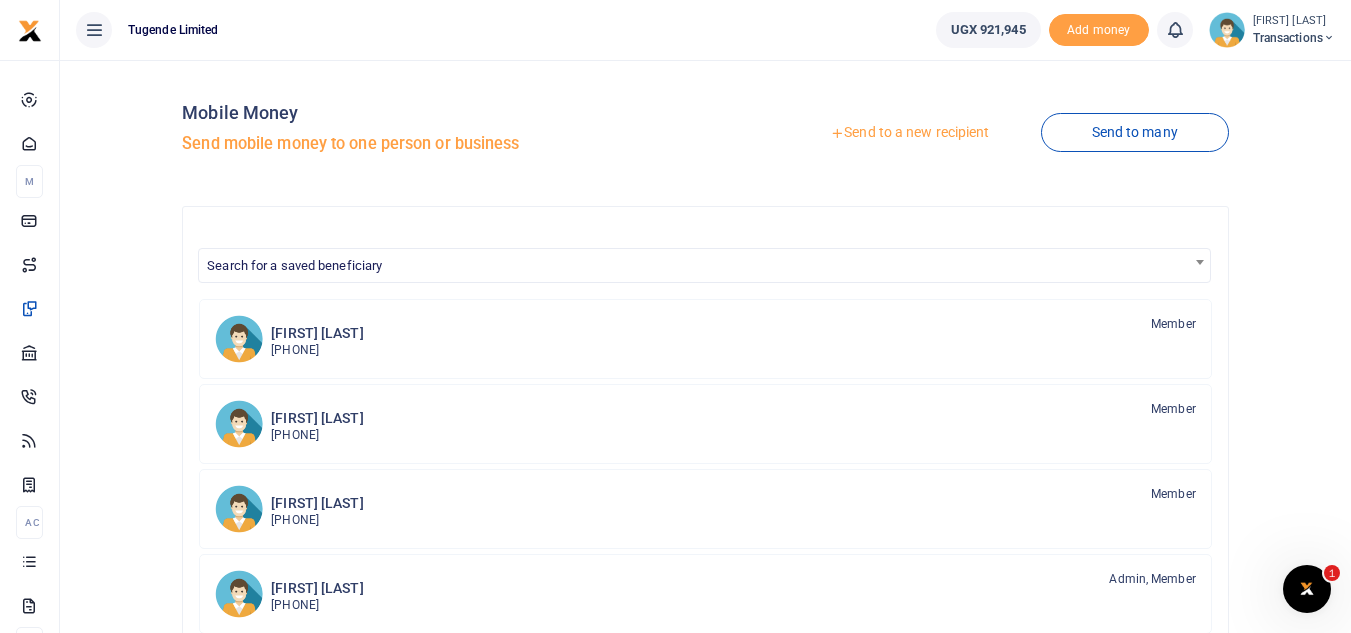 click on "Send to a new recipient" at bounding box center [909, 133] 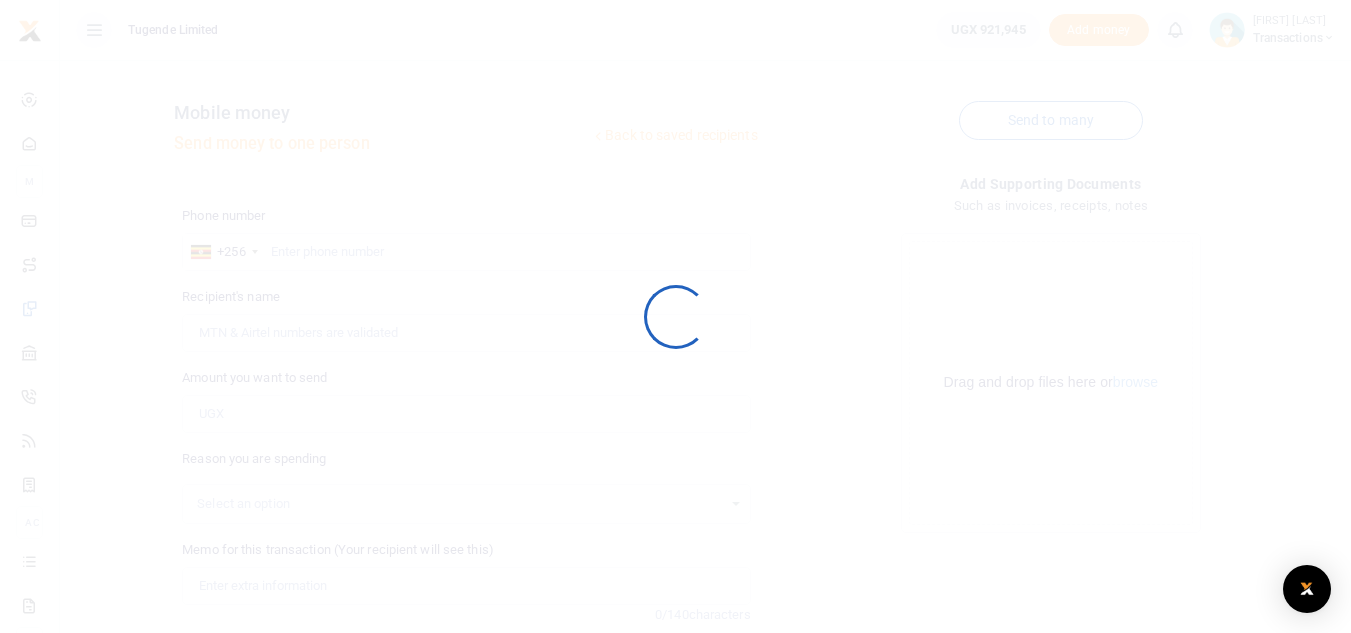 scroll, scrollTop: 0, scrollLeft: 0, axis: both 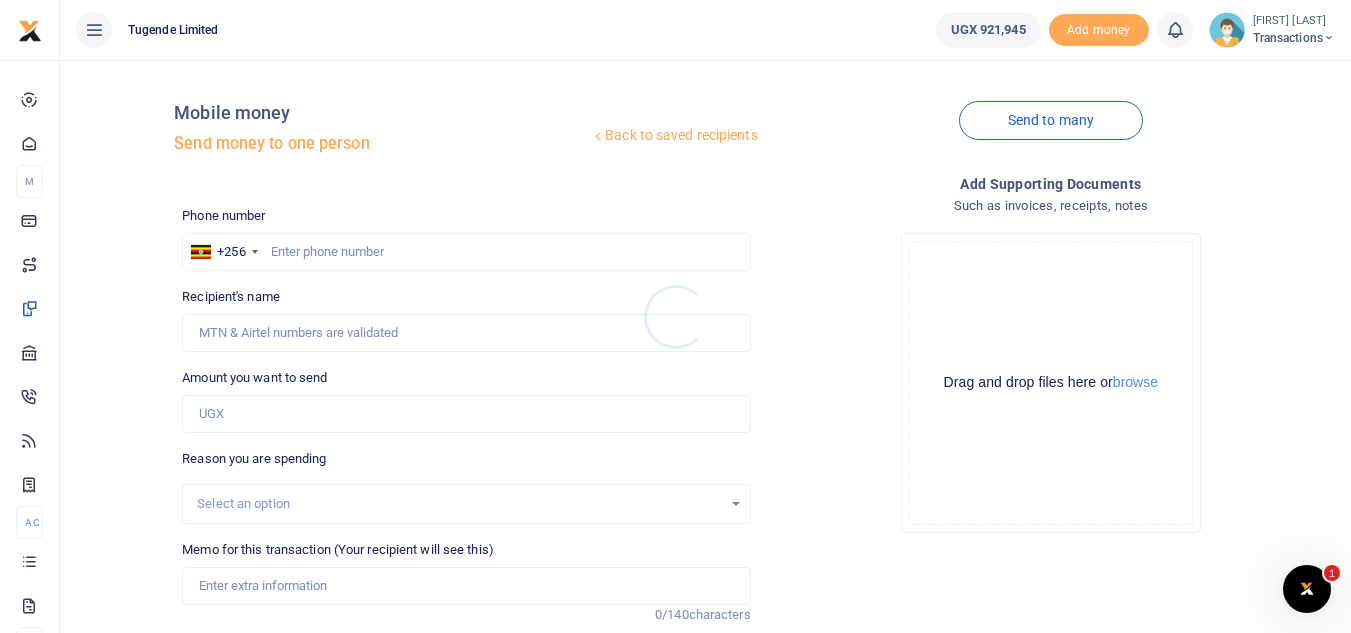 click at bounding box center [675, 316] 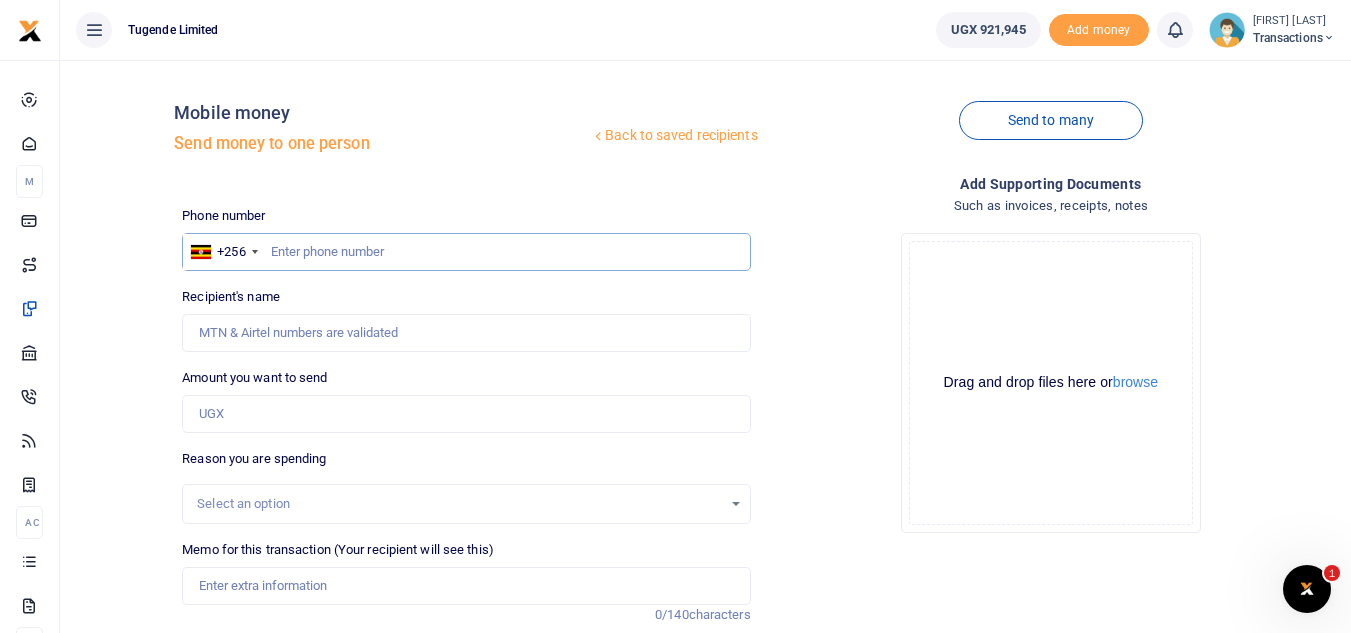 click at bounding box center (466, 252) 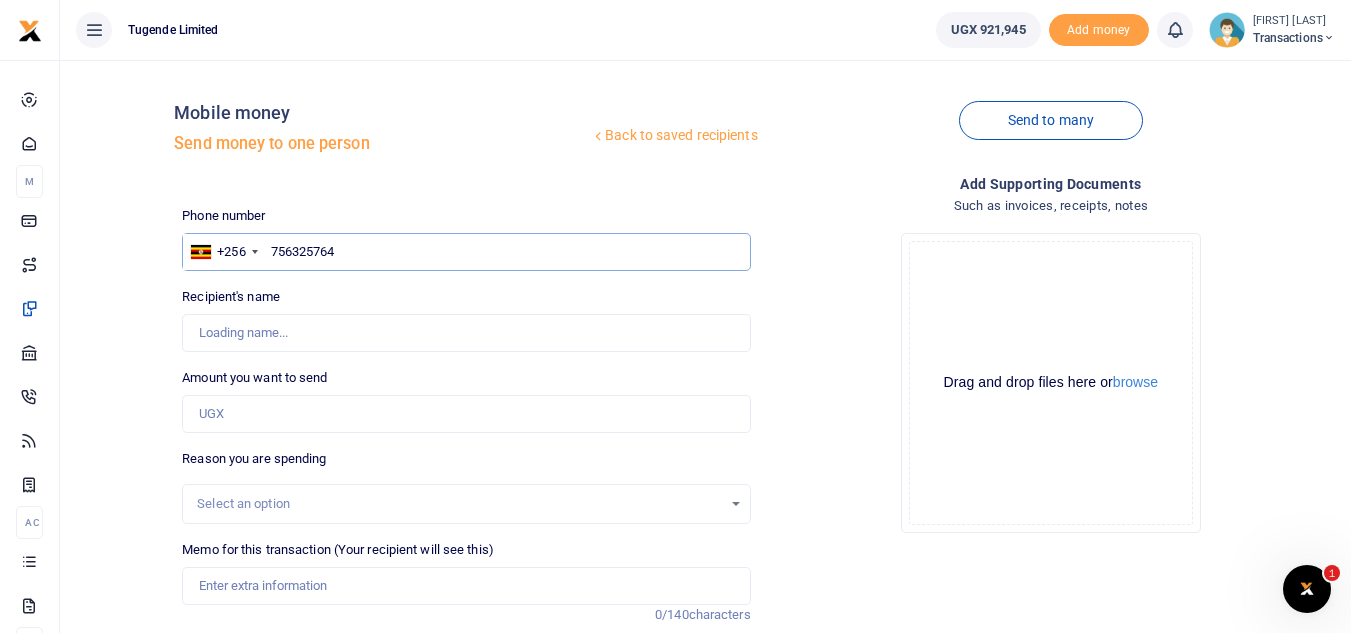 type on "756325764" 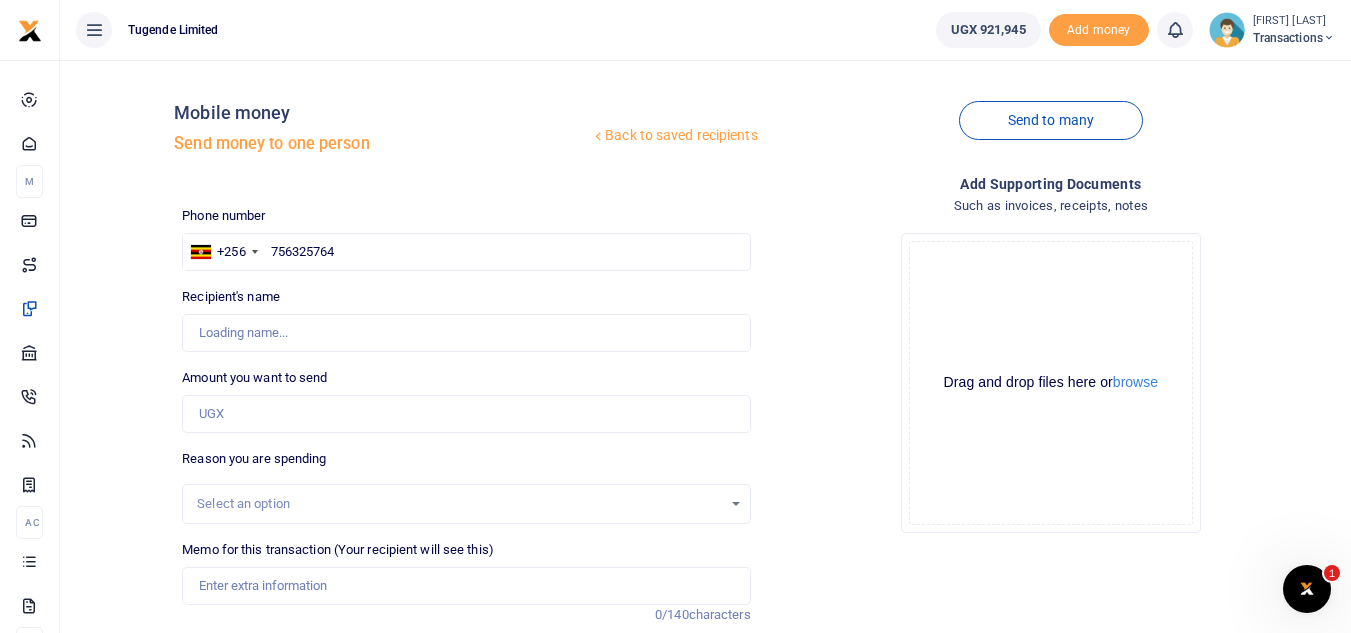 type on "Gilbert Tumusiime" 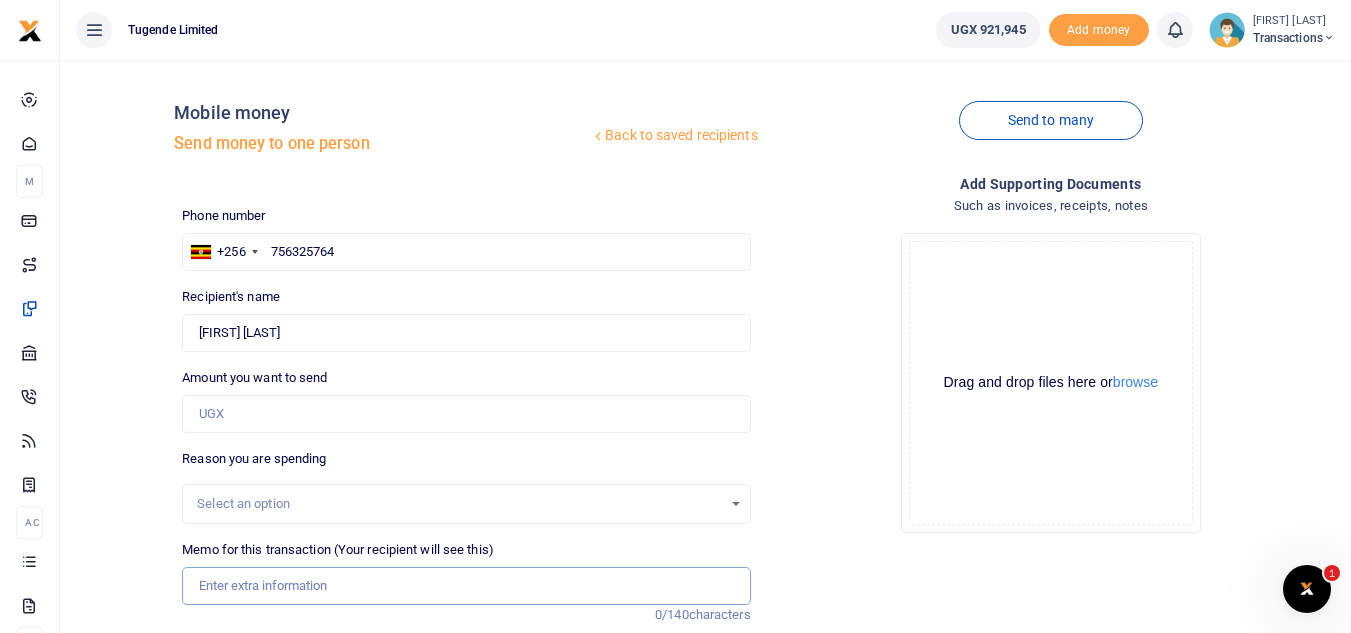 click on "Memo for this transaction (Your recipient will see this)" at bounding box center (466, 586) 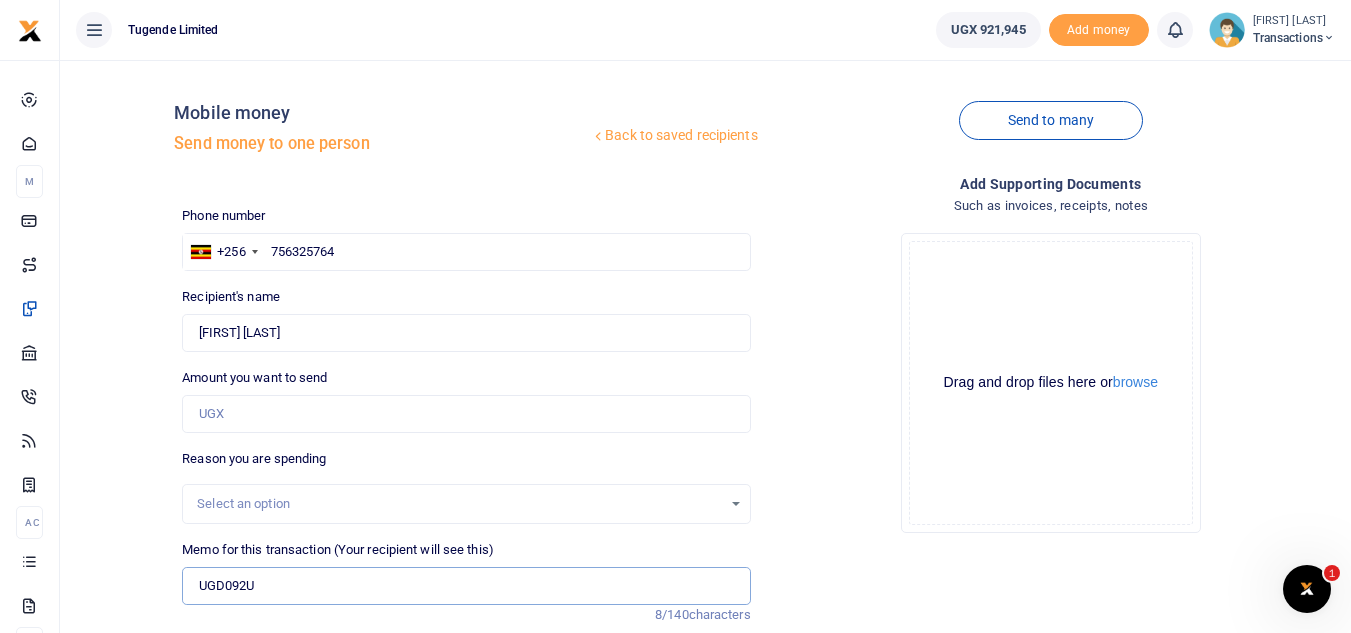 type on "UGD092U" 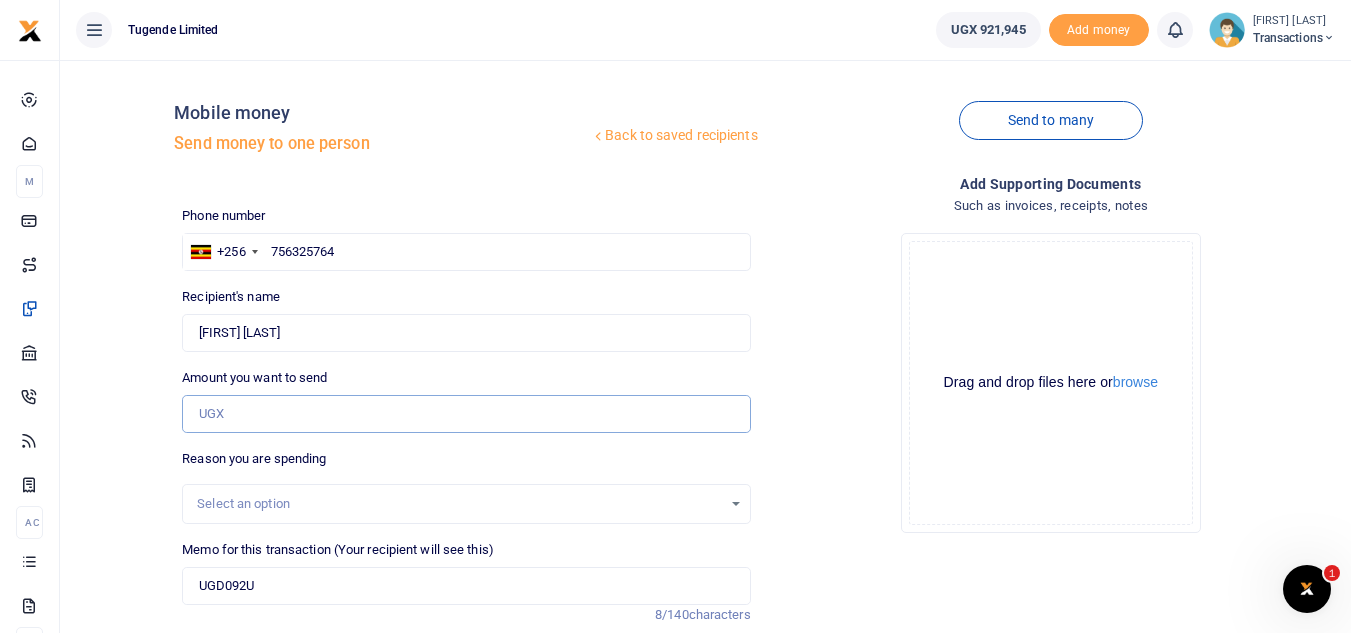 click on "Amount you want to send" at bounding box center (466, 414) 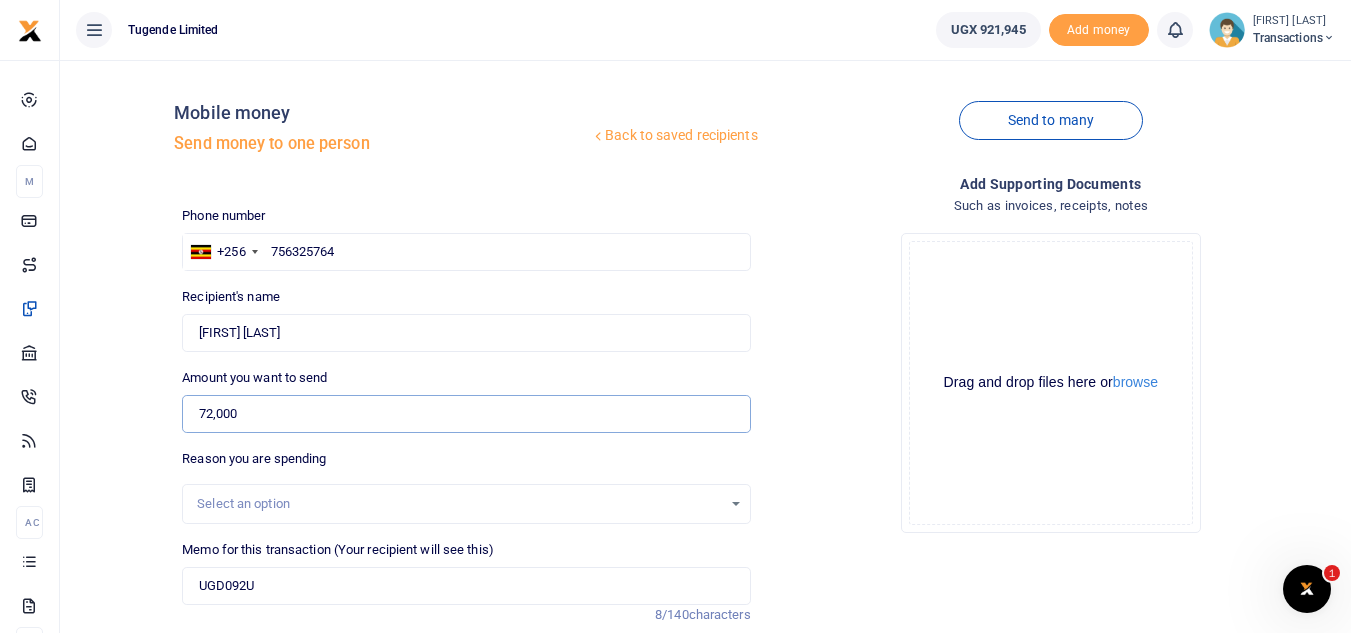 type on "72,000" 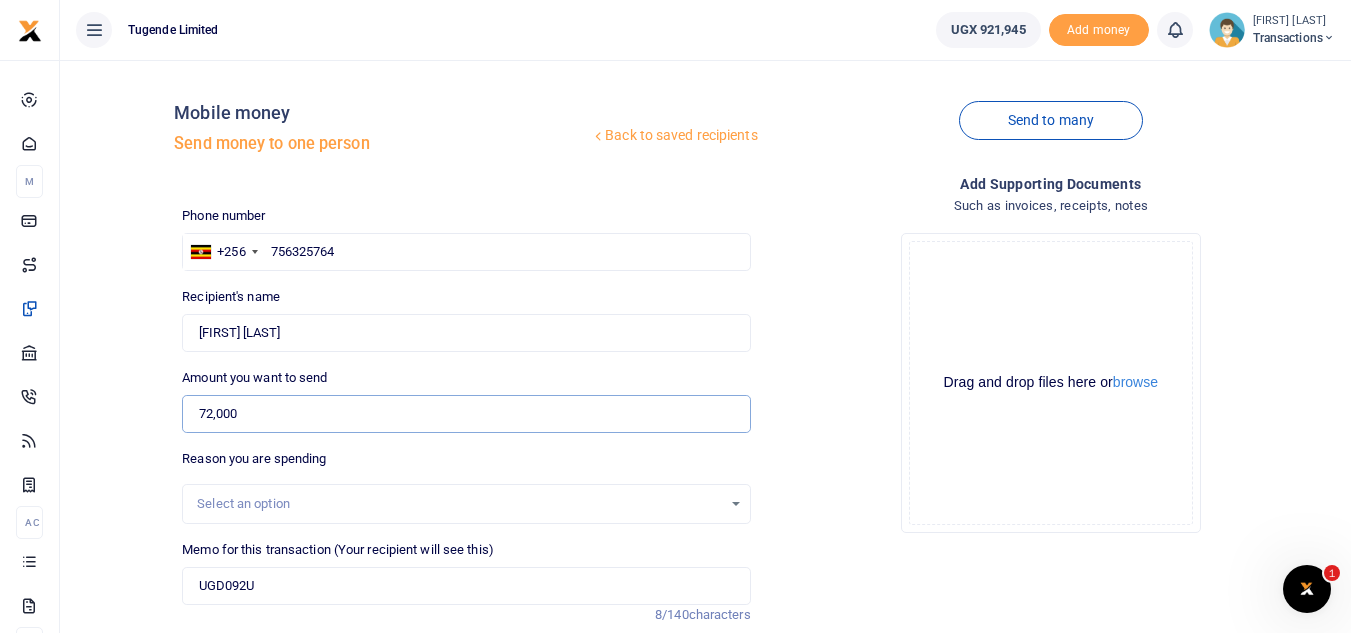 scroll, scrollTop: 233, scrollLeft: 0, axis: vertical 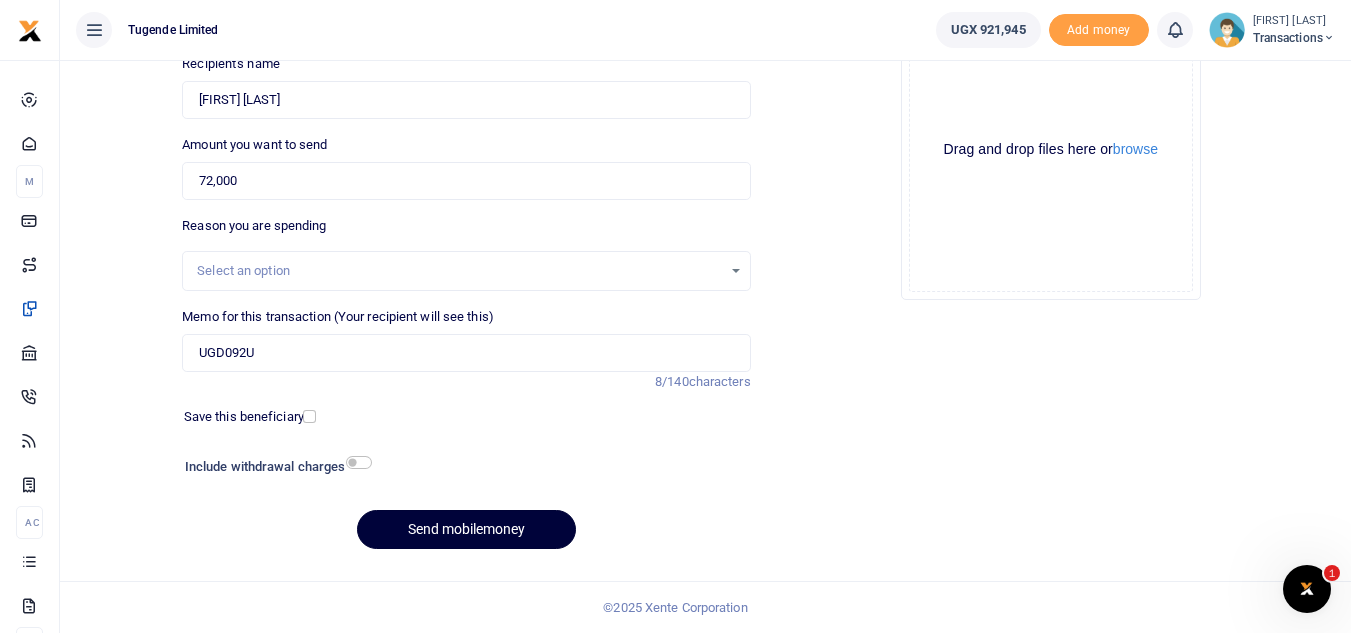 click on "Send mobilemoney" at bounding box center [466, 529] 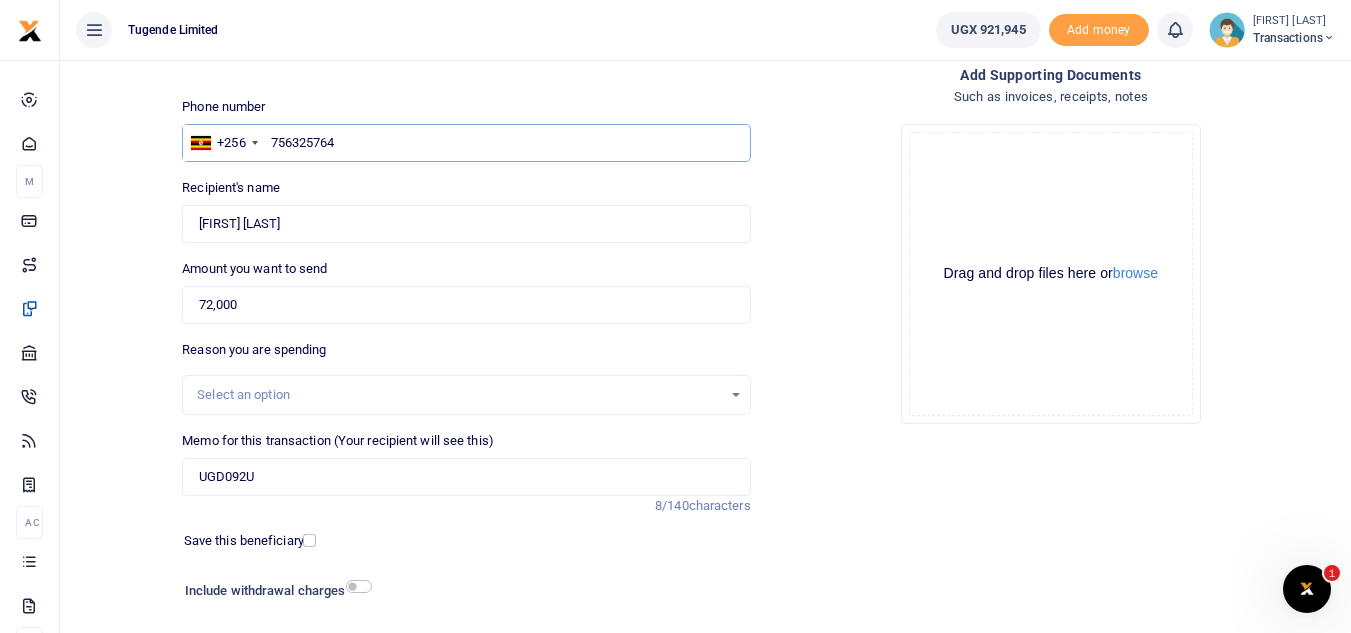 scroll, scrollTop: 233, scrollLeft: 0, axis: vertical 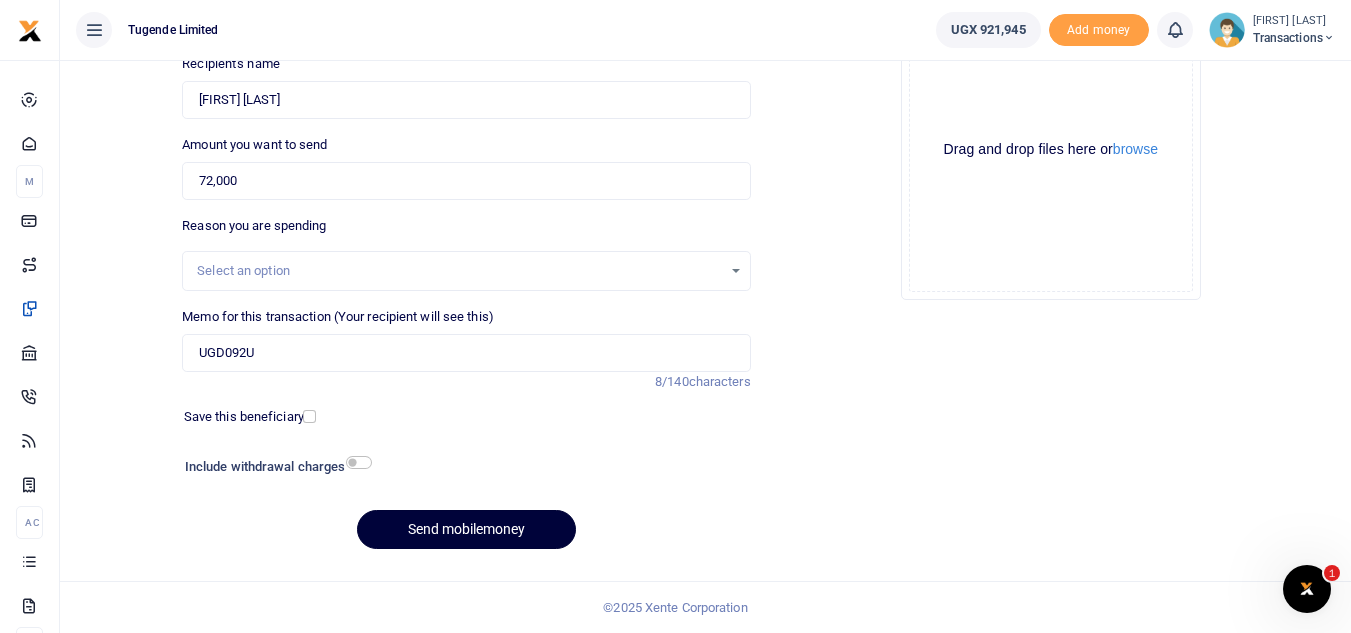 type on "756325764" 